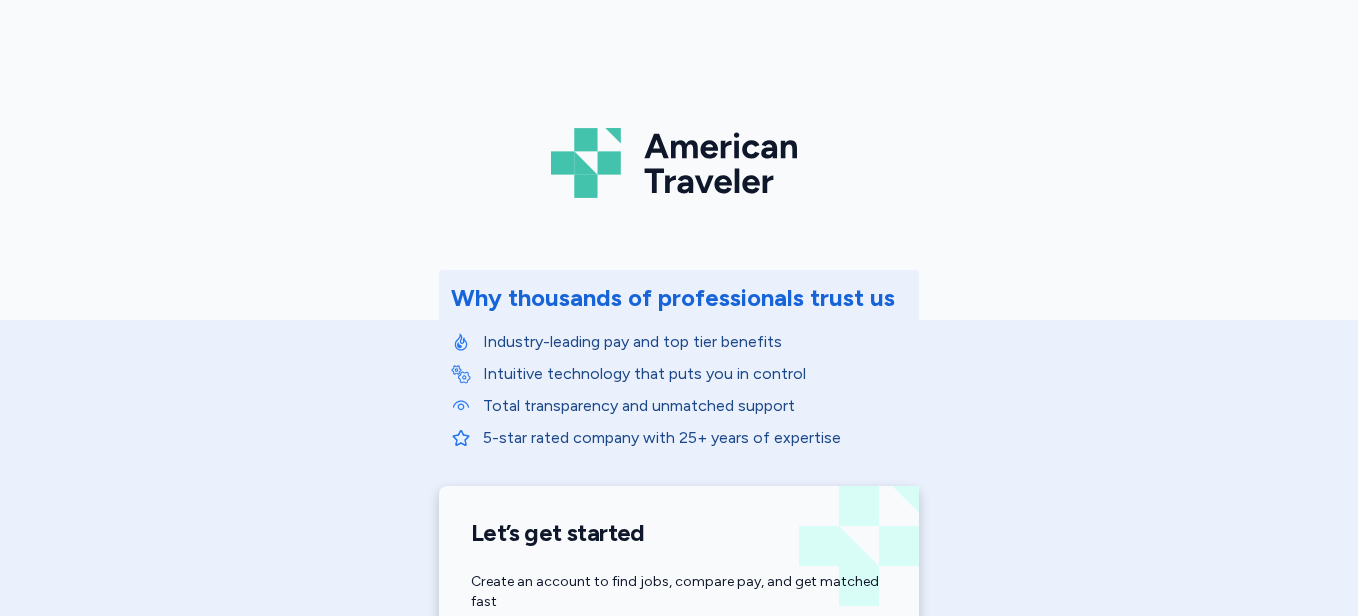 scroll, scrollTop: 0, scrollLeft: 0, axis: both 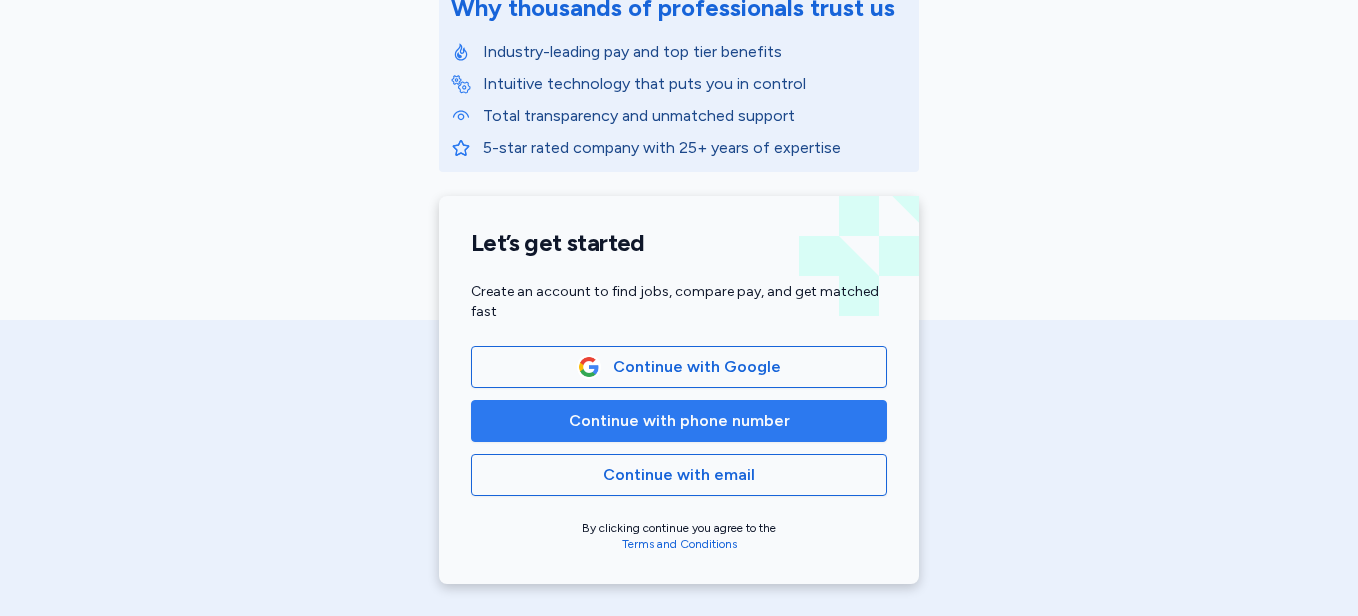 click on "Continue with phone number" at bounding box center [679, 421] 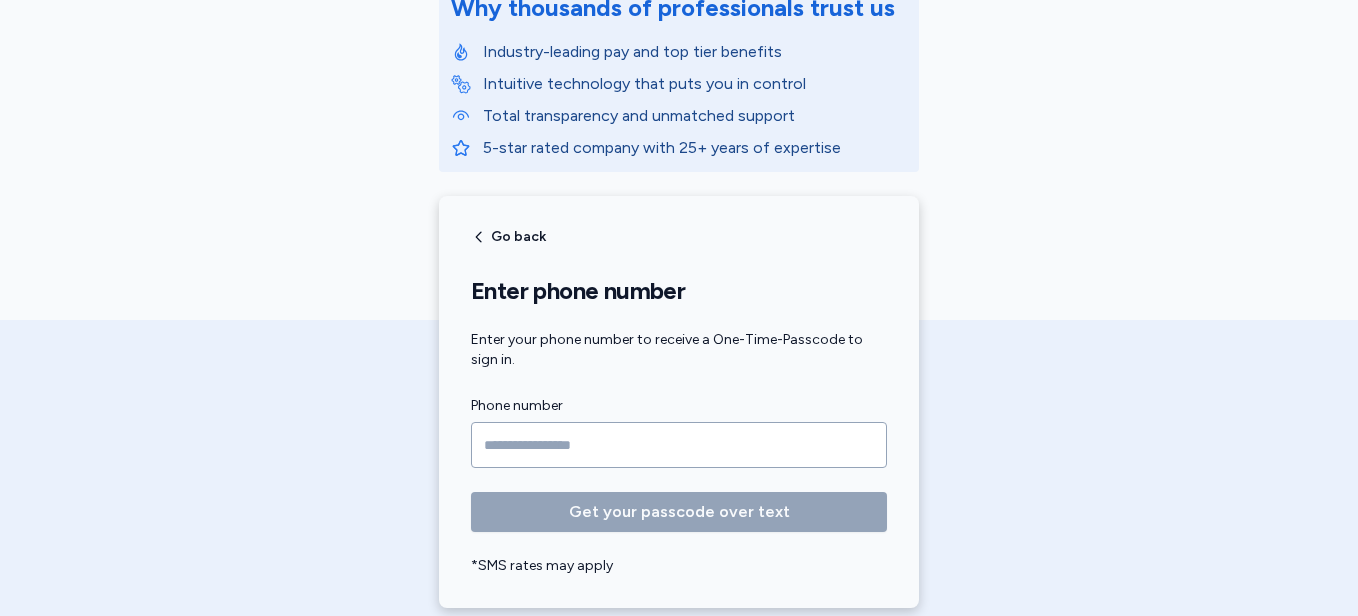 click at bounding box center [679, 445] 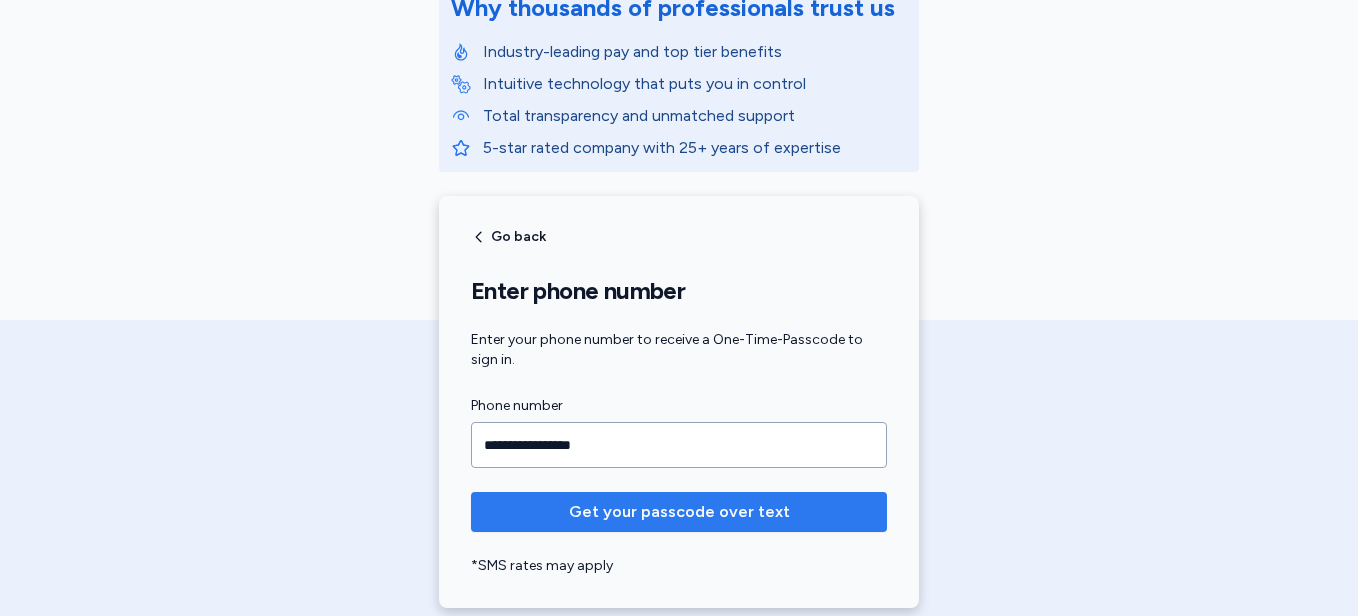 type on "**********" 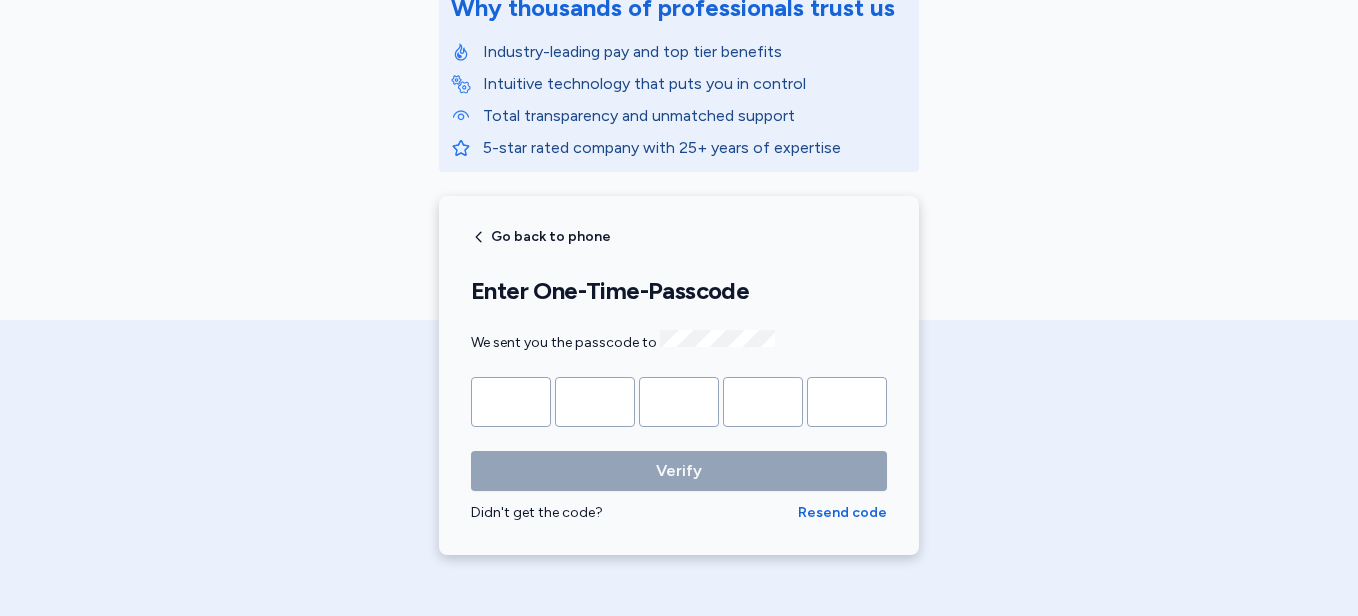 click on "Go back to phone Enter One-Time-Passcode We sent you the passcode to Verify Didn't get the code? Resend code" at bounding box center [679, 375] 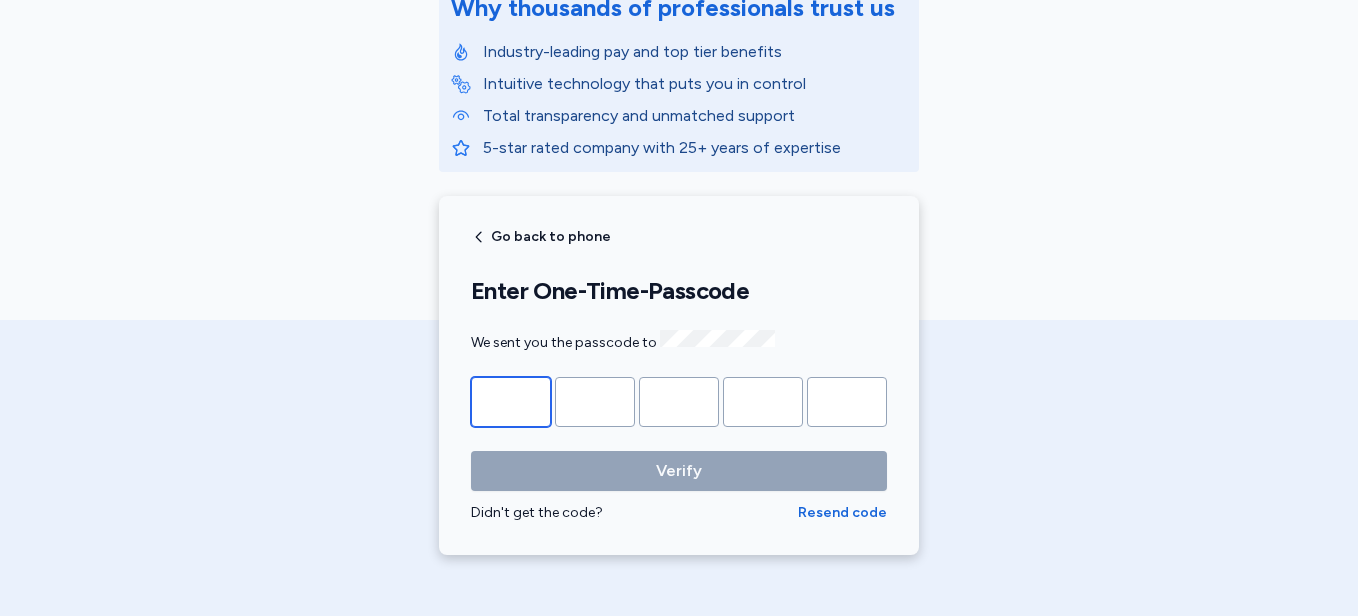 click at bounding box center (511, 402) 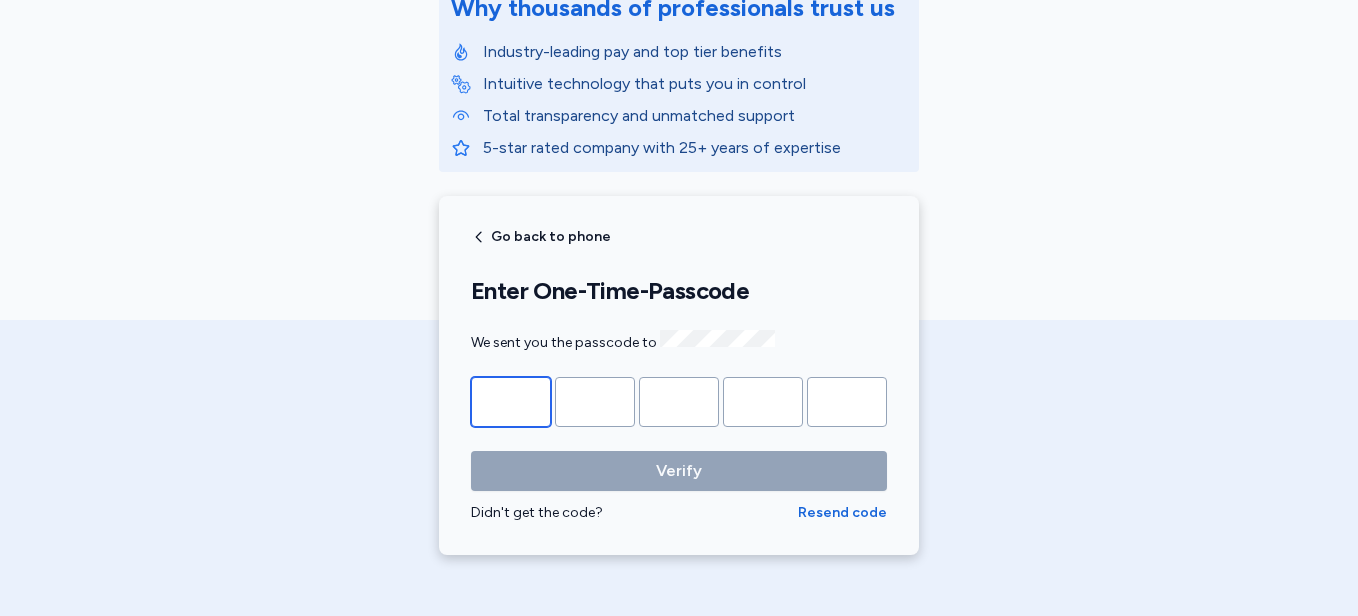 type on "*" 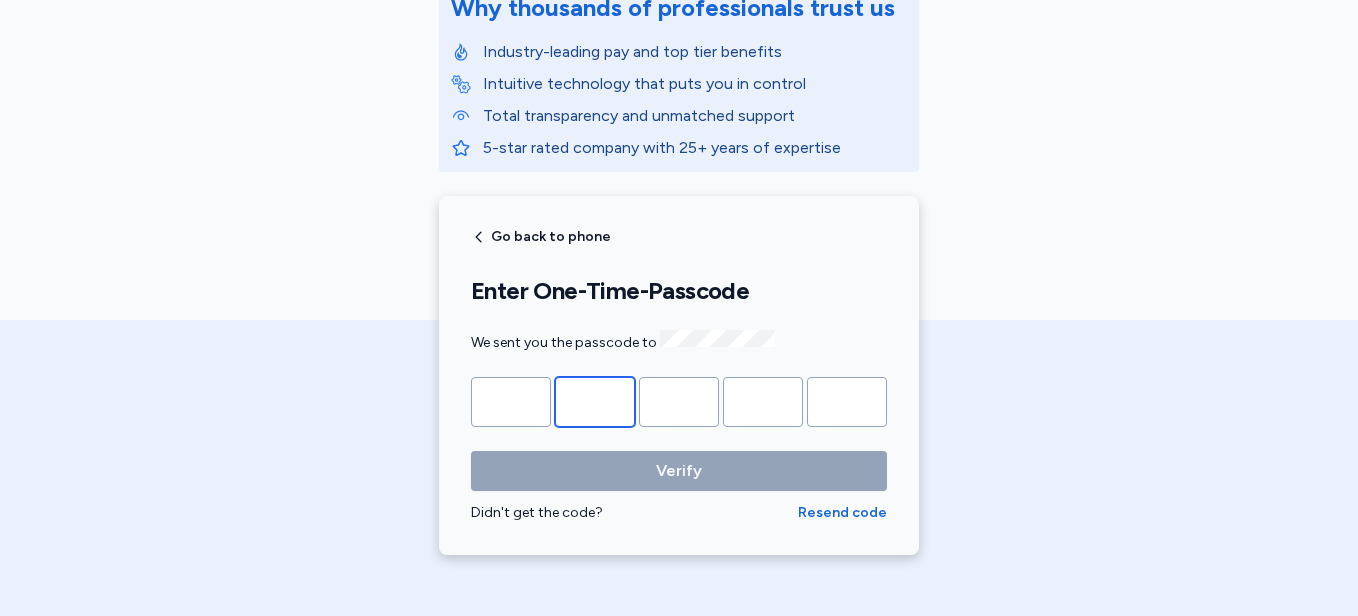 type on "*" 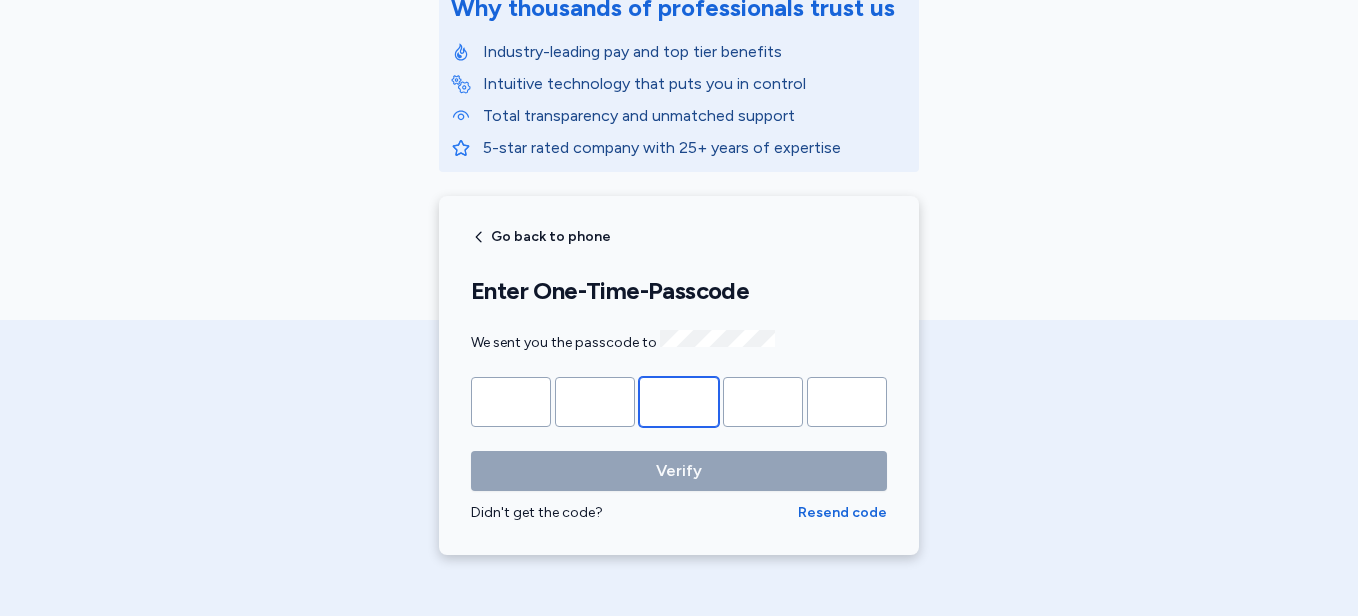 type on "*" 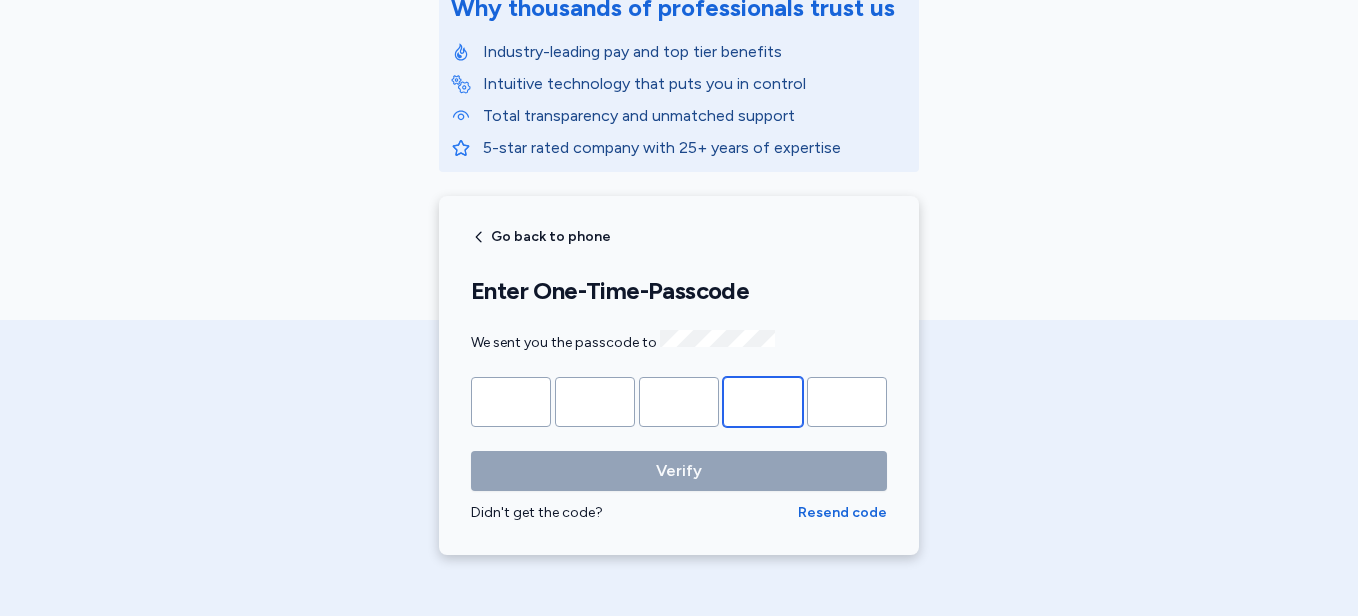 type on "*" 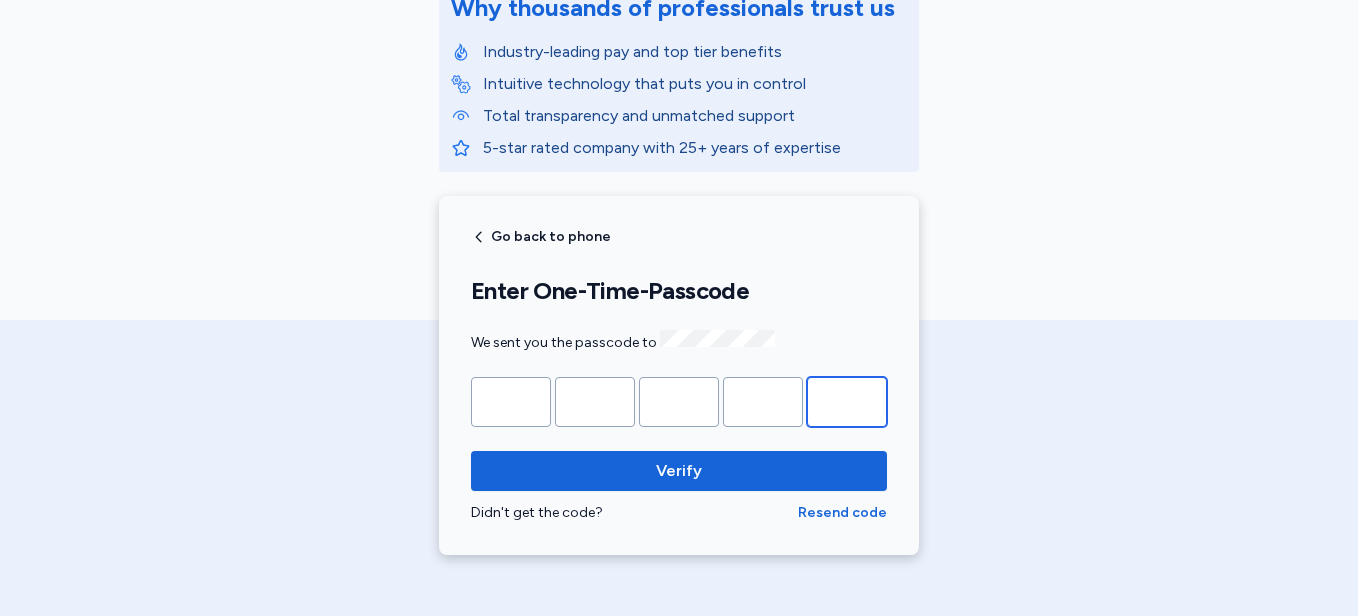 type on "*" 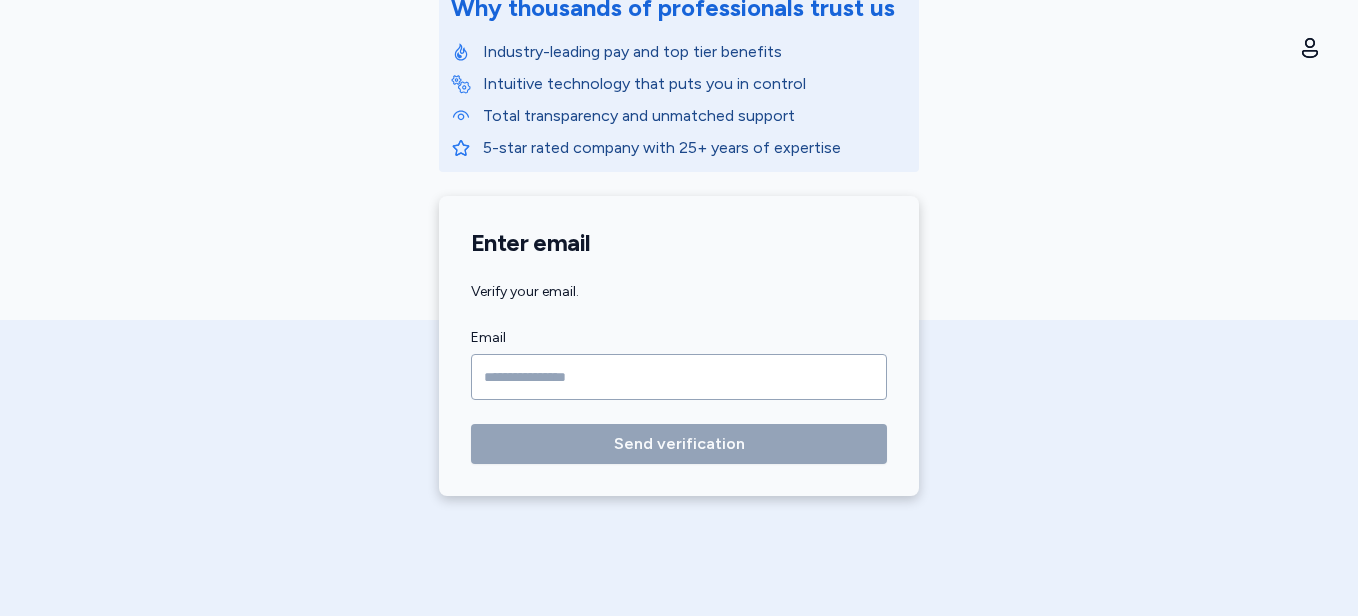 click at bounding box center (679, 377) 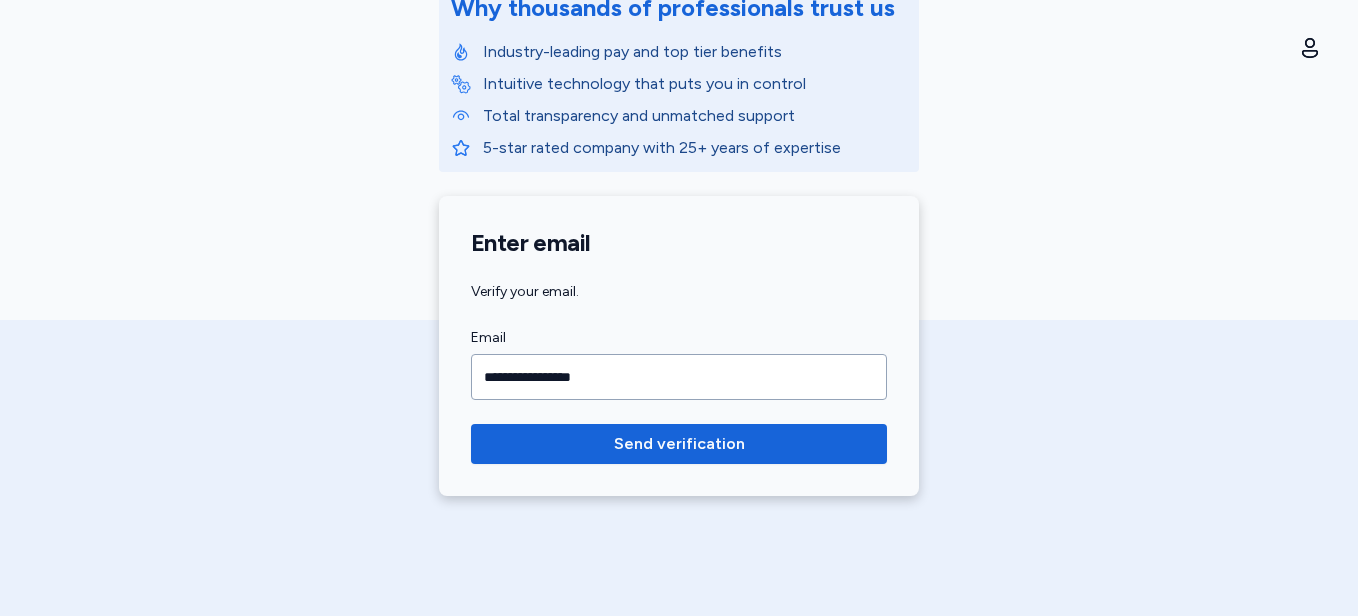type on "**********" 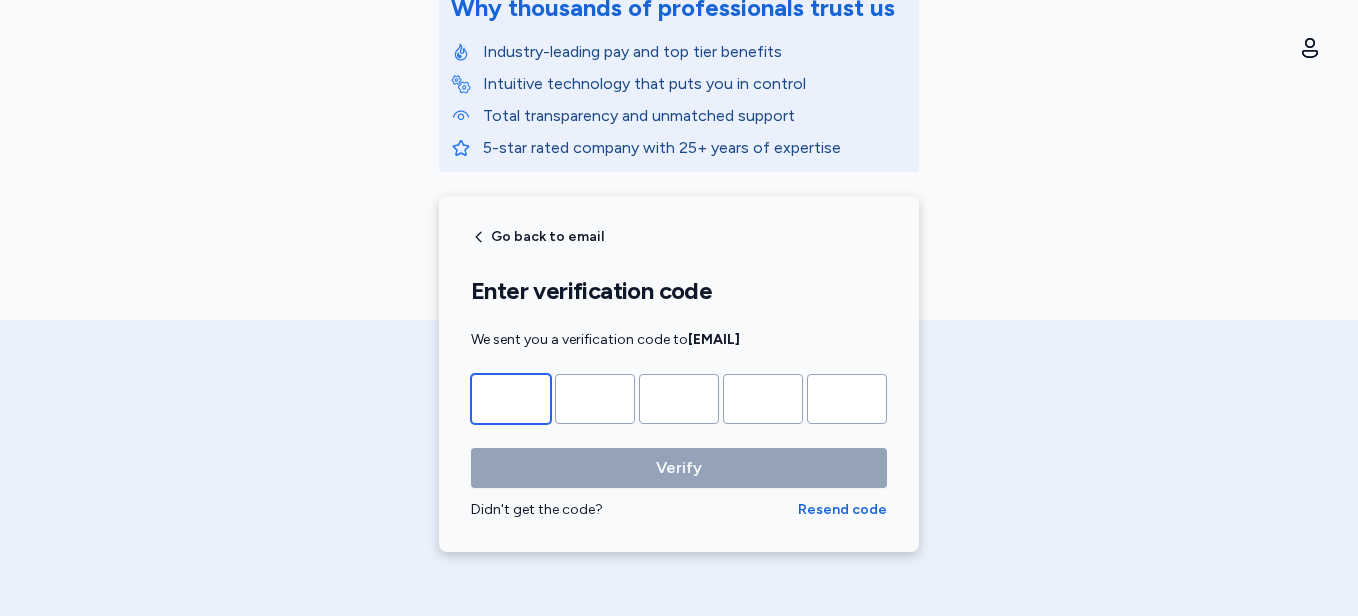 type on "*" 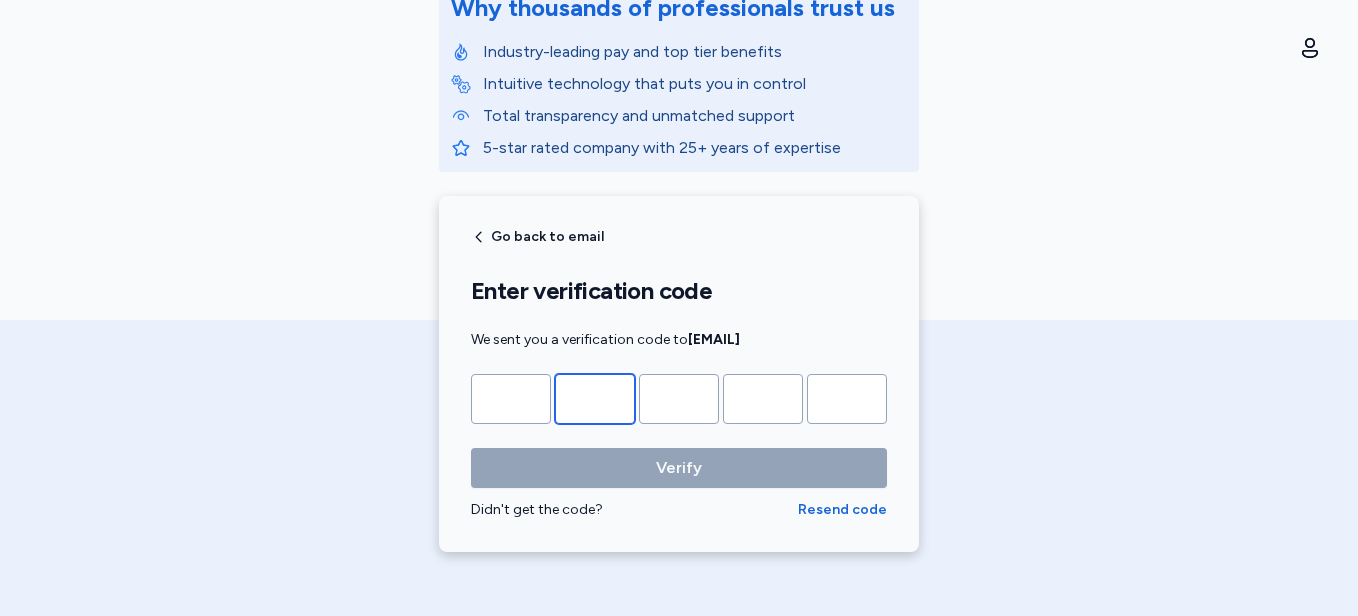 type on "*" 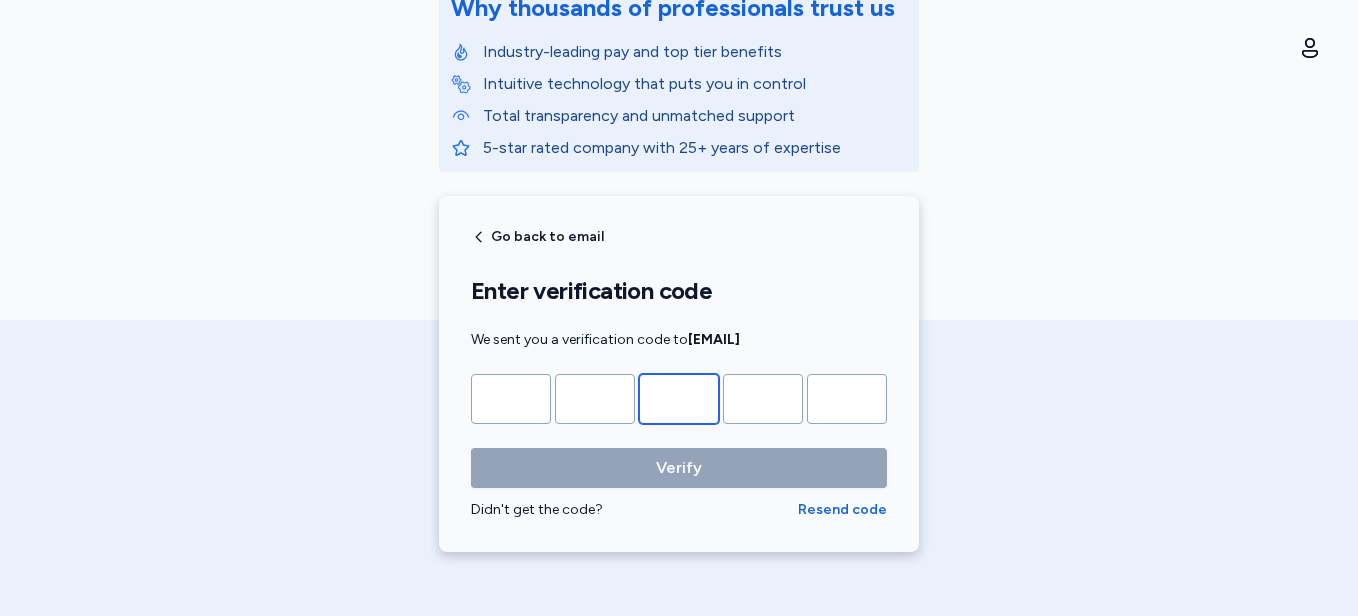type on "*" 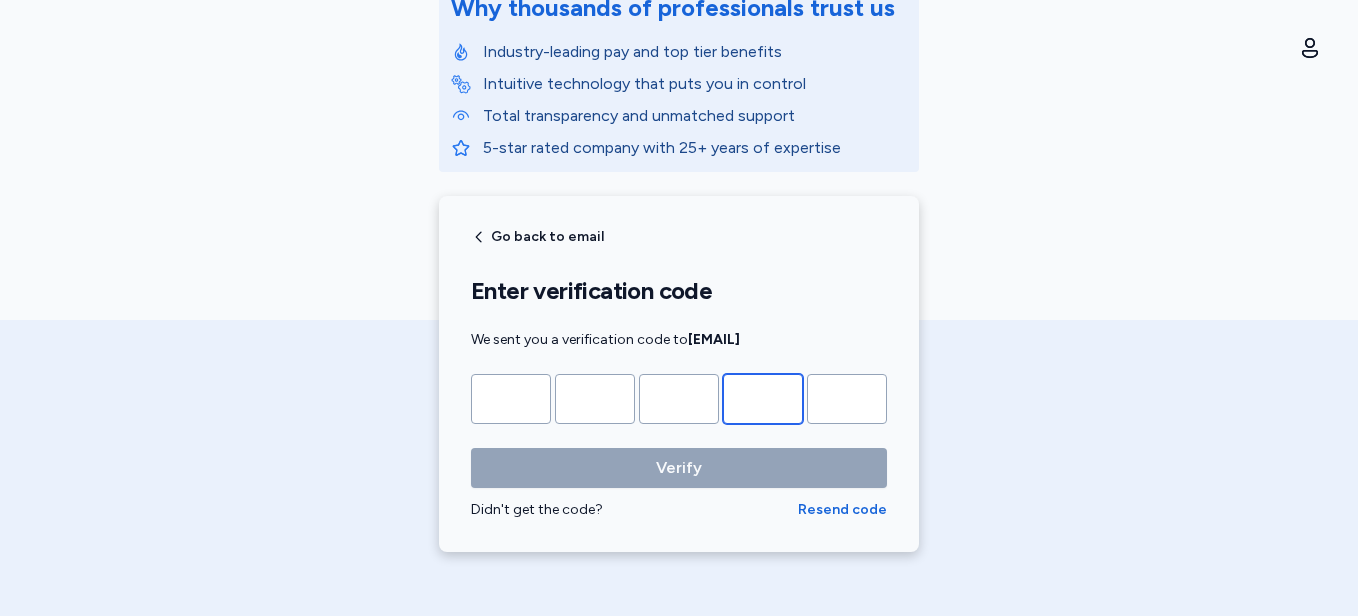 type on "*" 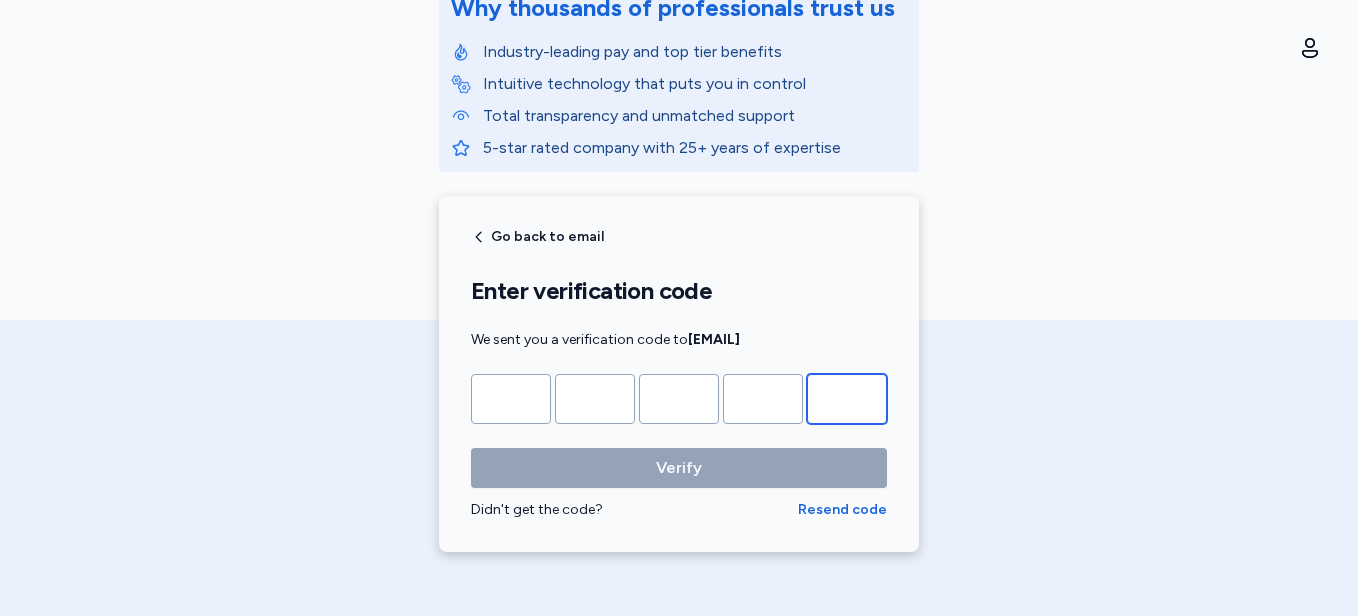scroll, scrollTop: 0, scrollLeft: 0, axis: both 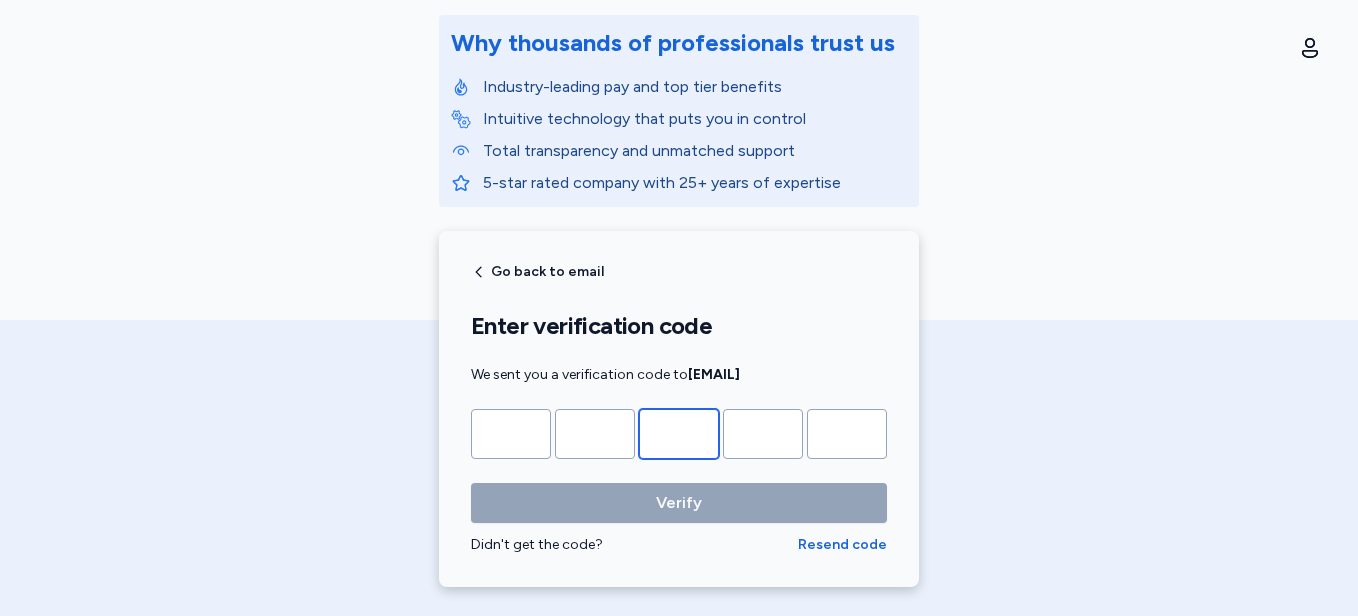 type 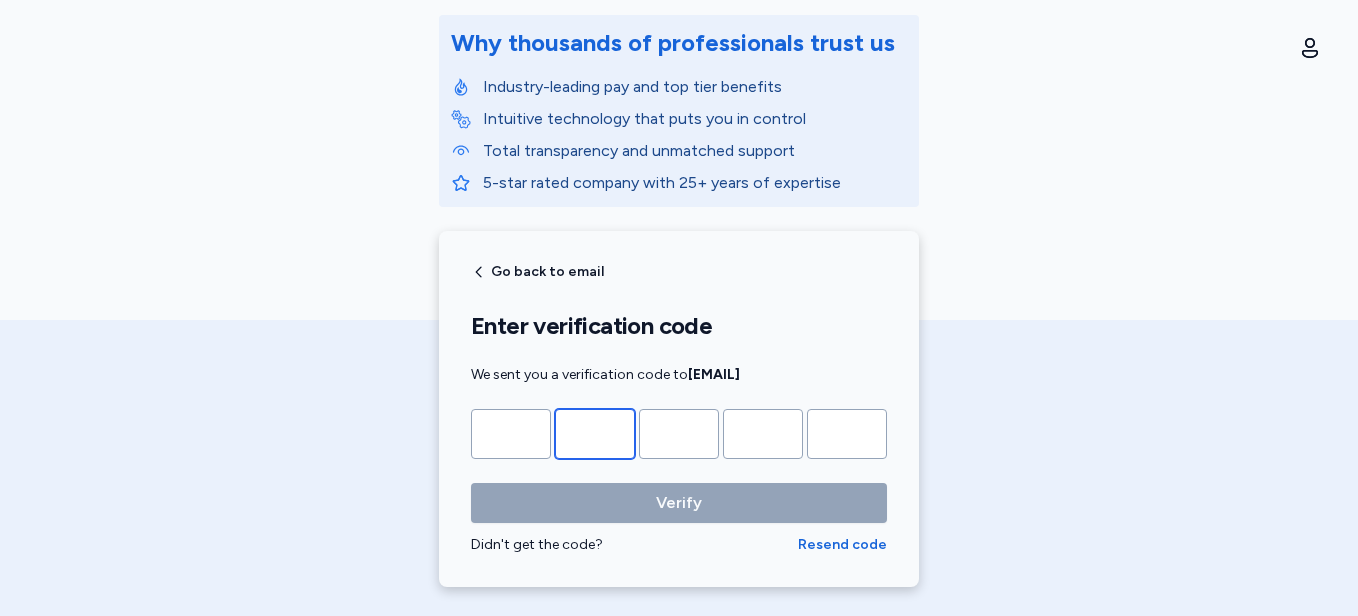 type 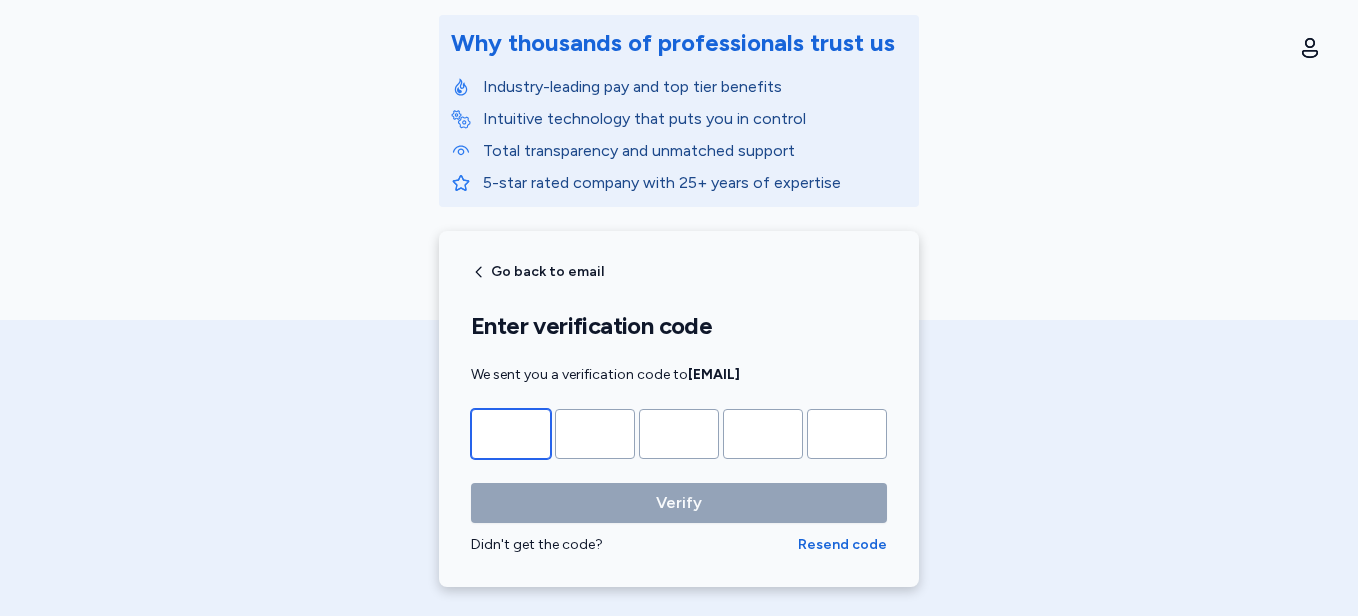 type 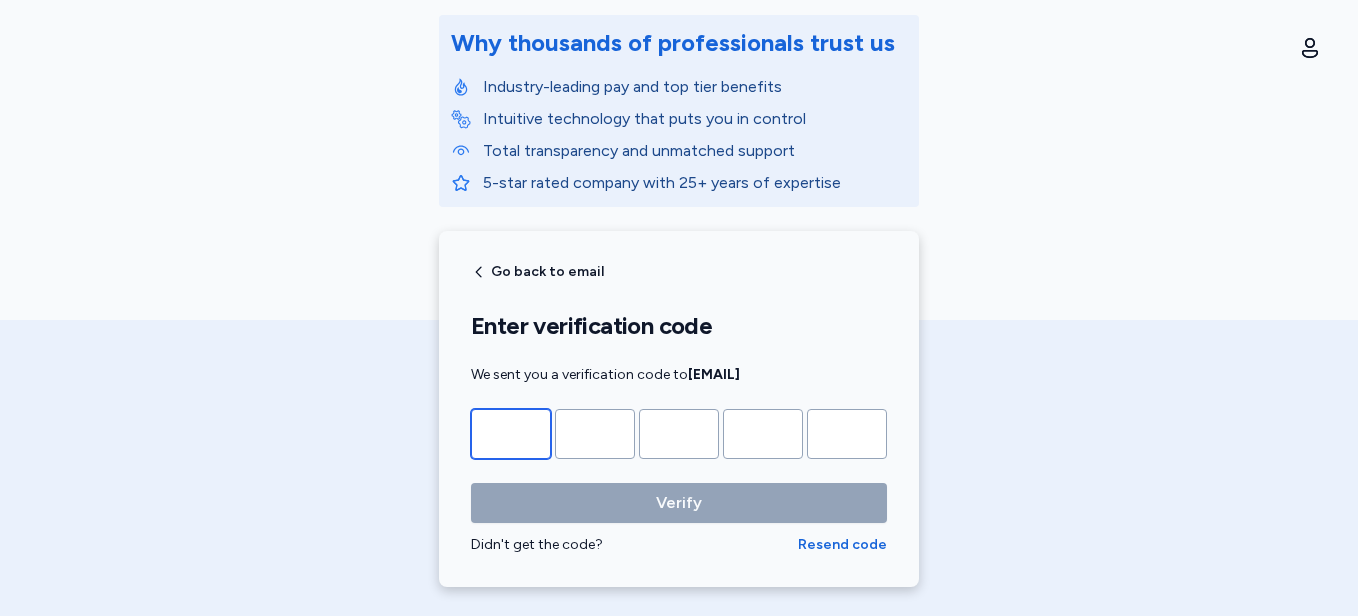 type on "*" 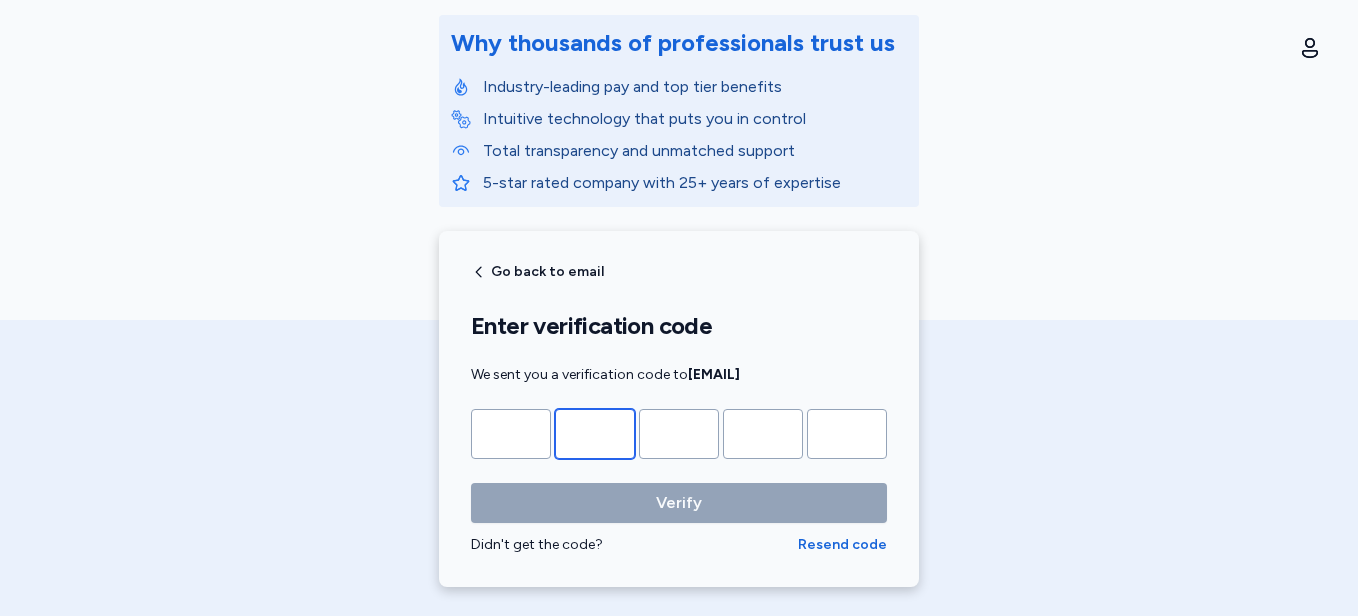 type on "*" 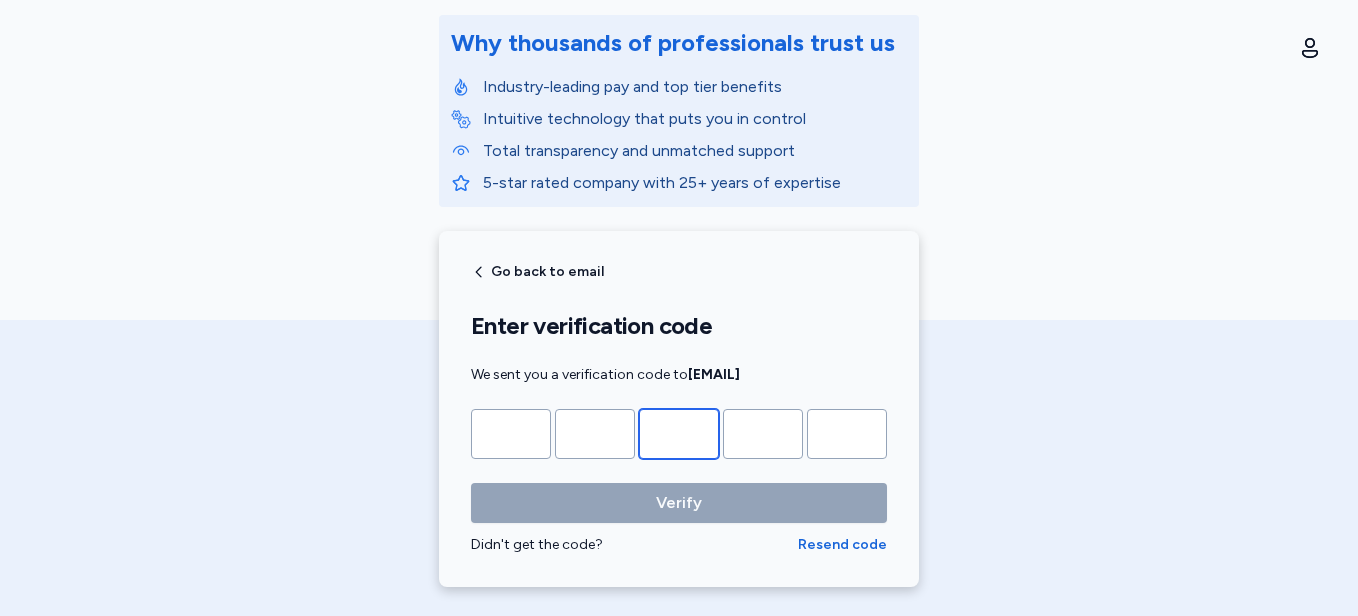 type on "*" 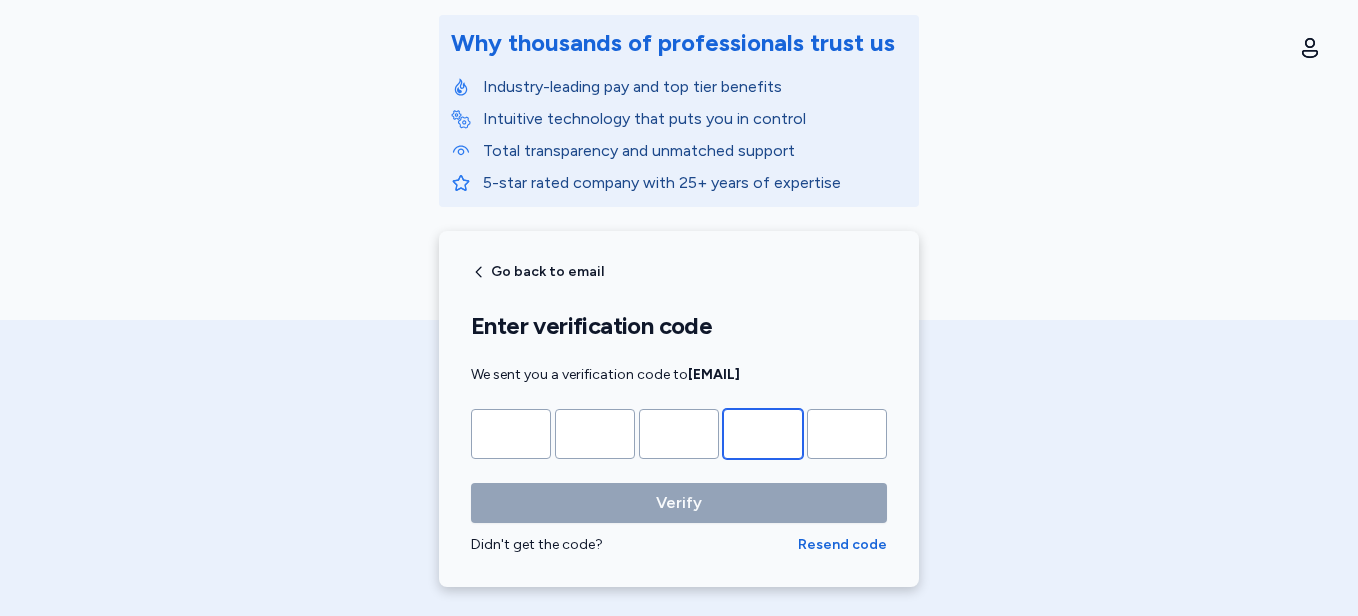 type on "*" 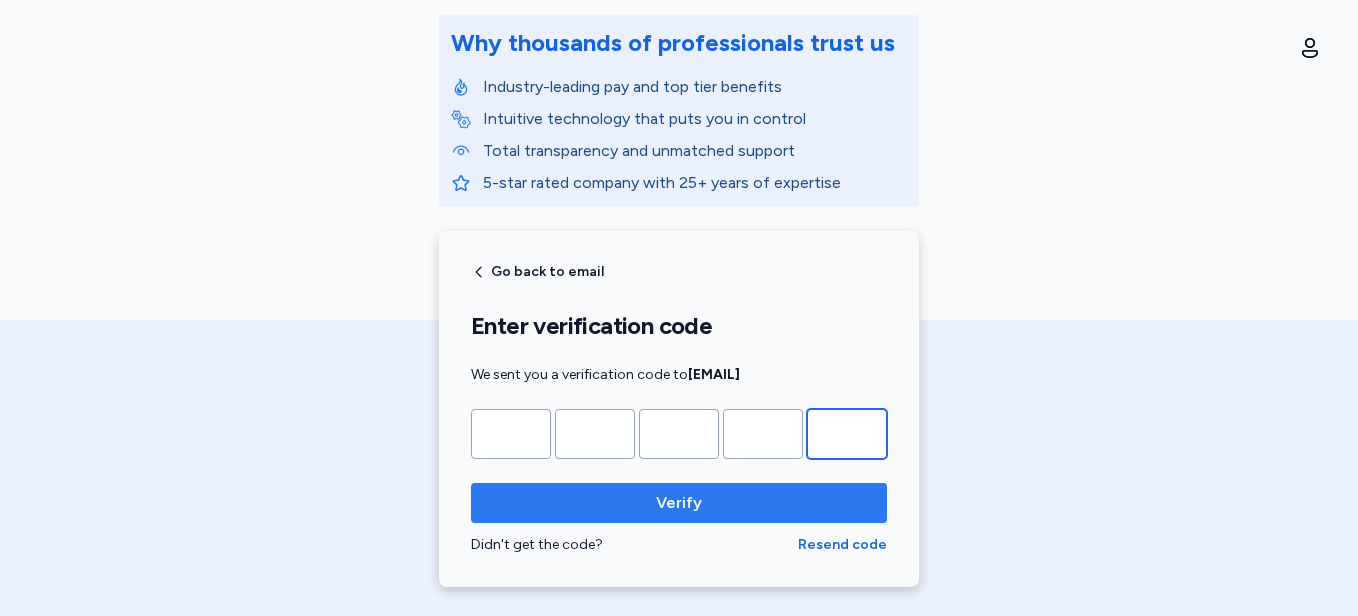 type on "*" 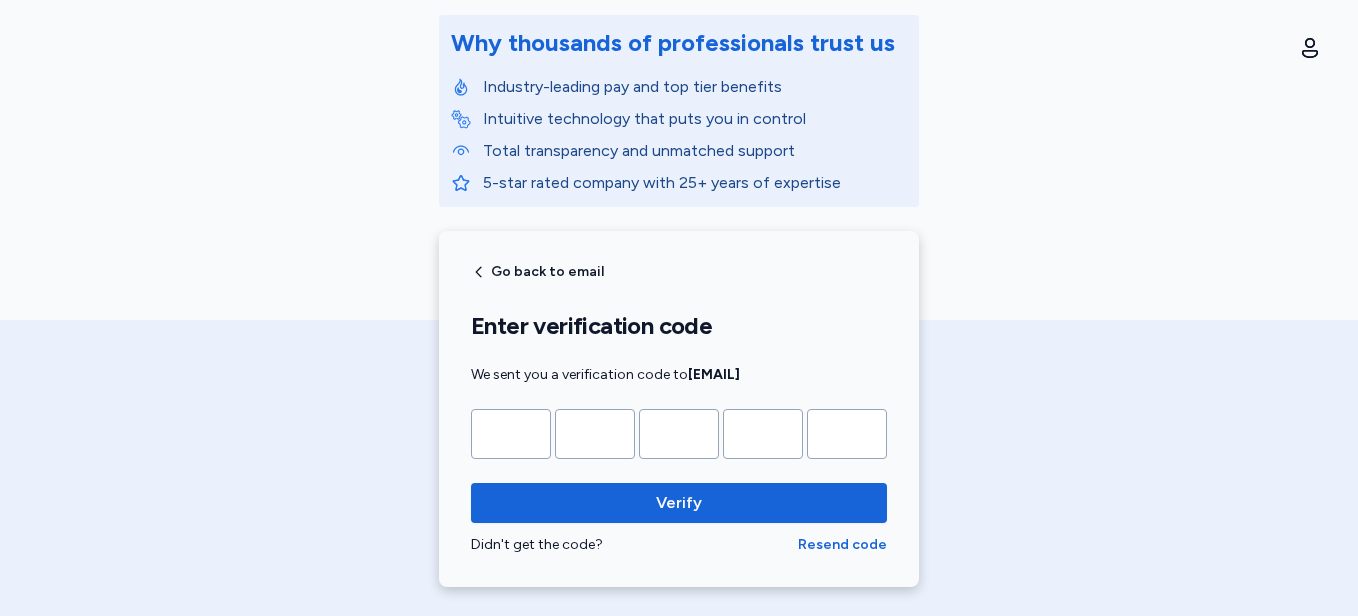 drag, startPoint x: 664, startPoint y: 503, endPoint x: 502, endPoint y: 144, distance: 393.8591 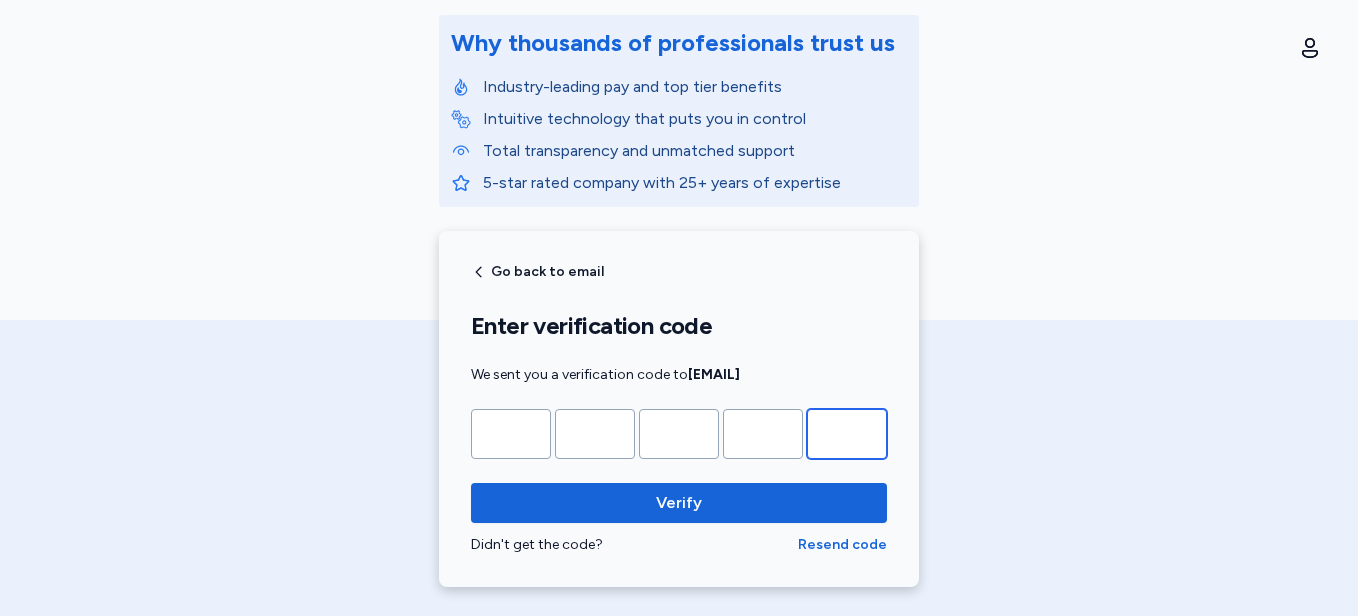 click on "*" at bounding box center [847, 434] 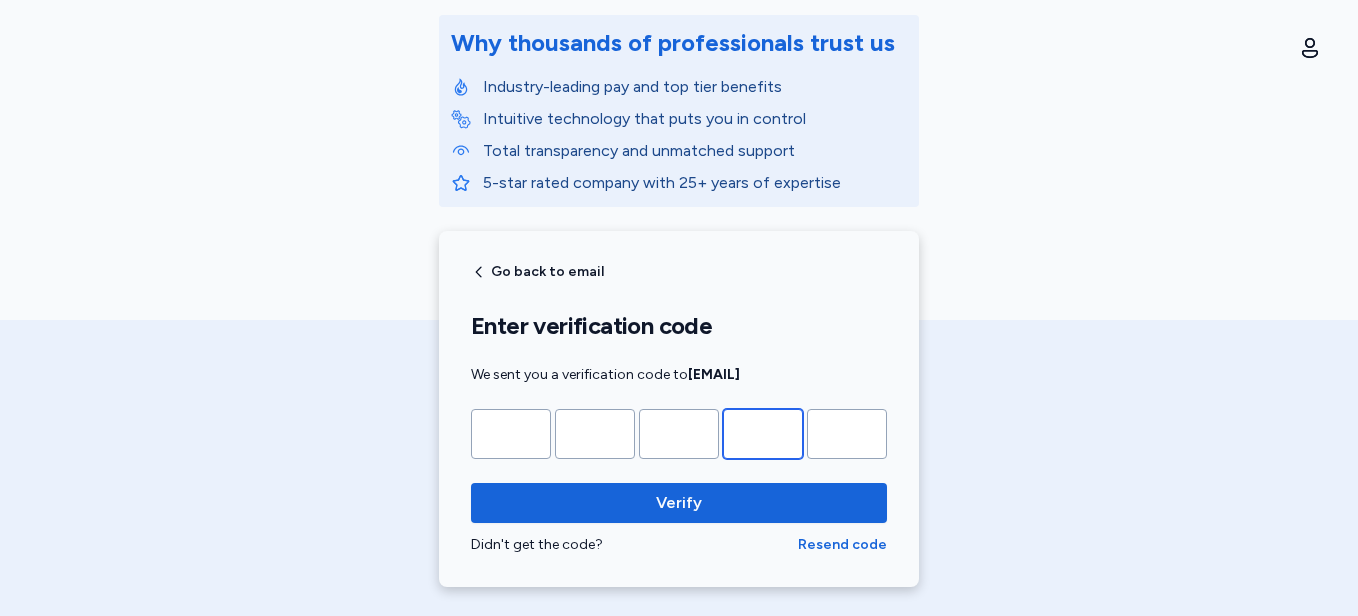 type 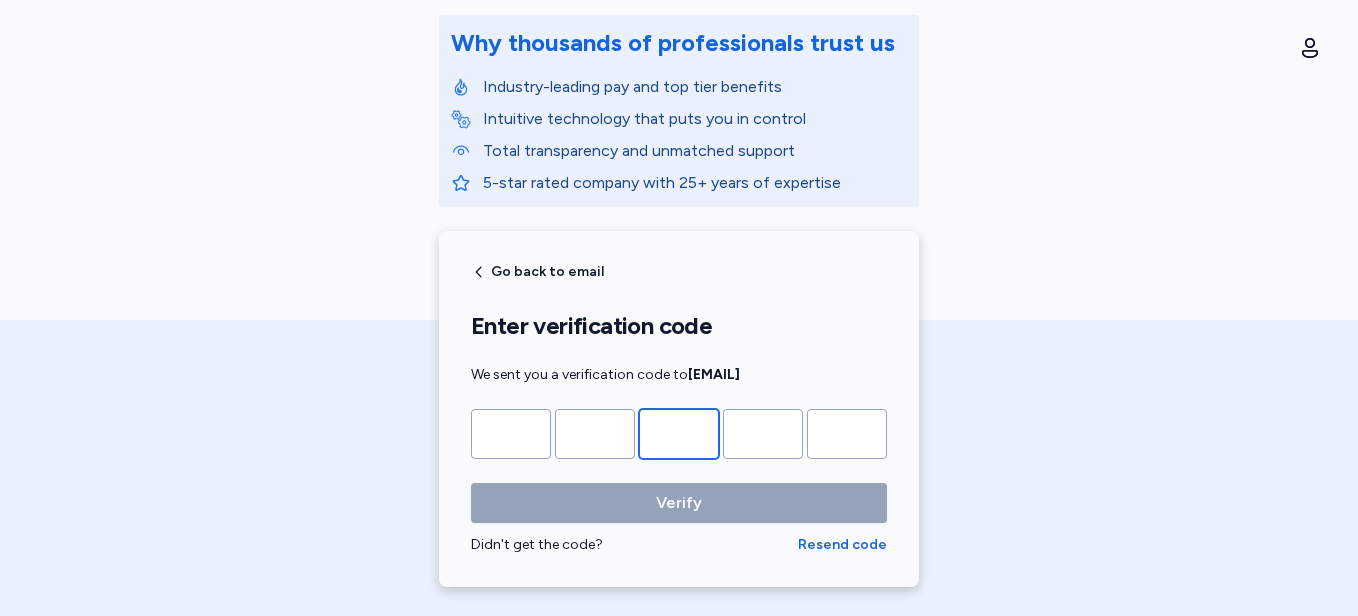 type 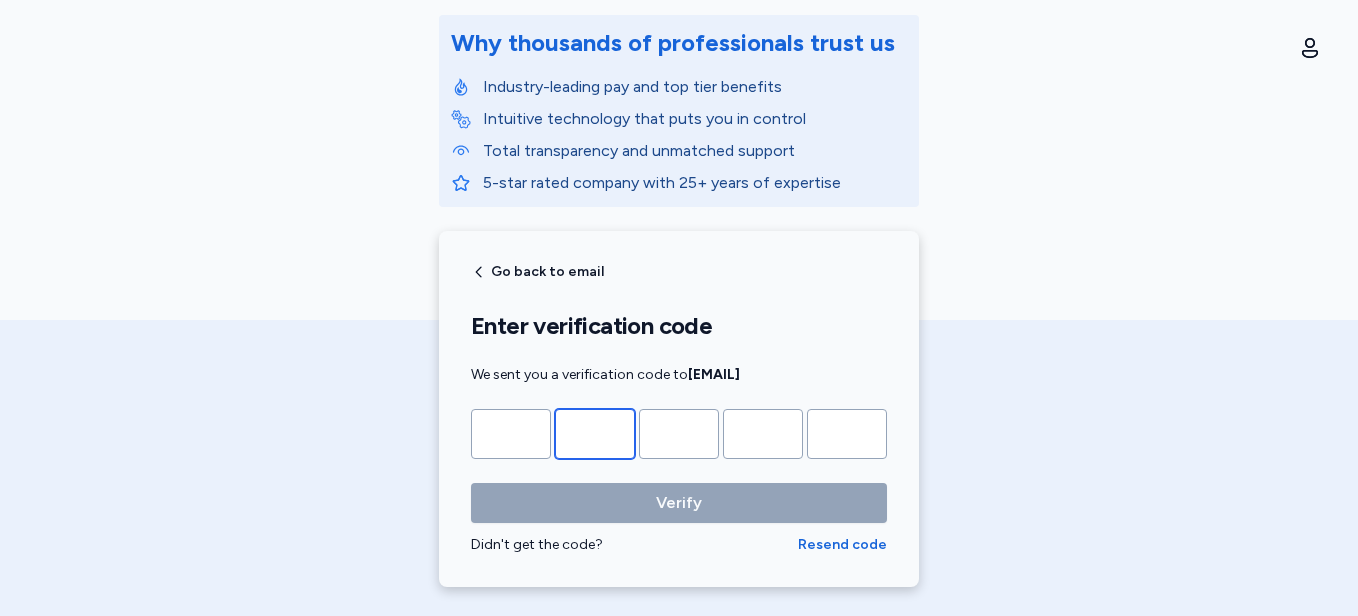 type 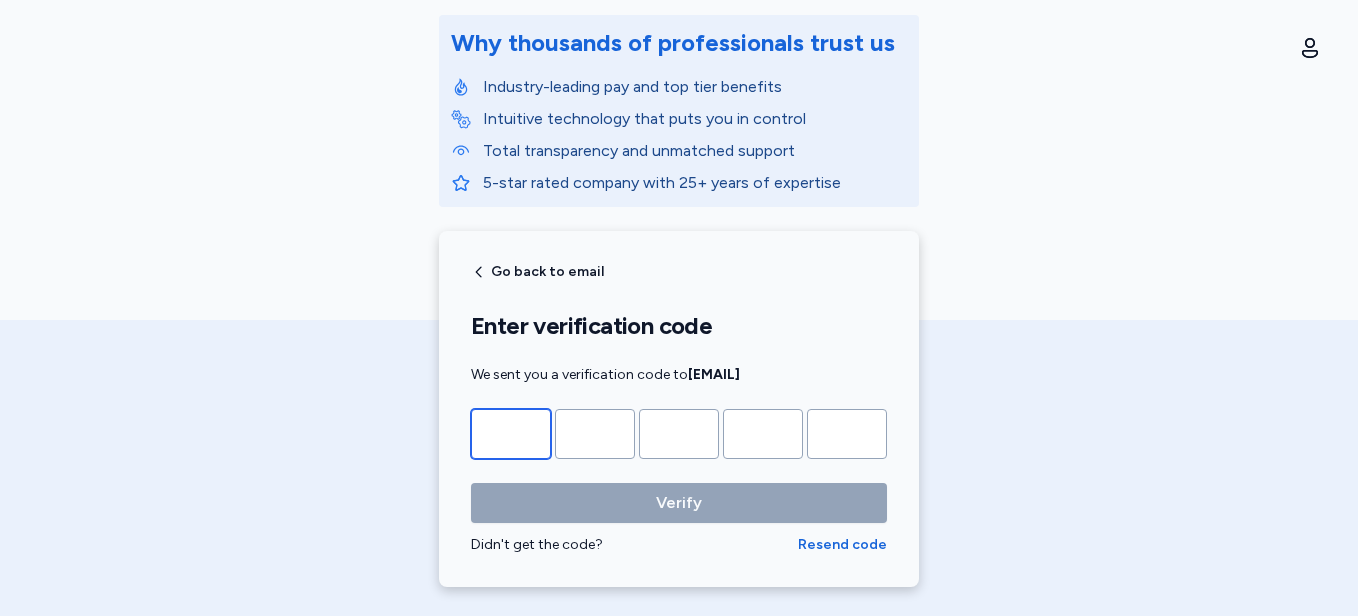type 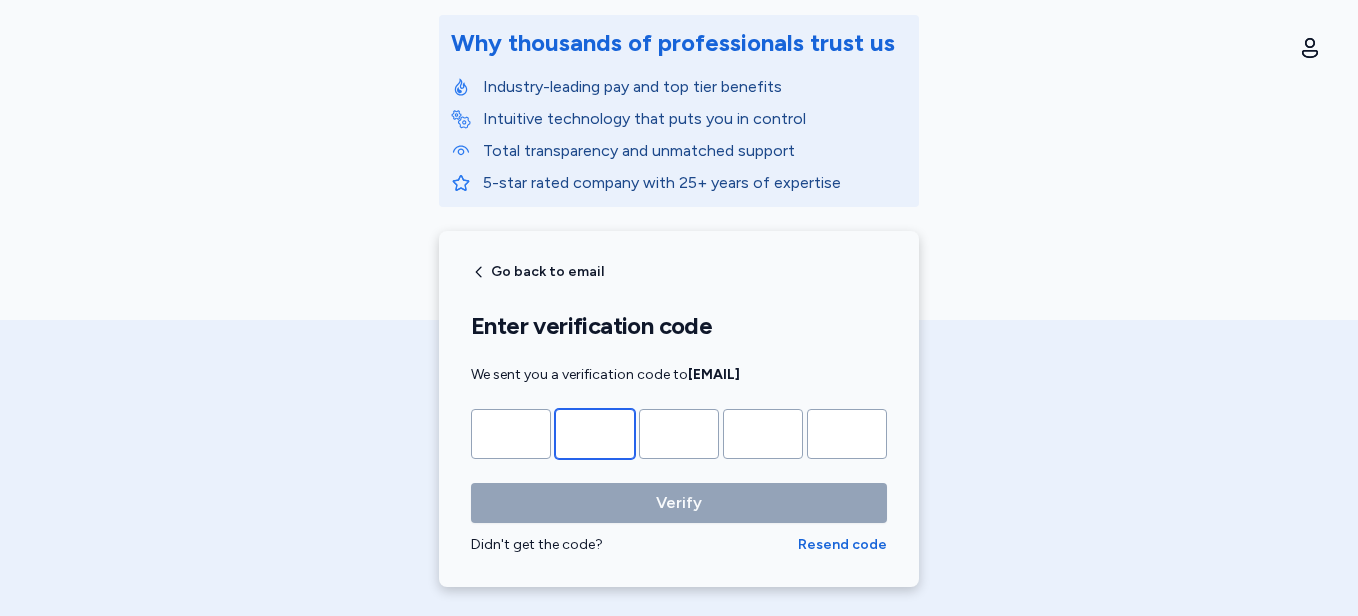 type on "*" 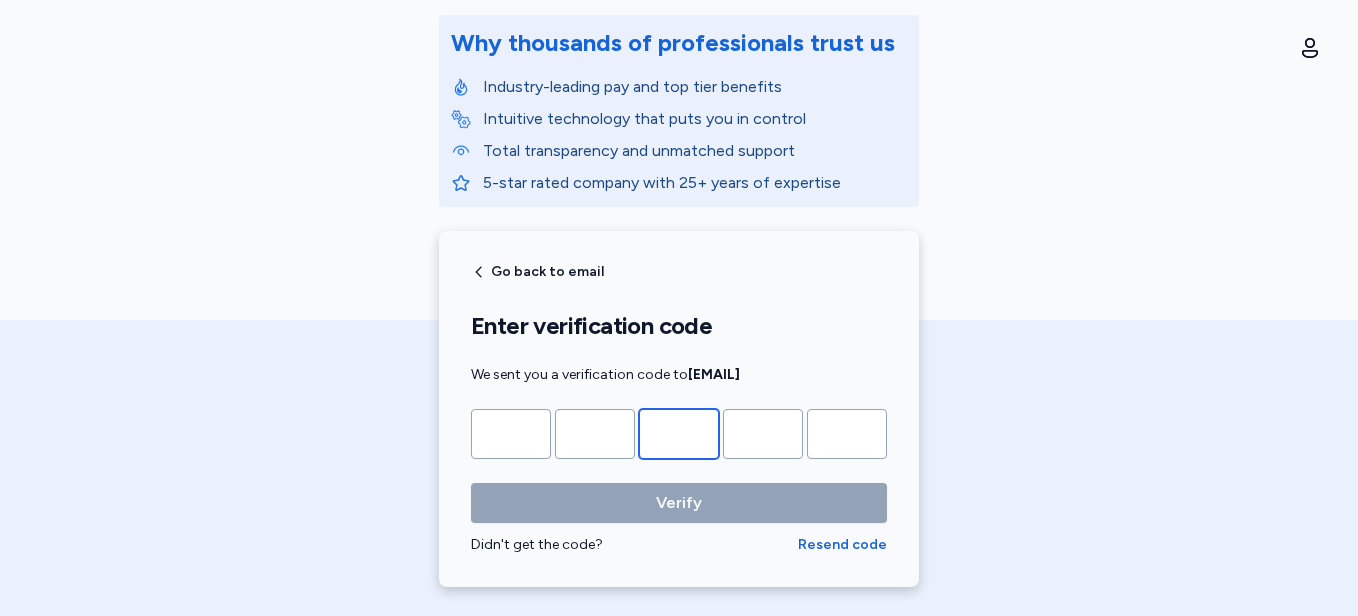 type on "*" 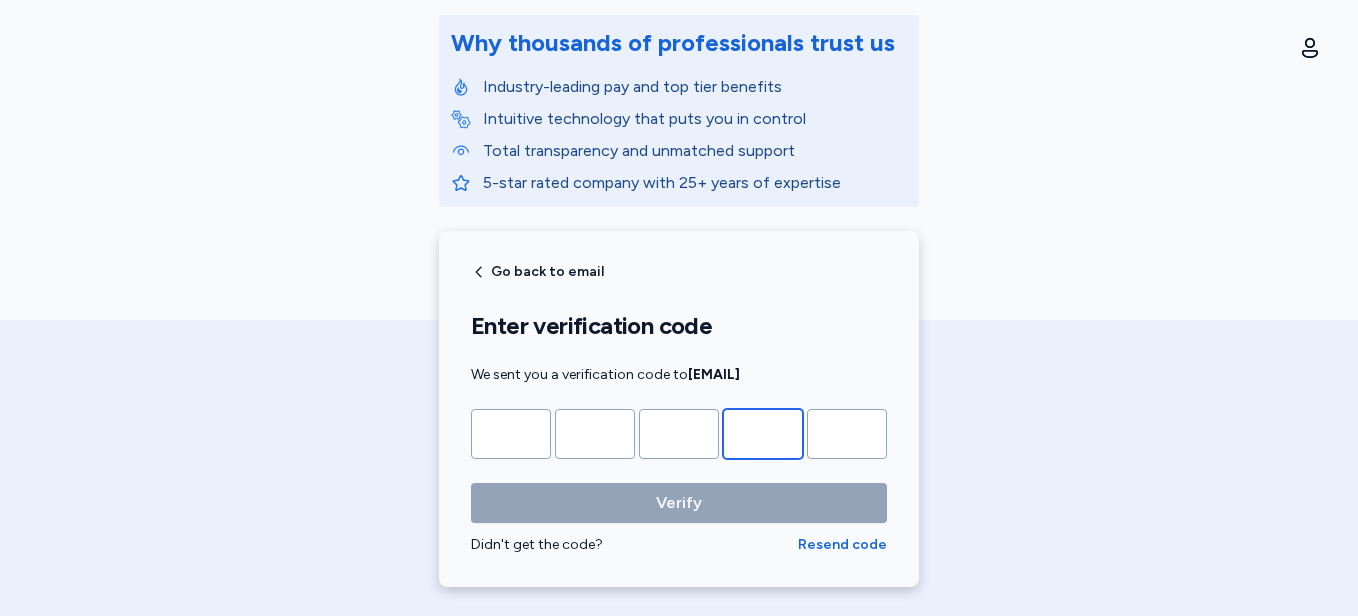 type on "*" 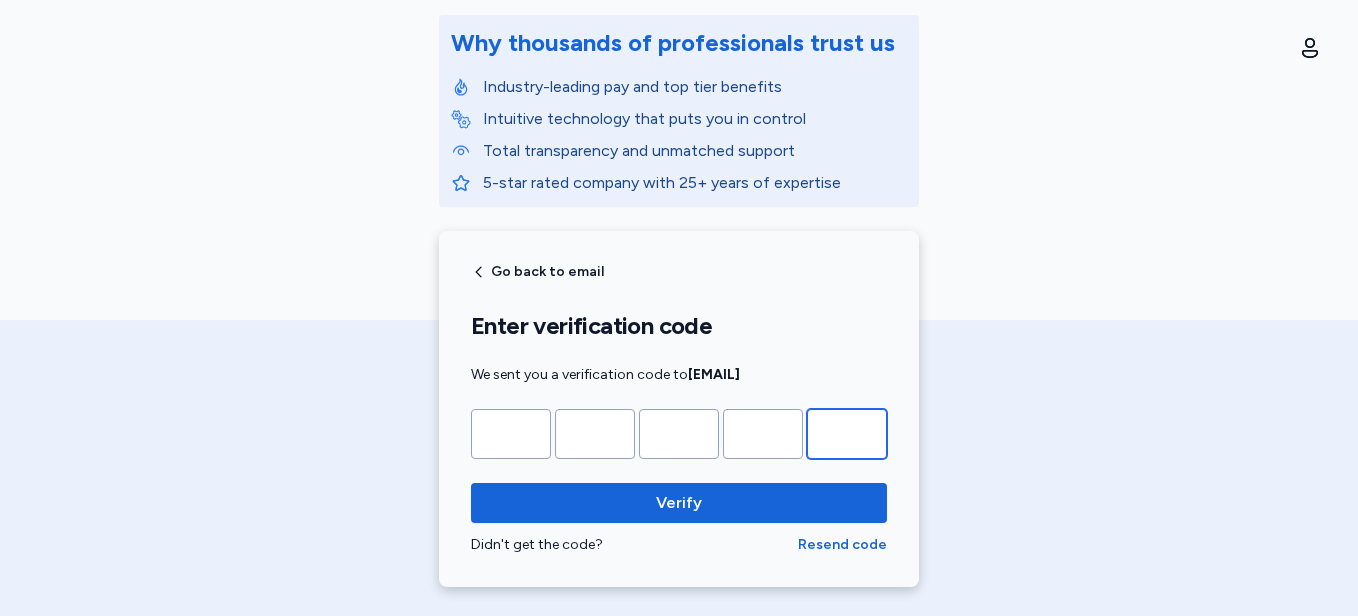 type on "*" 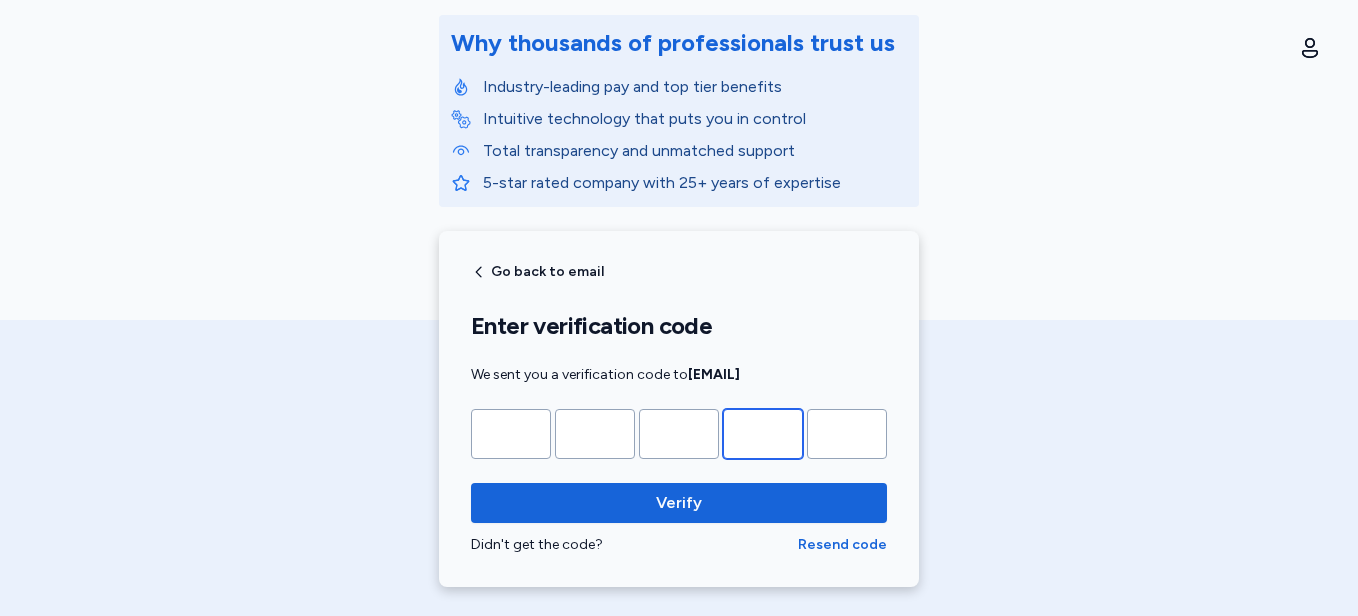 type 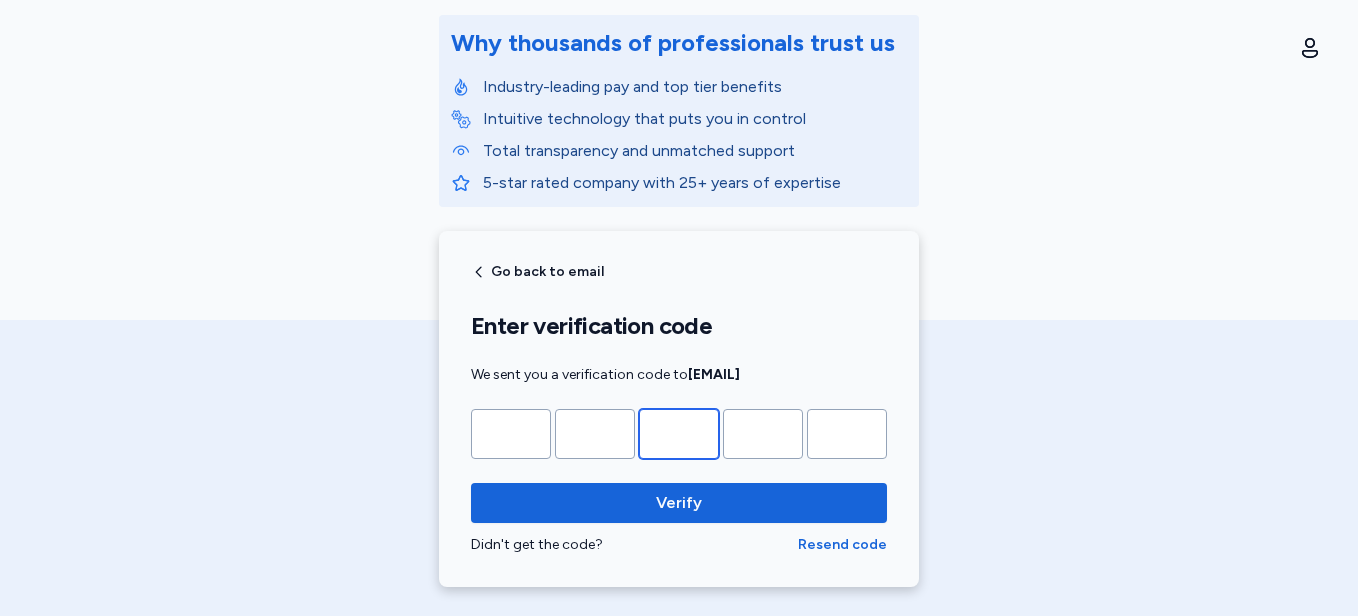 type 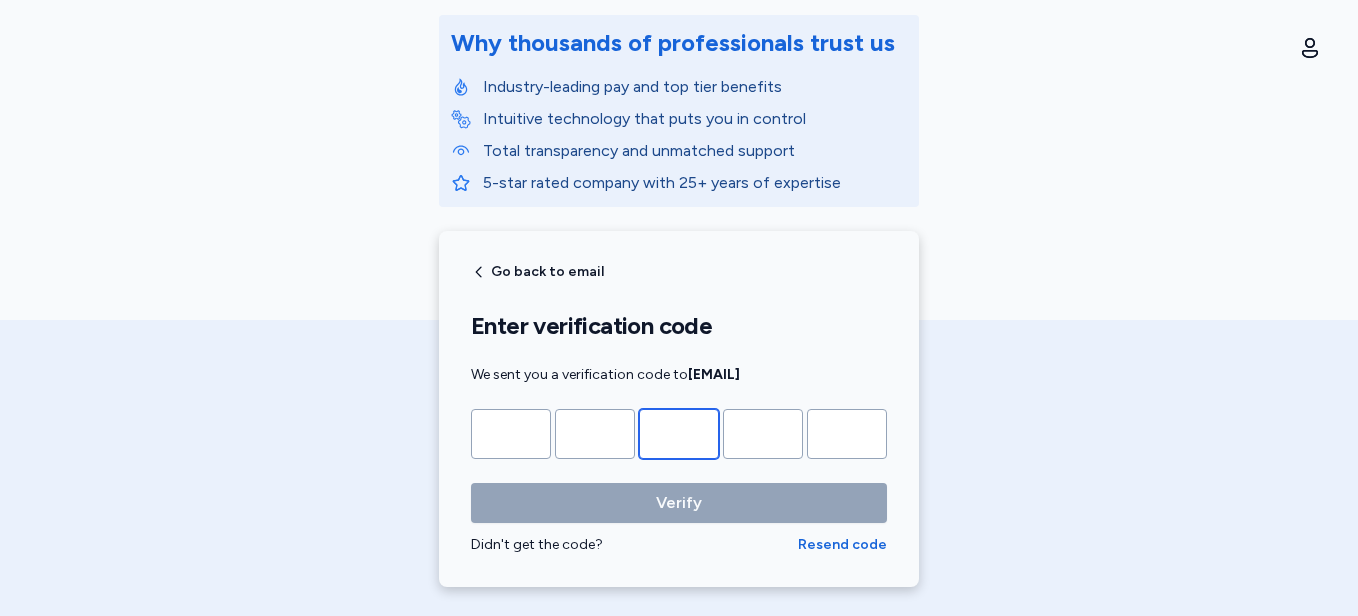 type on "*" 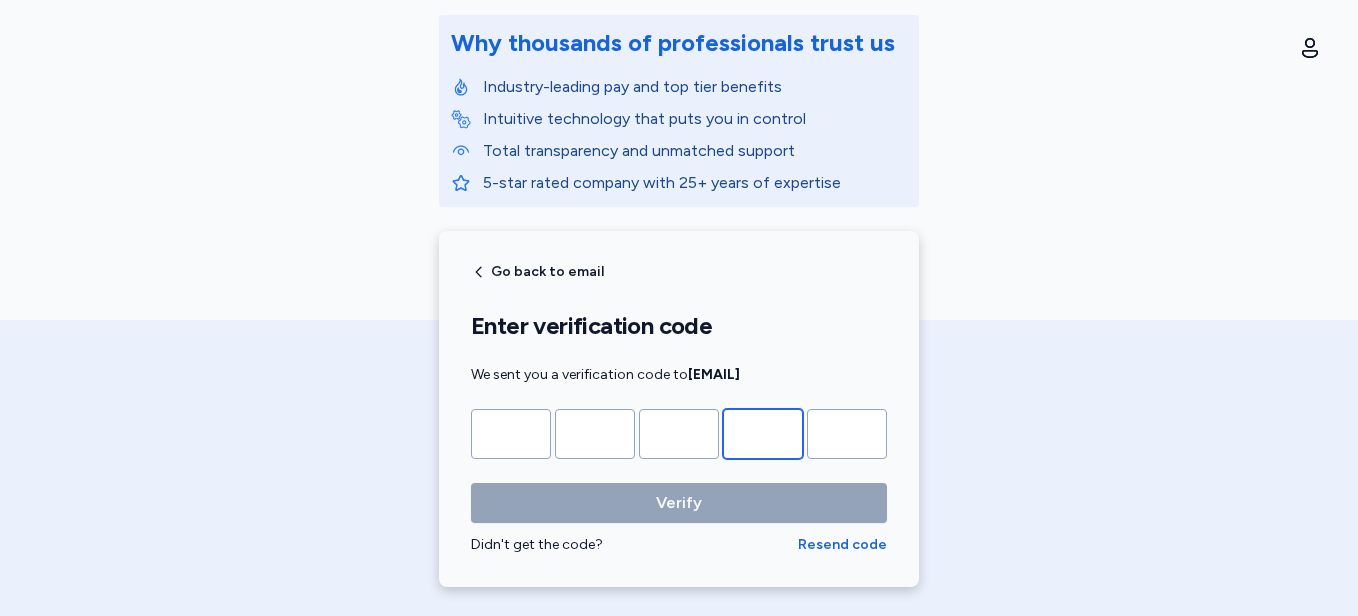 type on "*" 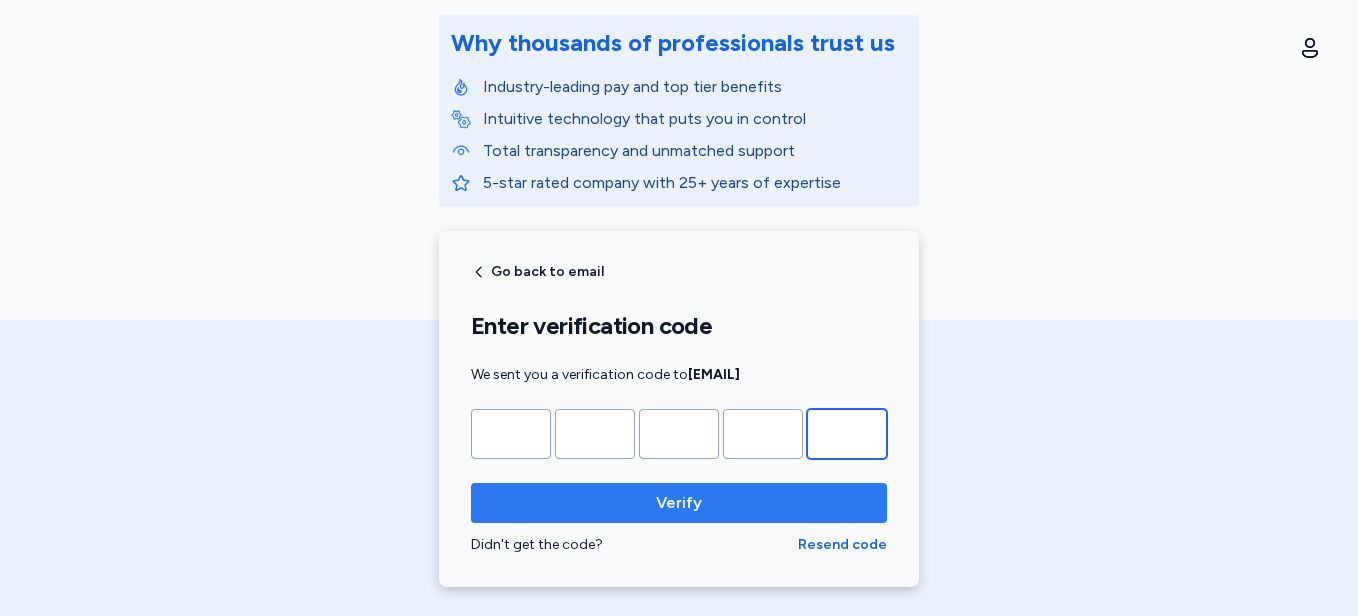 type on "*" 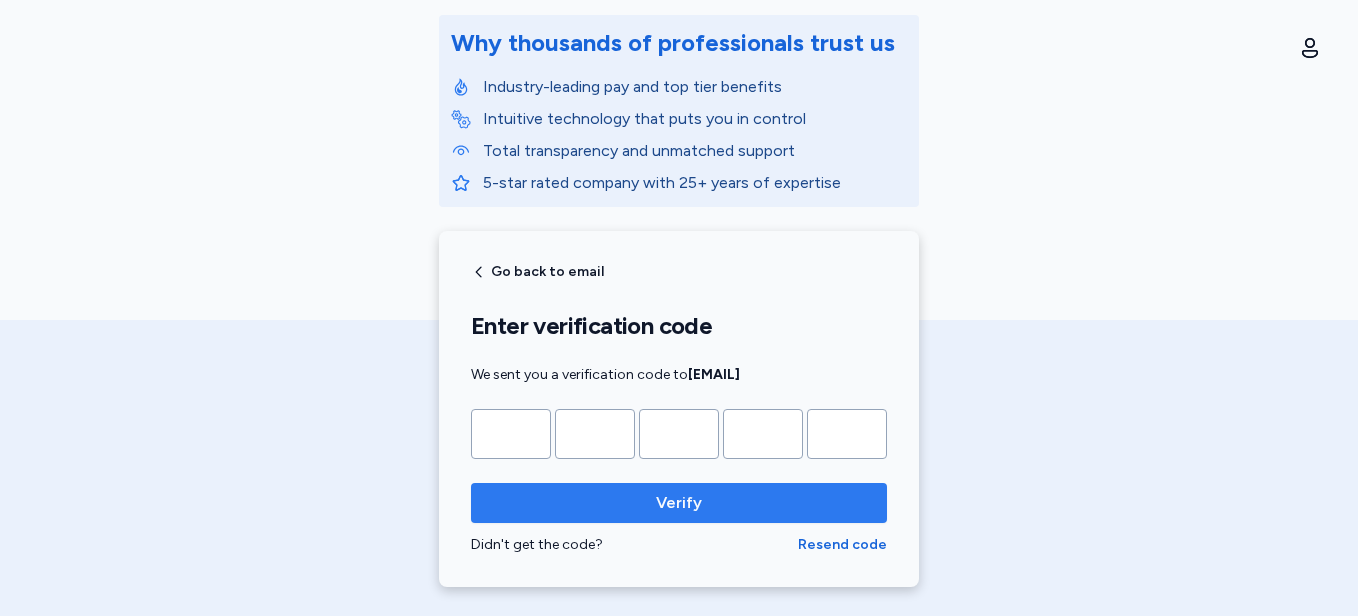 click on "Verify" at bounding box center [679, 503] 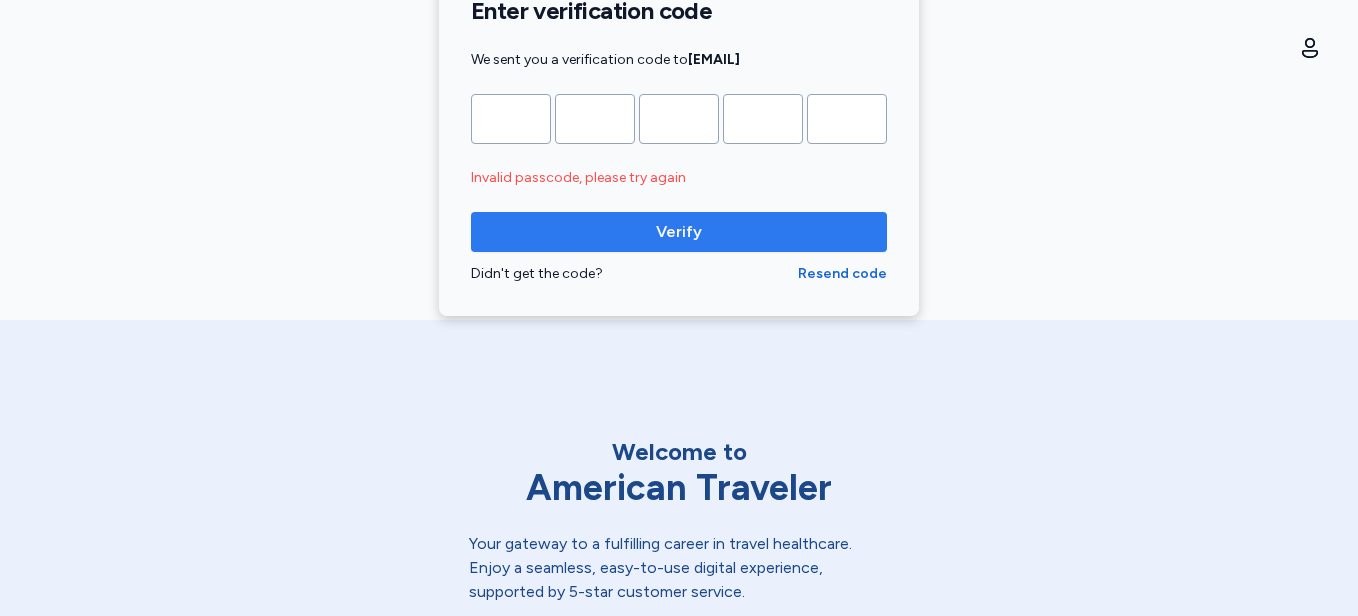 scroll, scrollTop: 532, scrollLeft: 0, axis: vertical 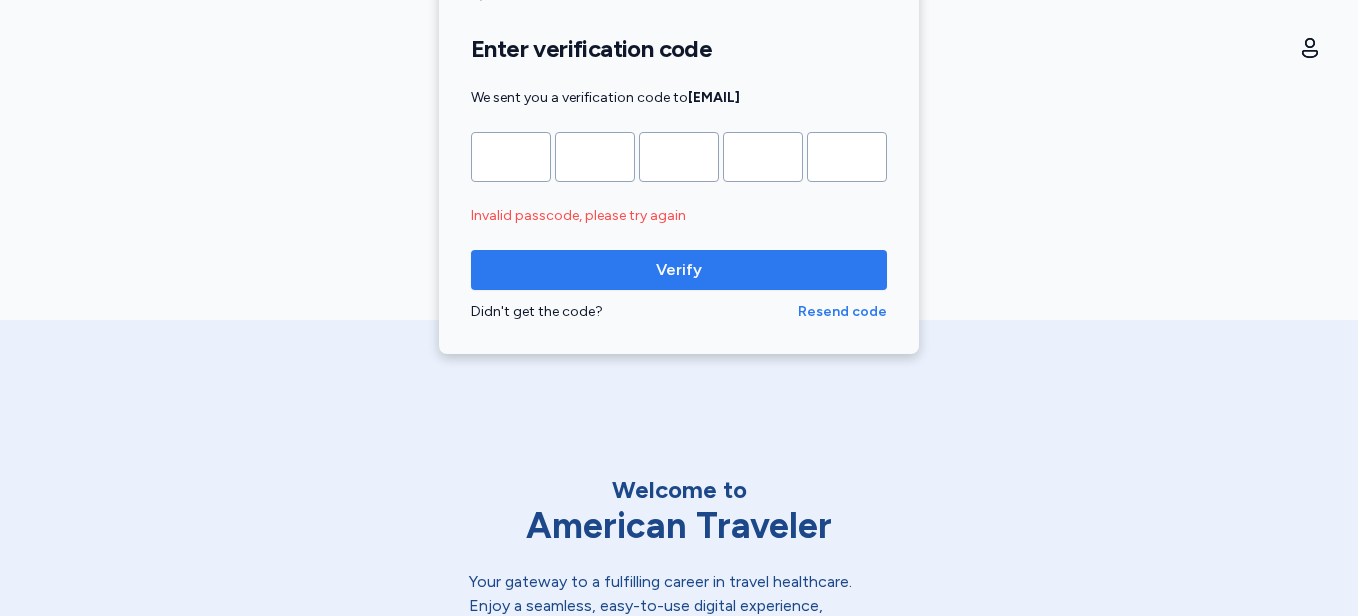 click on "Resend code" at bounding box center [842, 312] 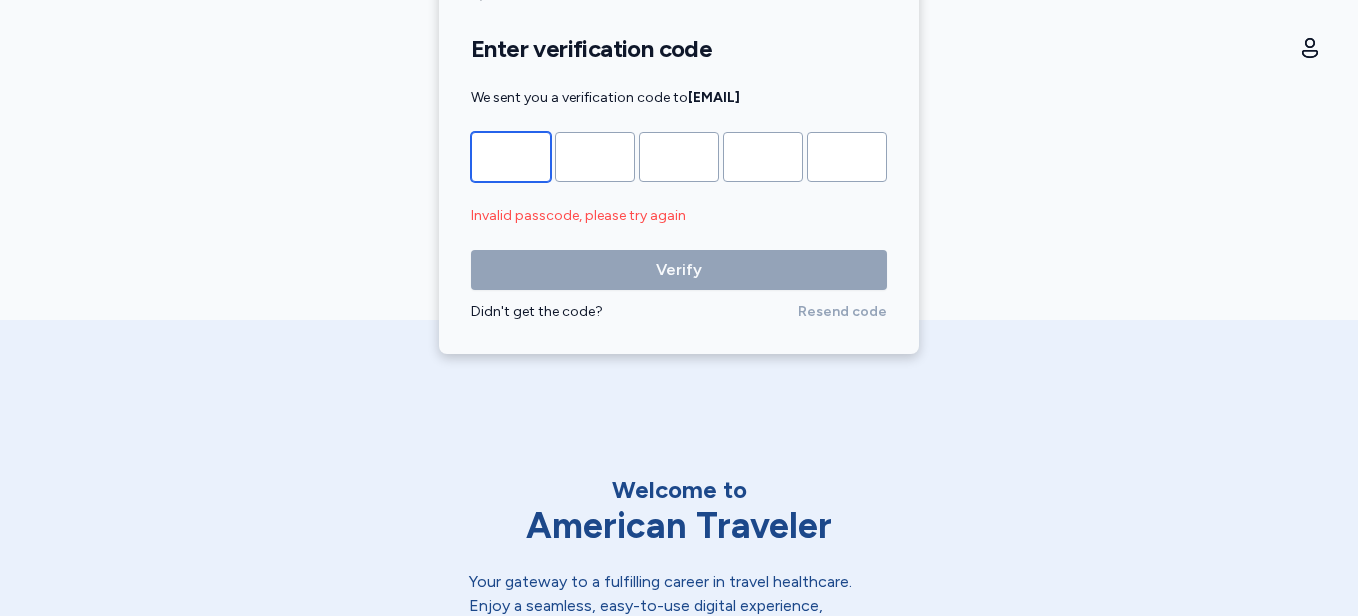 click at bounding box center [511, 157] 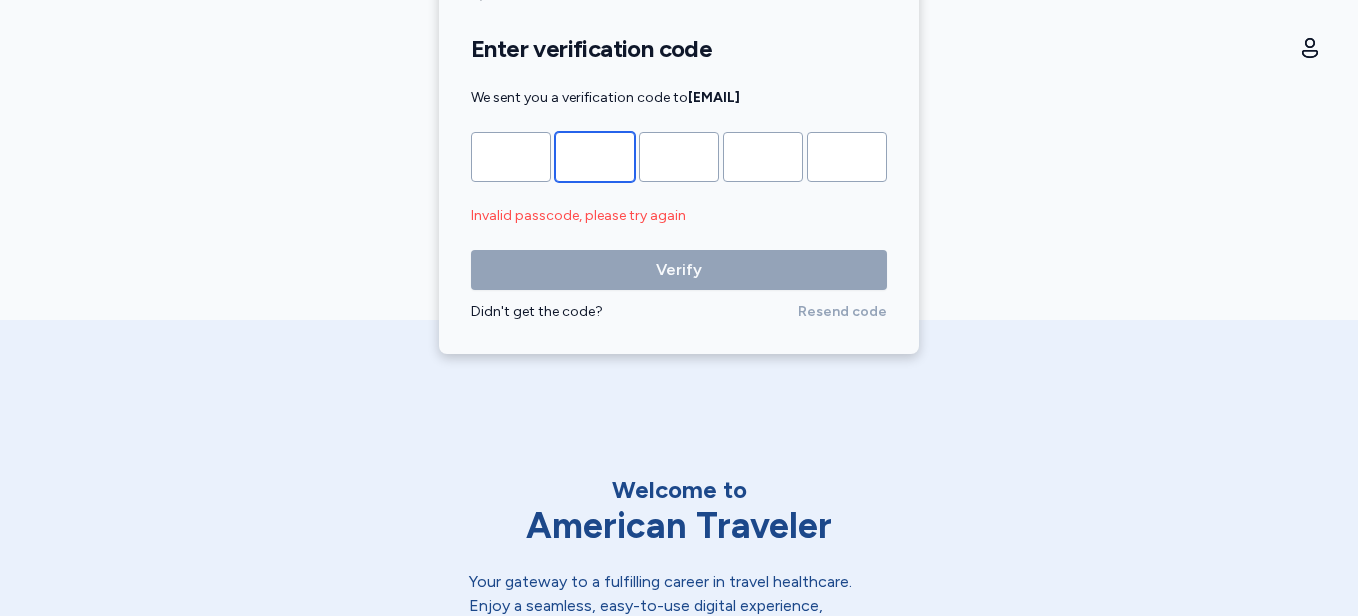type on "*" 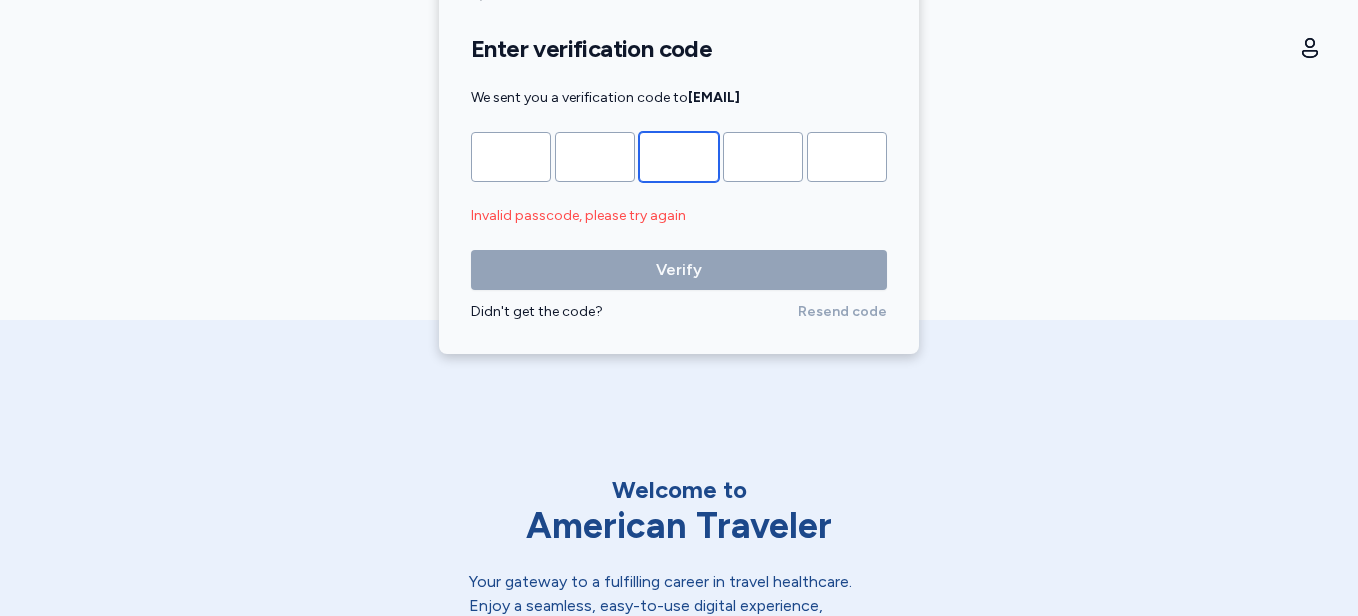 type on "*" 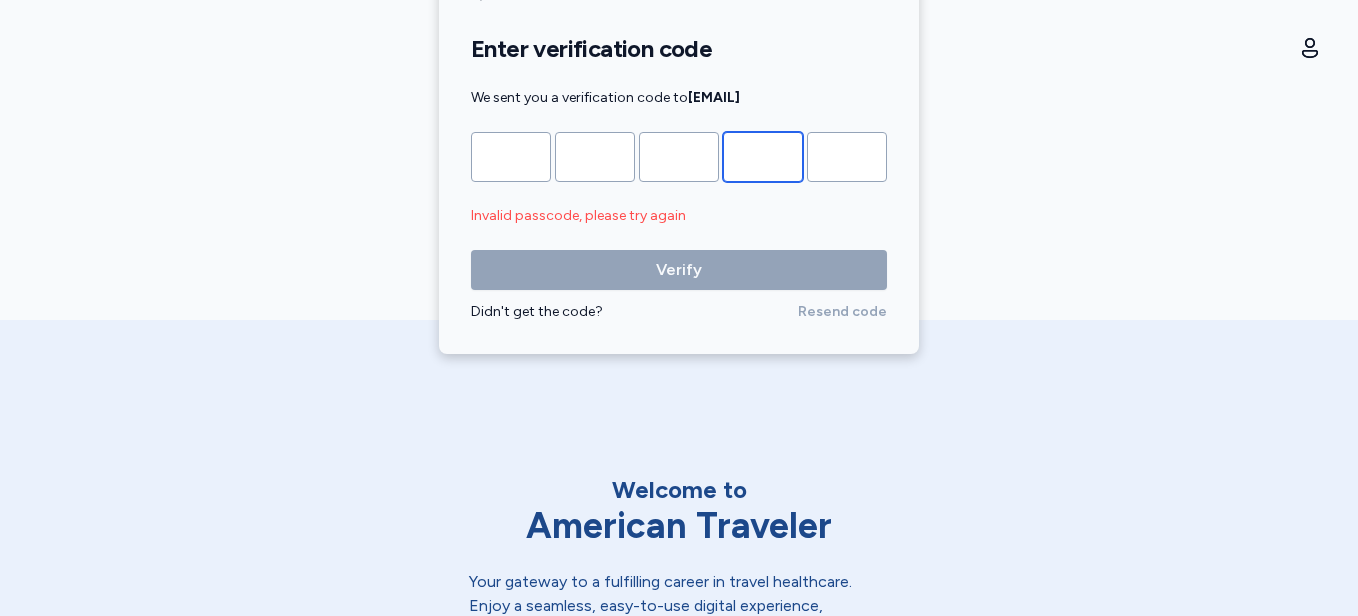 type on "*" 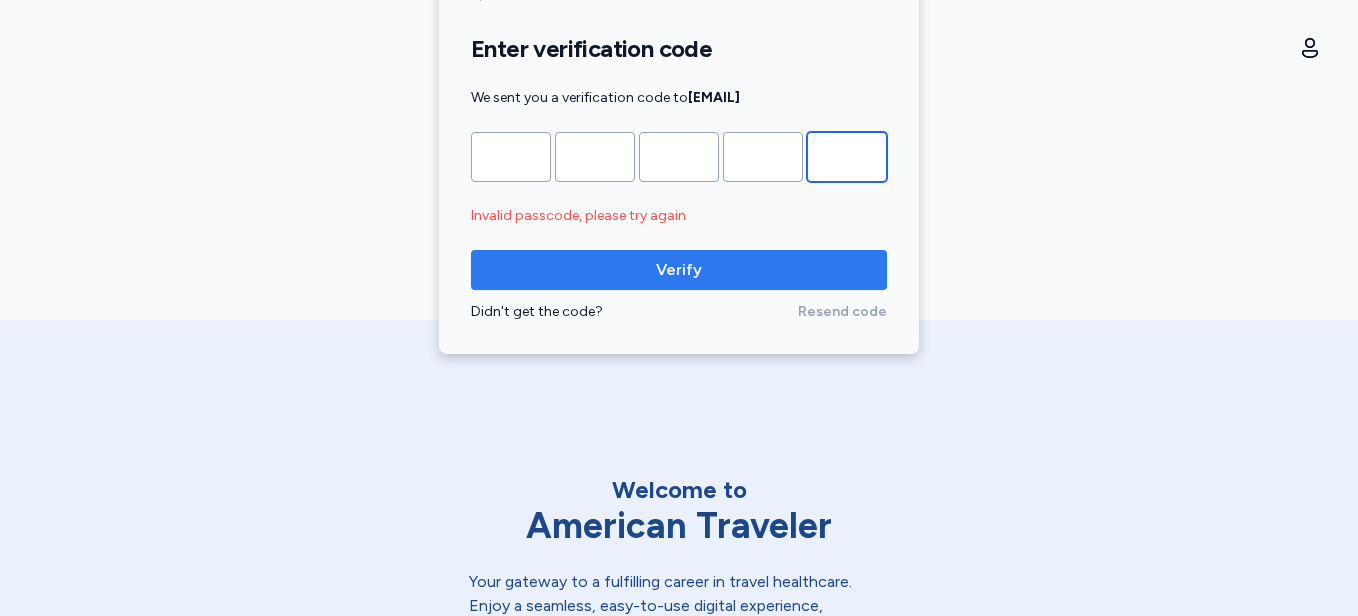 type on "*" 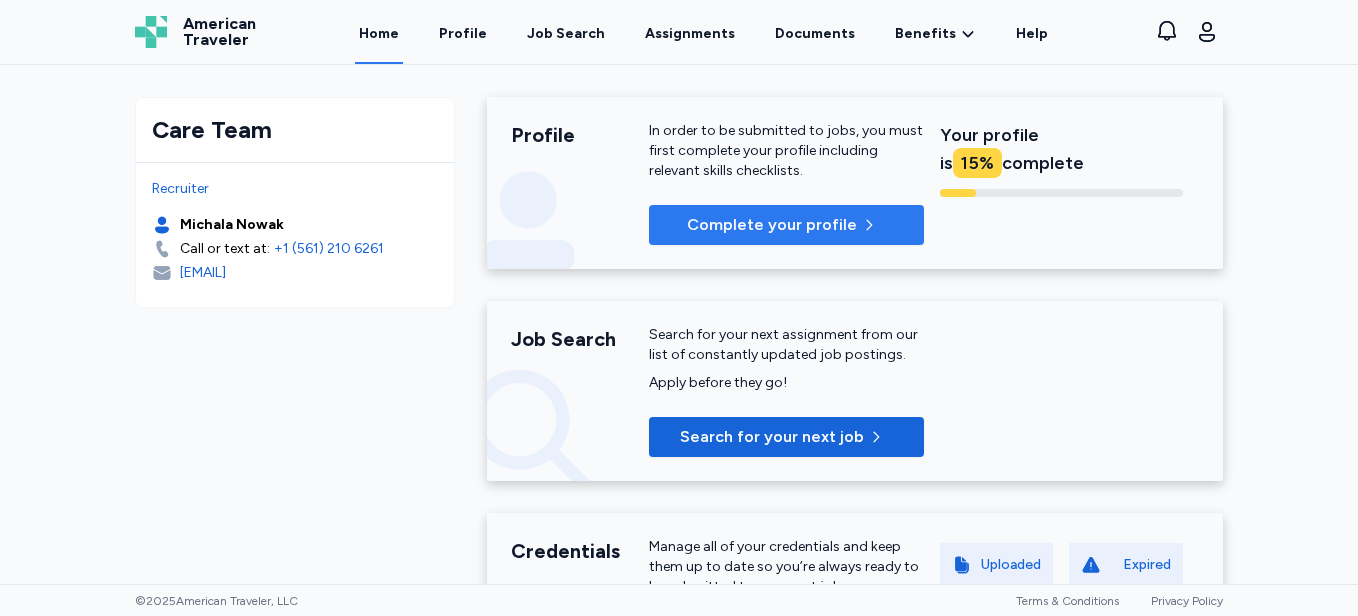 click on "Complete your profile" at bounding box center [772, 225] 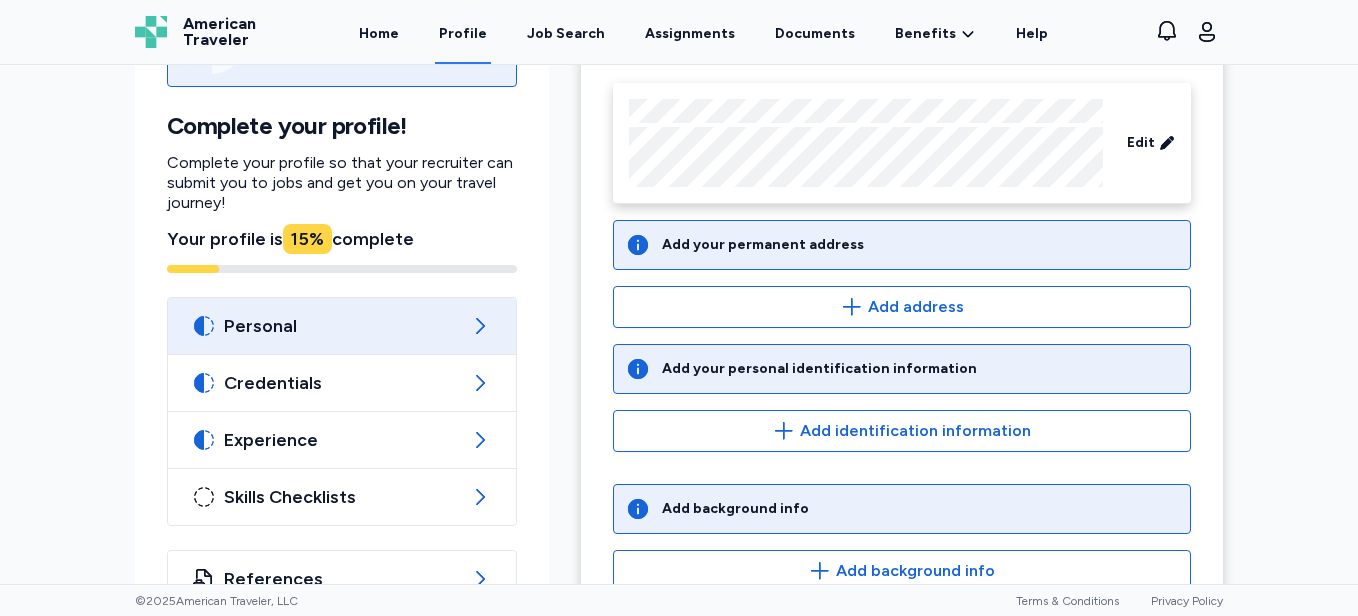 scroll, scrollTop: 159, scrollLeft: 0, axis: vertical 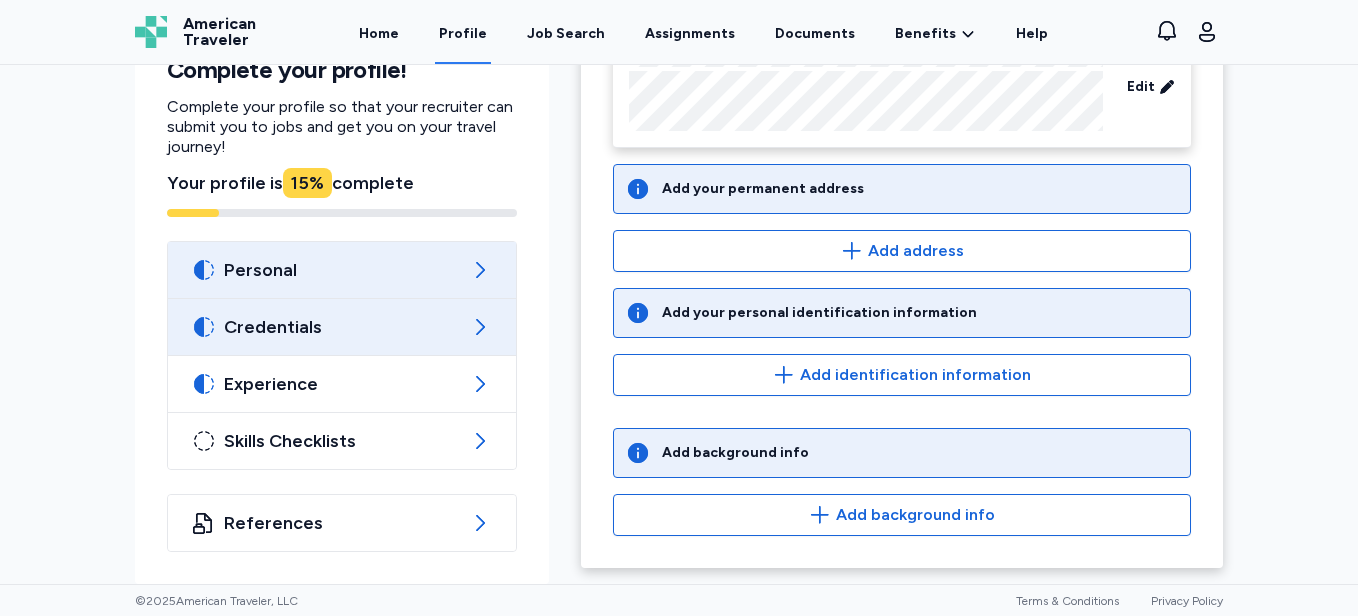 click on "Credentials" at bounding box center (342, 327) 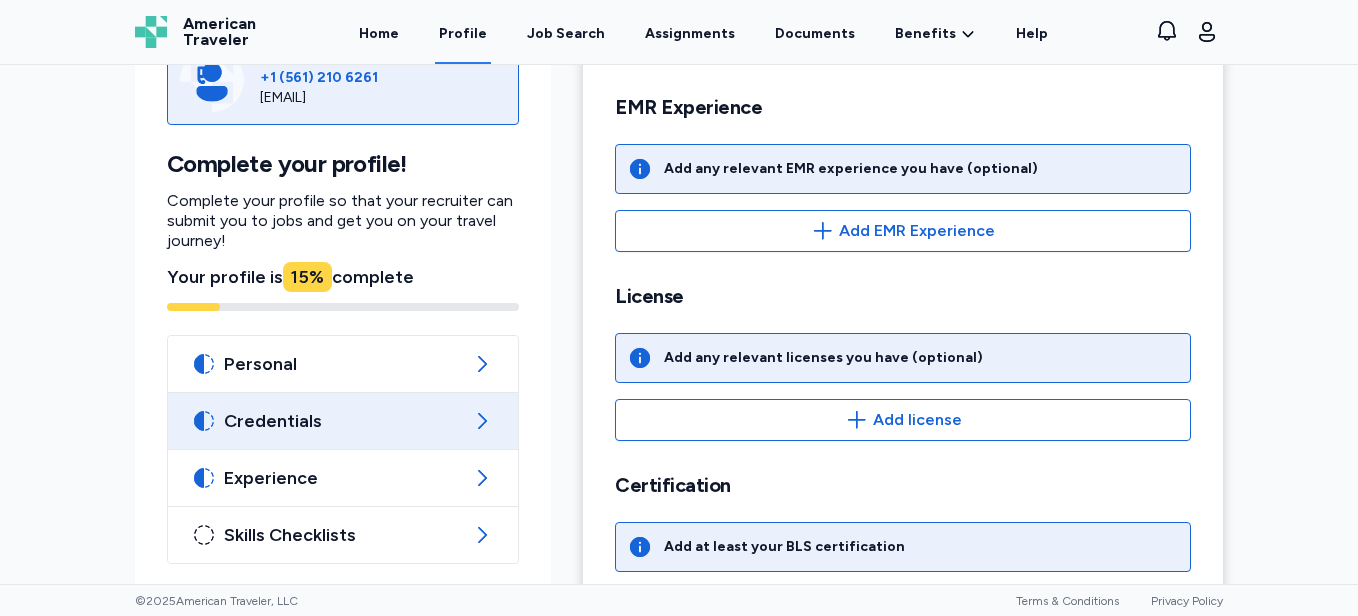 scroll, scrollTop: 527, scrollLeft: 0, axis: vertical 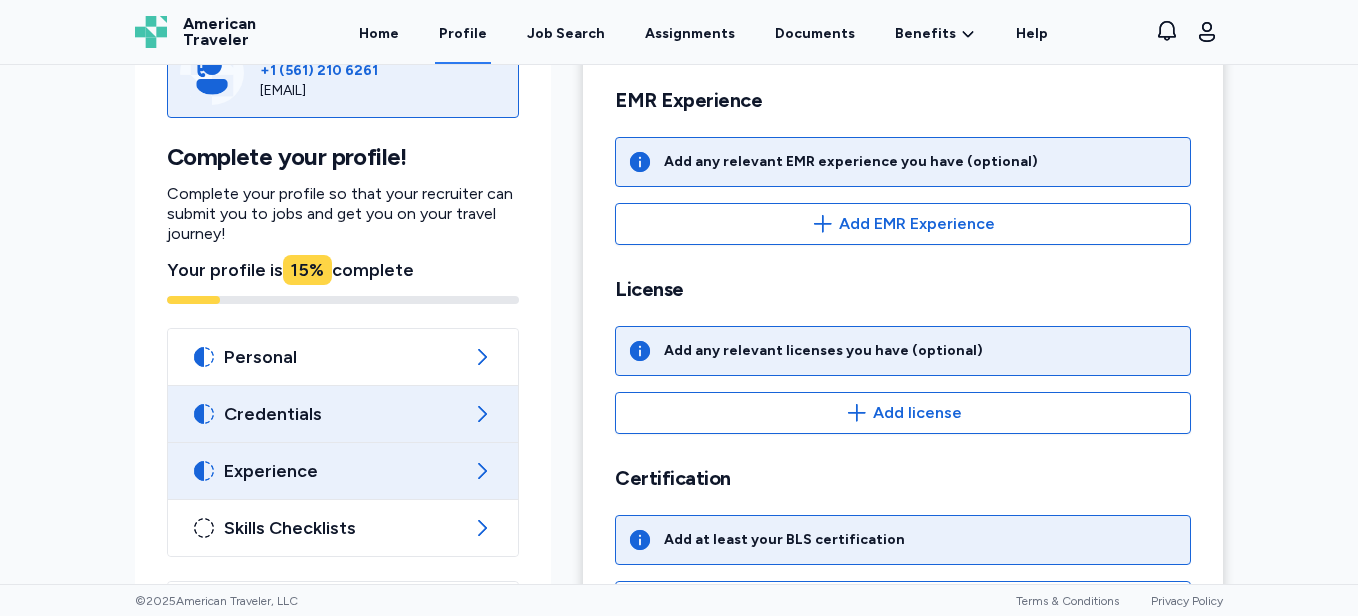 click on "Experience" at bounding box center (343, 471) 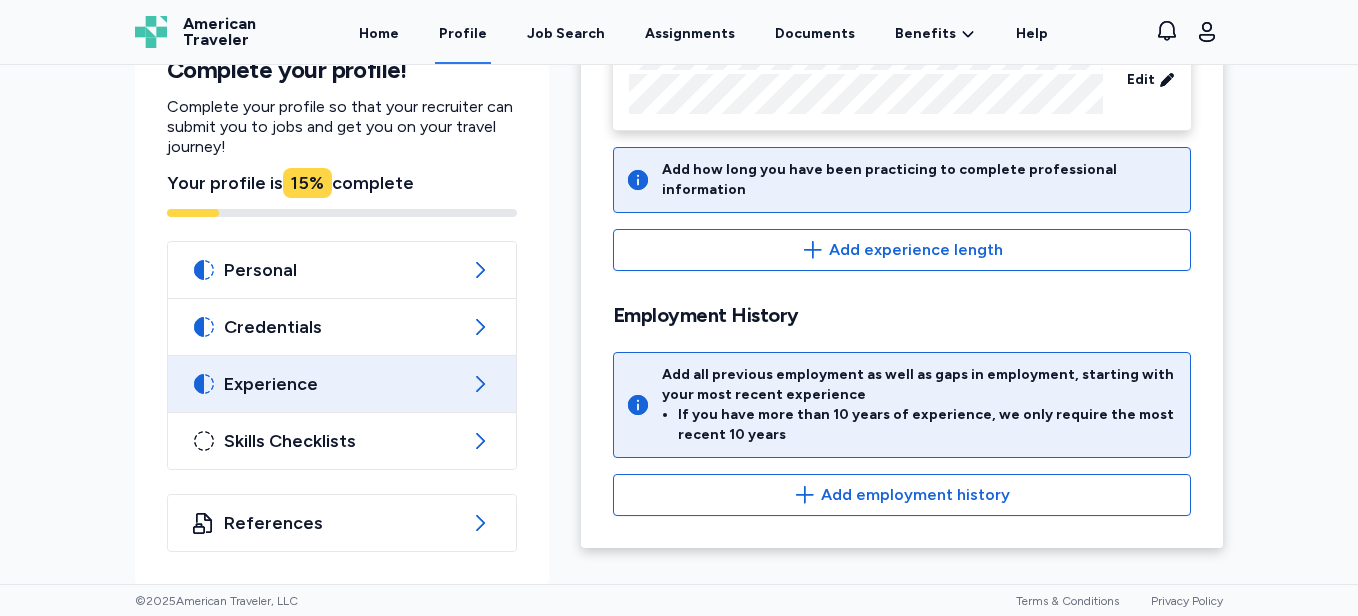 scroll, scrollTop: 0, scrollLeft: 0, axis: both 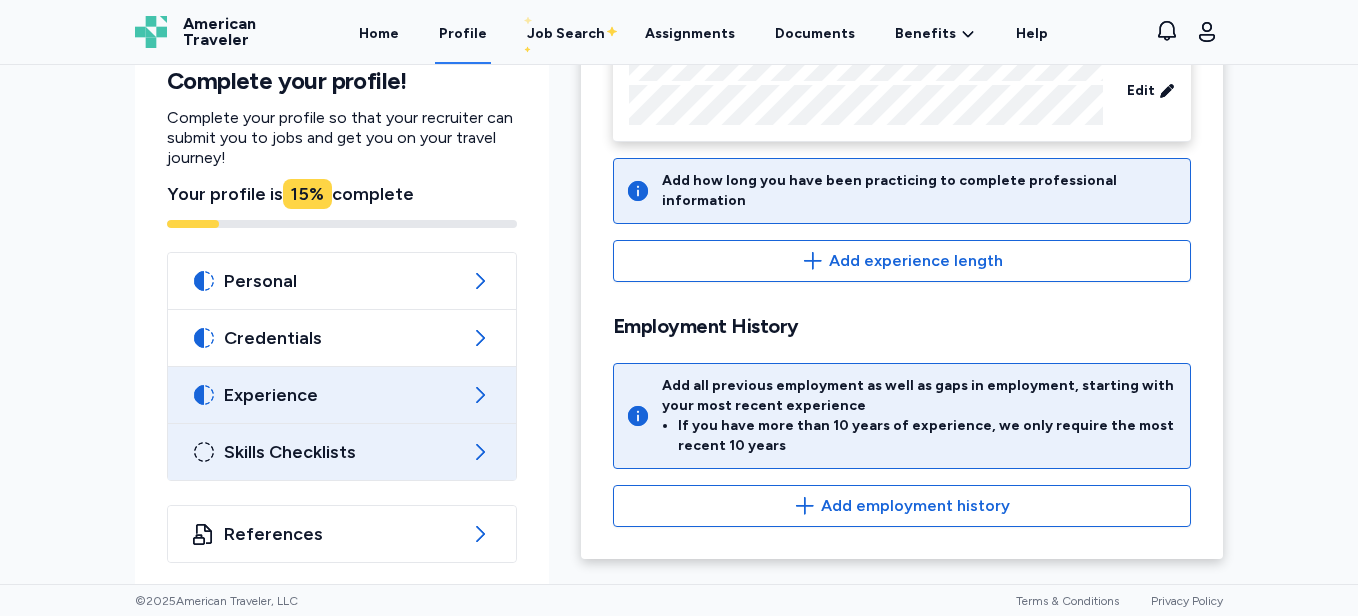 click on "Skills Checklists" at bounding box center (342, 452) 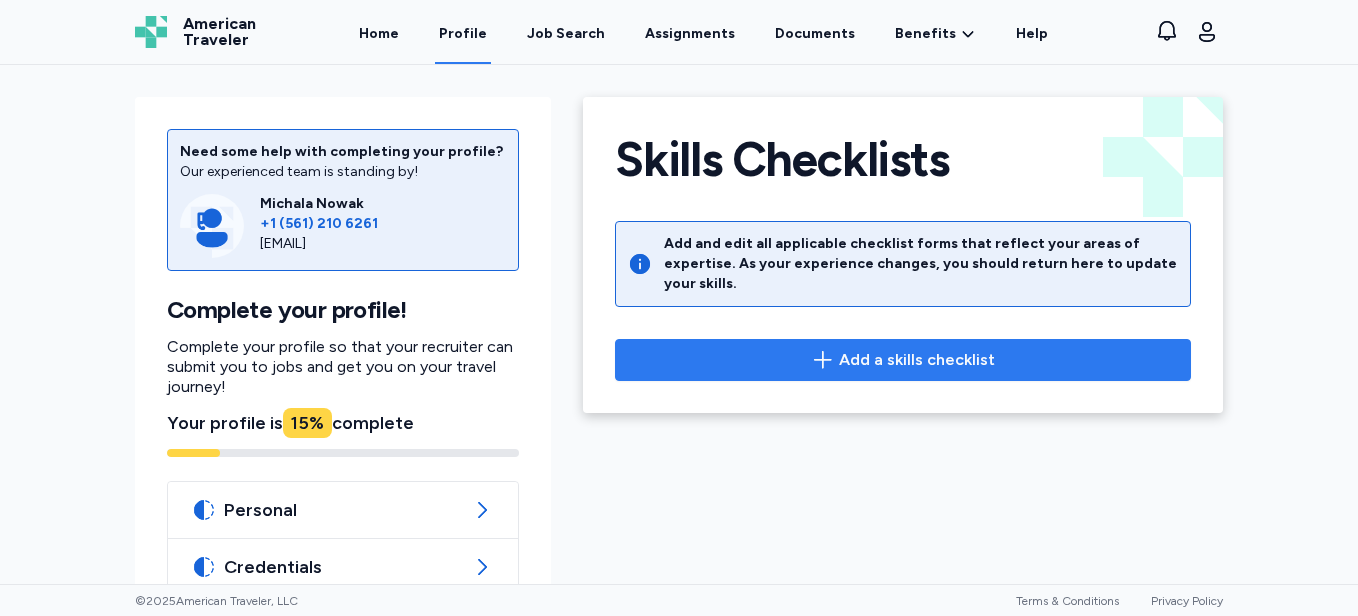 click on "Add a skills checklist" at bounding box center [917, 360] 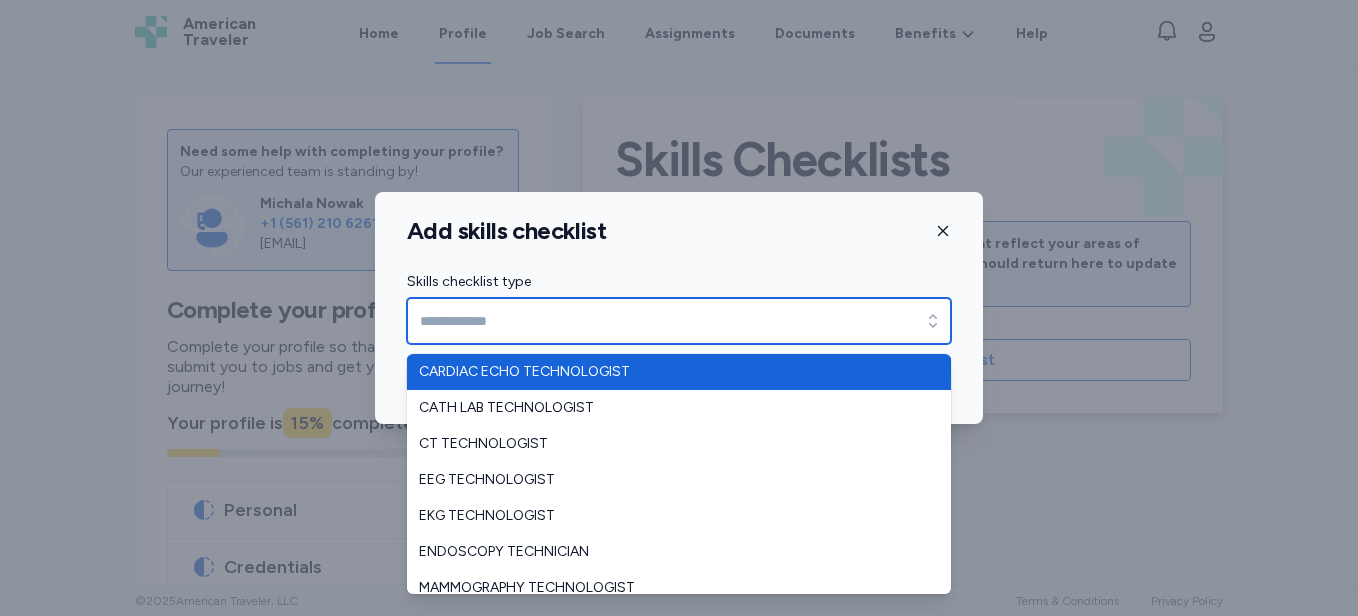click on "Skills checklist type" at bounding box center [679, 321] 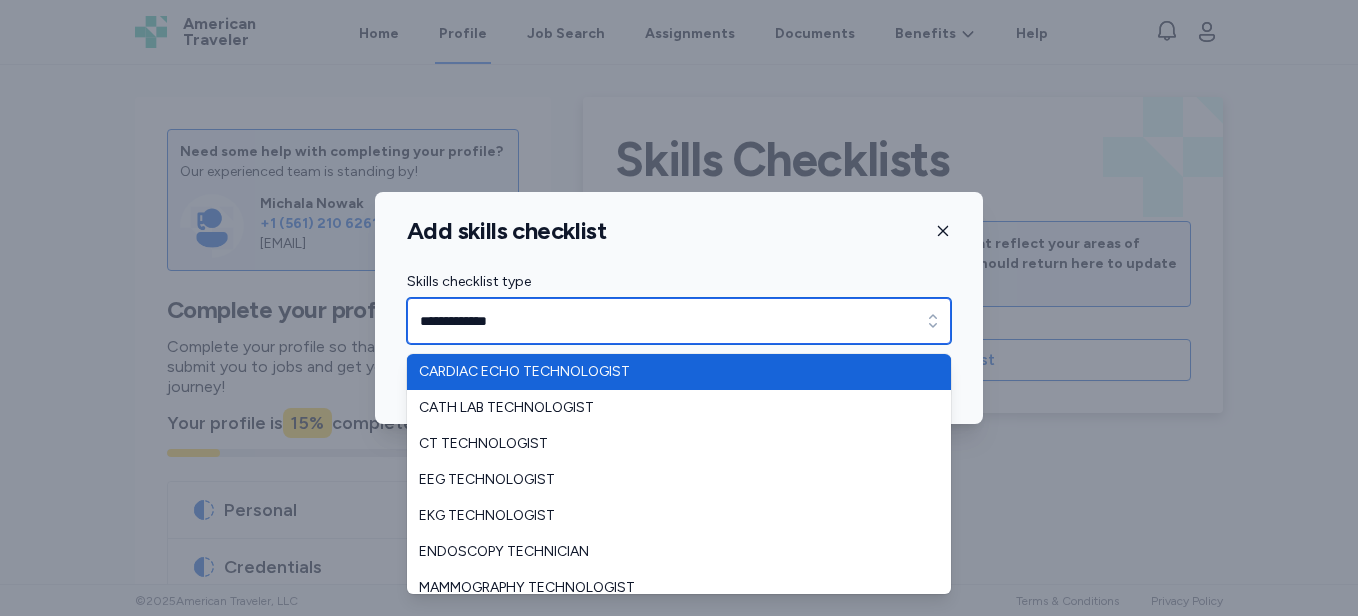 type on "**********" 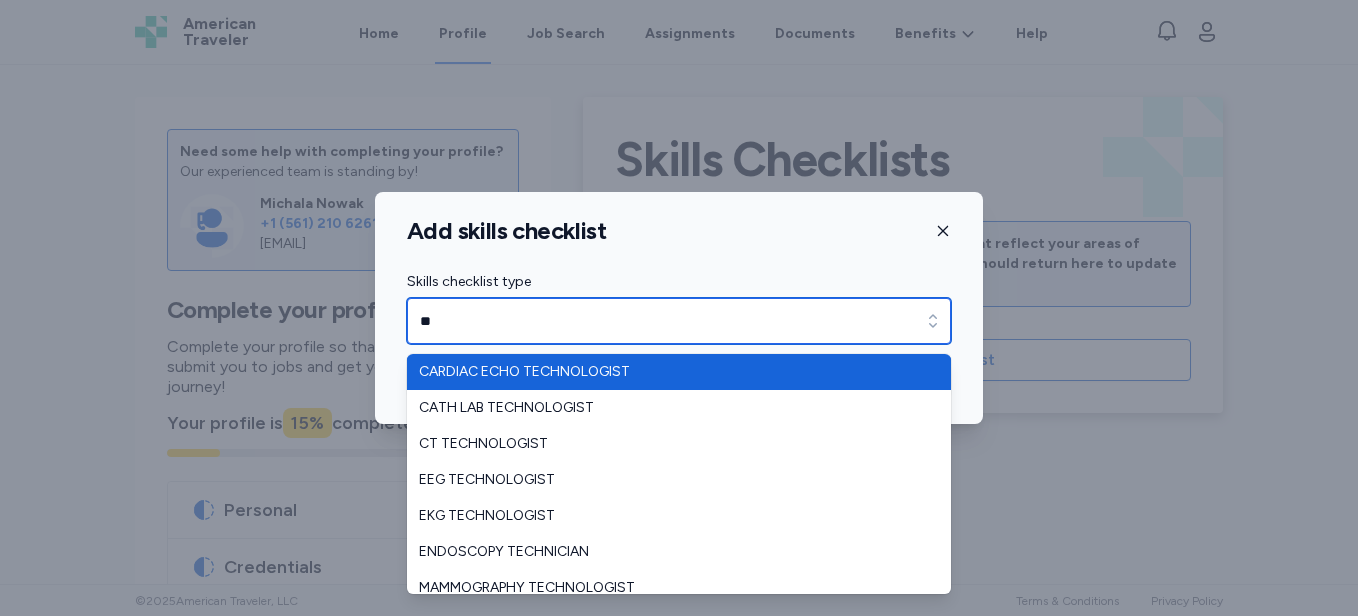 type on "*" 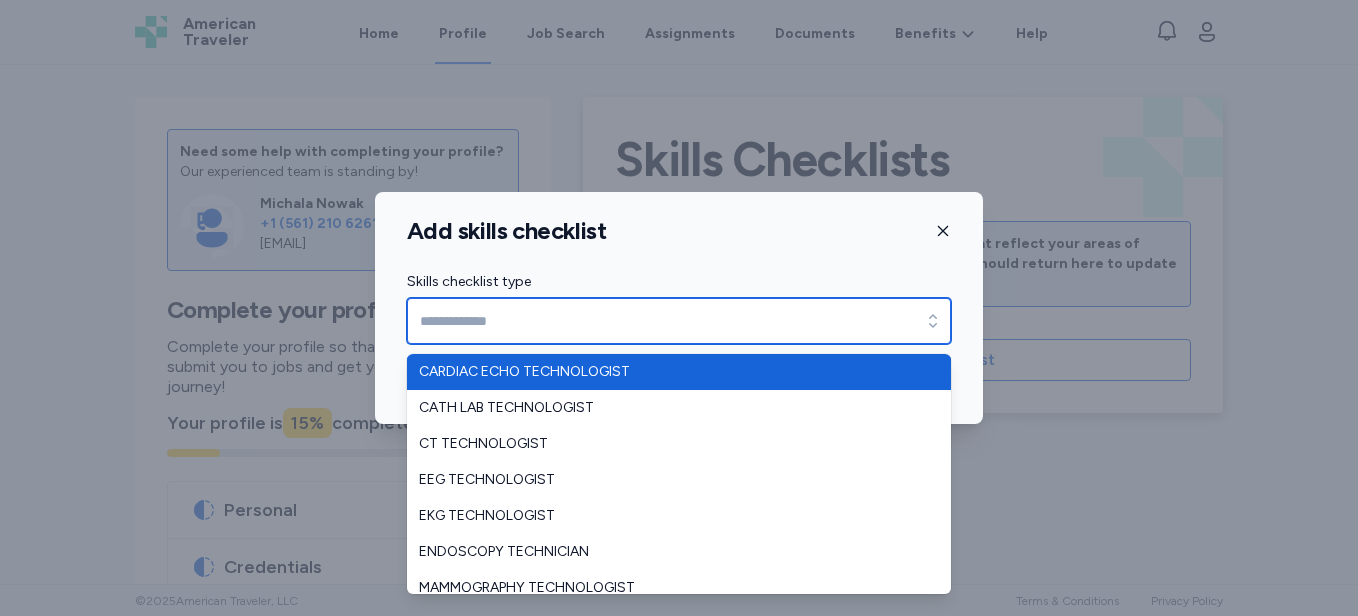 type on "*" 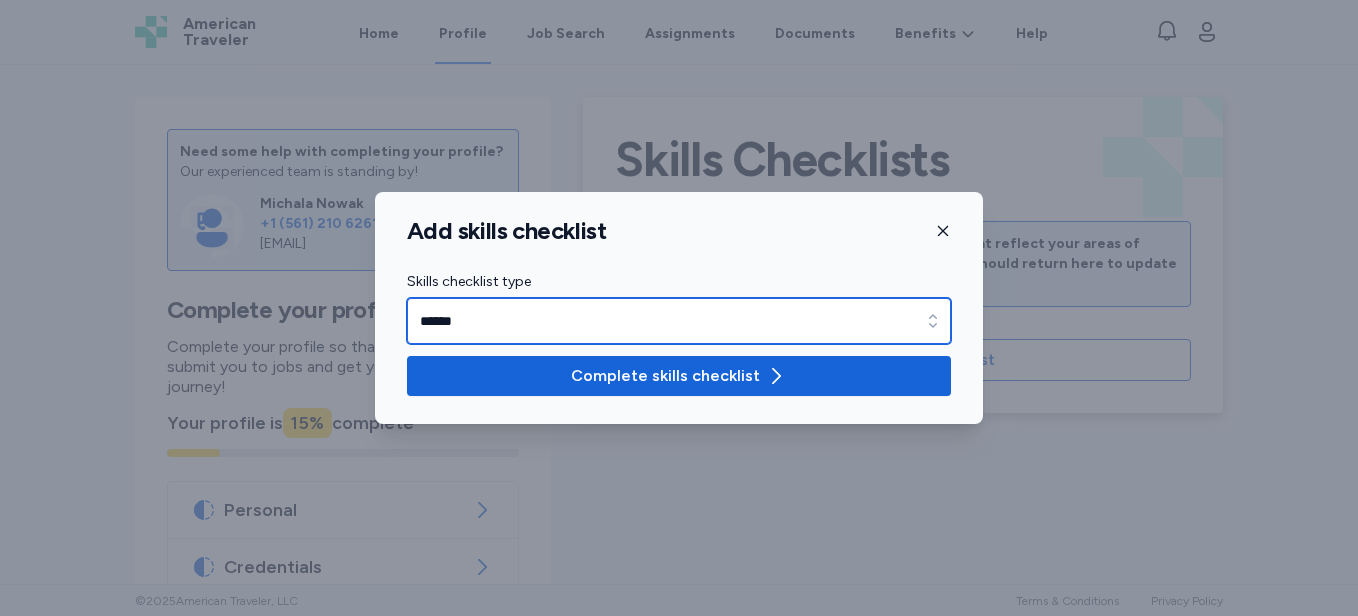 click on "******" at bounding box center [679, 321] 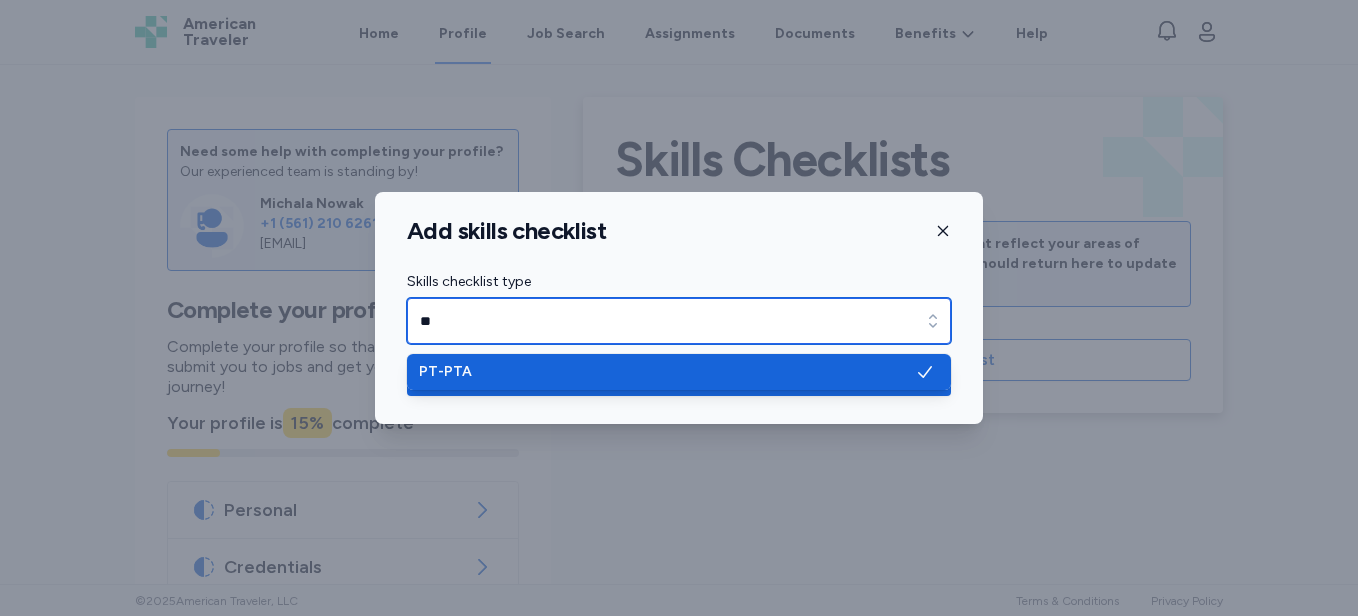 type on "*" 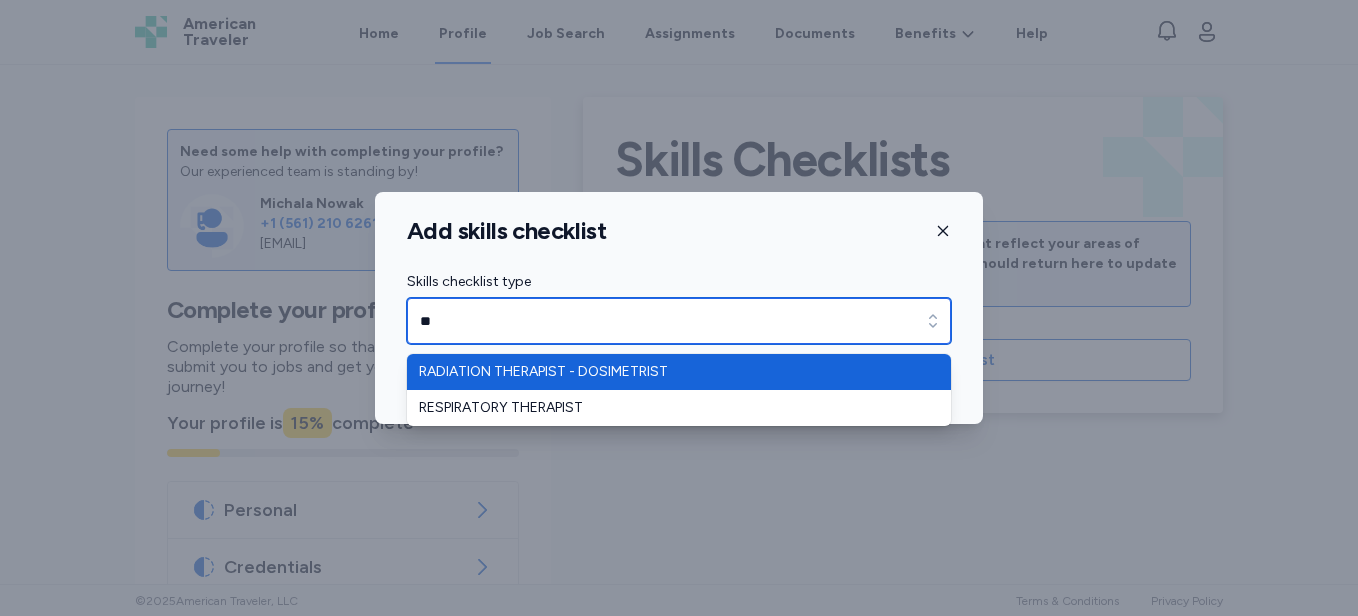 type on "*" 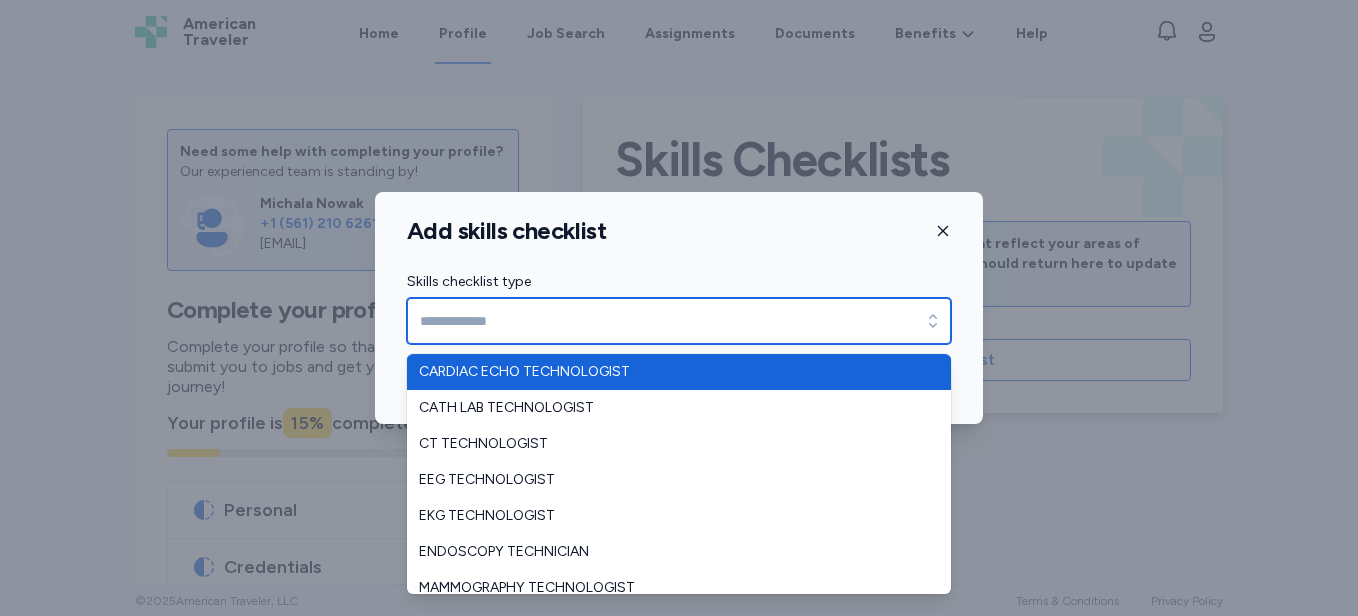 scroll, scrollTop: 0, scrollLeft: 0, axis: both 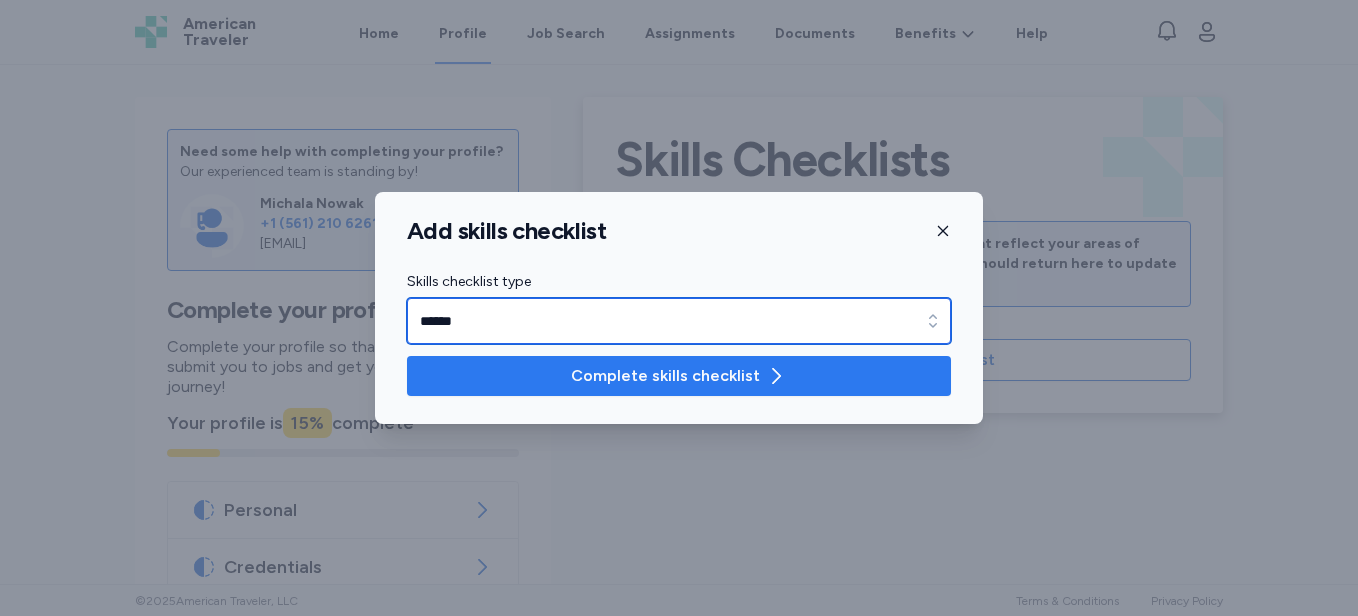 type on "******" 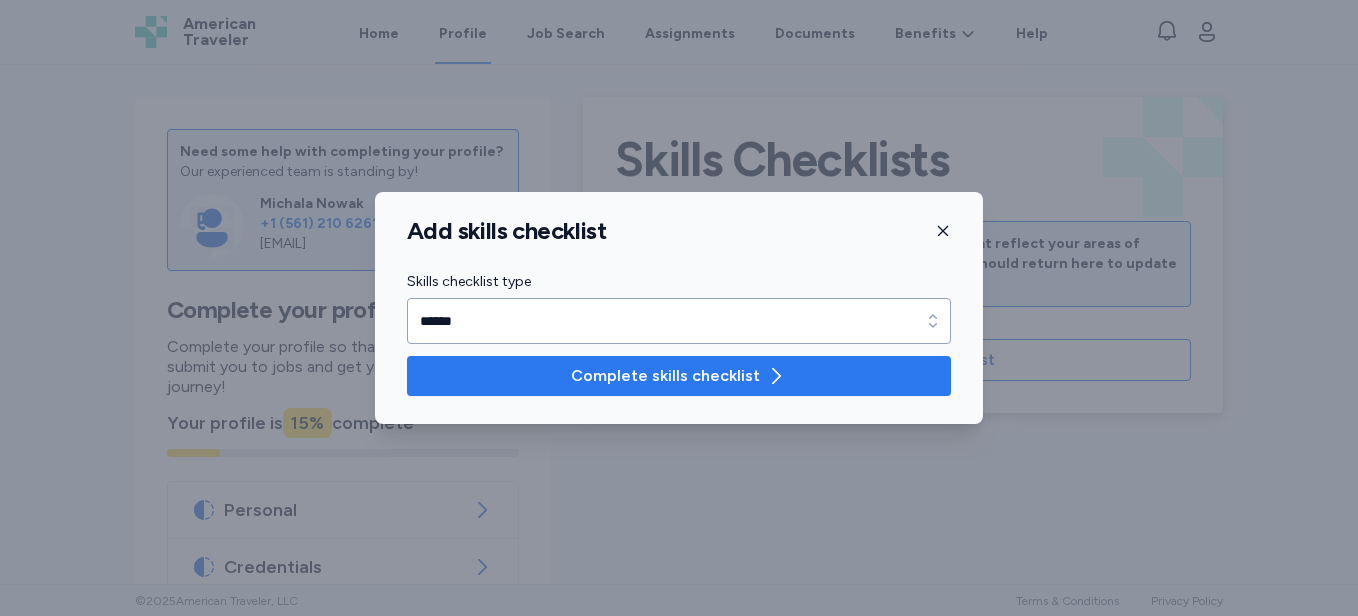 click on "Complete skills checklist" at bounding box center [679, 376] 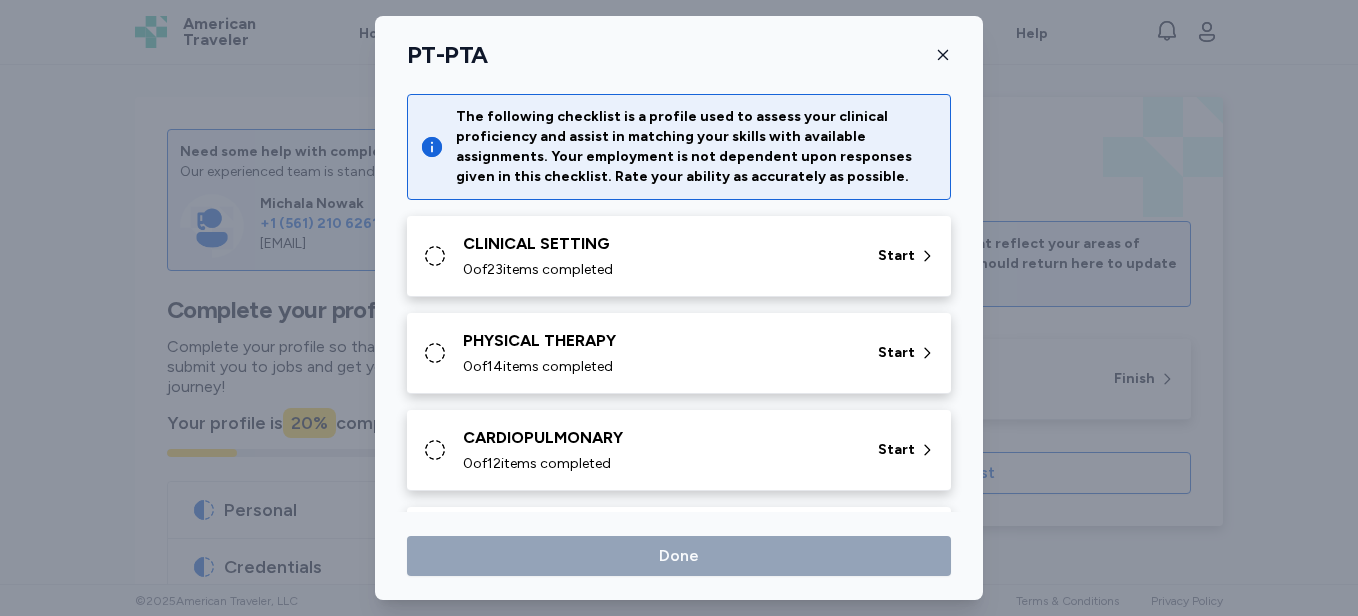 click on "CLINICAL SETTING 0  of  23  items completed Start" at bounding box center [679, 256] 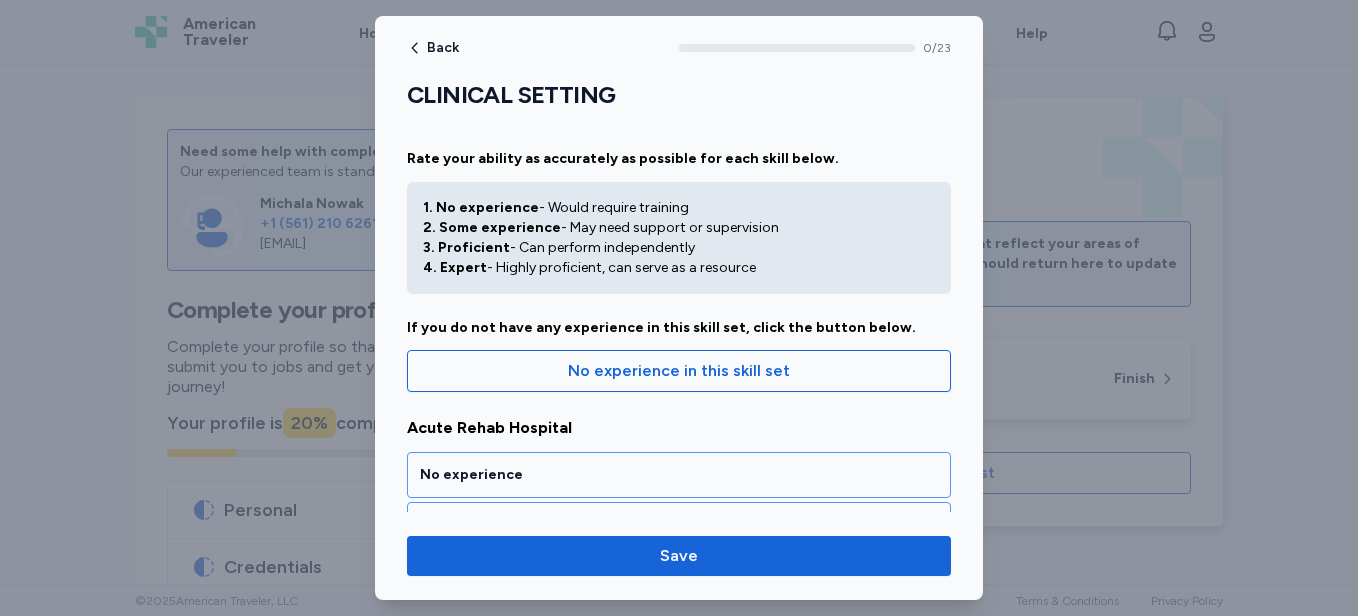 click on "CLINICAL SETTING Rate your ability as accurately as possible for each skill below. 1. No experience - Would require training 2. Some experience - May need support or supervision 3. Proficient - Can perform independently 4. Expert - Highly proficient, can serve as a resource If you do not have any experience in this skill set, click the button below. No experience in this skill set Acute Rehab Hospital No experience Some experience Proficient Expert Adult Acute Care No experience Some experience Proficient Expert Adult Home Health No experience Some experience Proficient Expert Adult Inpatient No experience Some experience Proficient Expert Adult Outpatient No experience Some experience Proficient Expert Adult Rehab No experience Some experience Proficient Expert Home Health Care No experience Some experience Proficient Expert Industrial Medicine No experience Some experience Proficient Expert Long Term Acute Care (LTAC) No experience Some experience Proficient Expert Outpatient Proficient" at bounding box center (679, 3032) 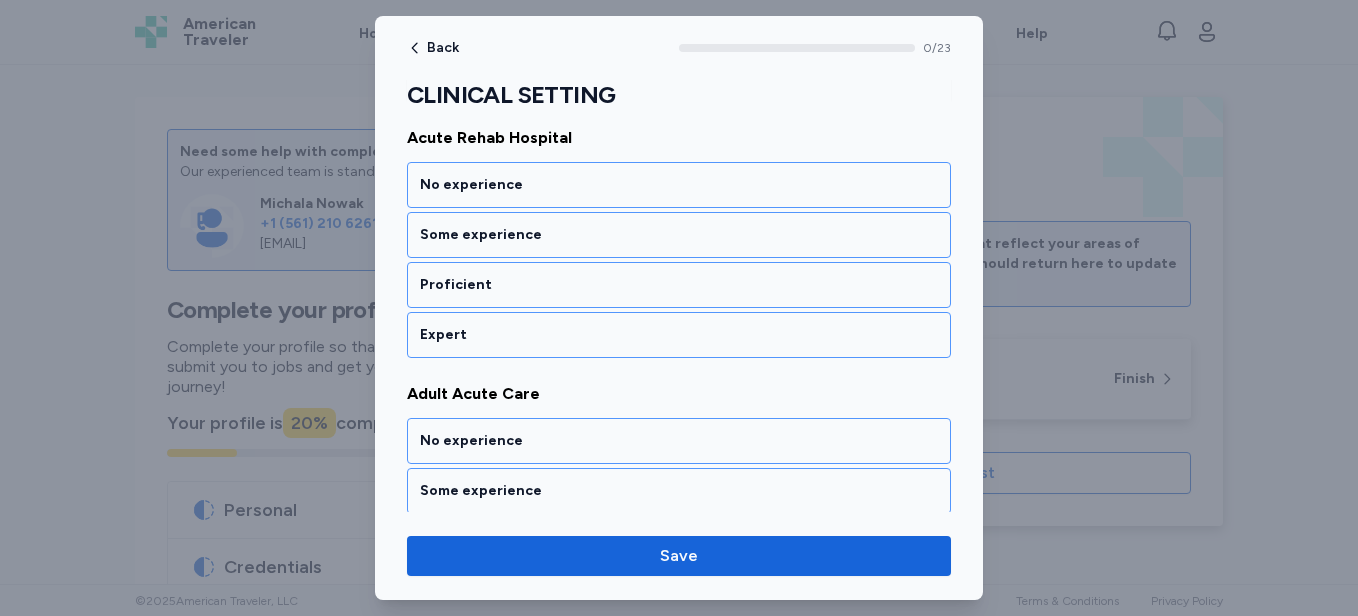 scroll, scrollTop: 352, scrollLeft: 0, axis: vertical 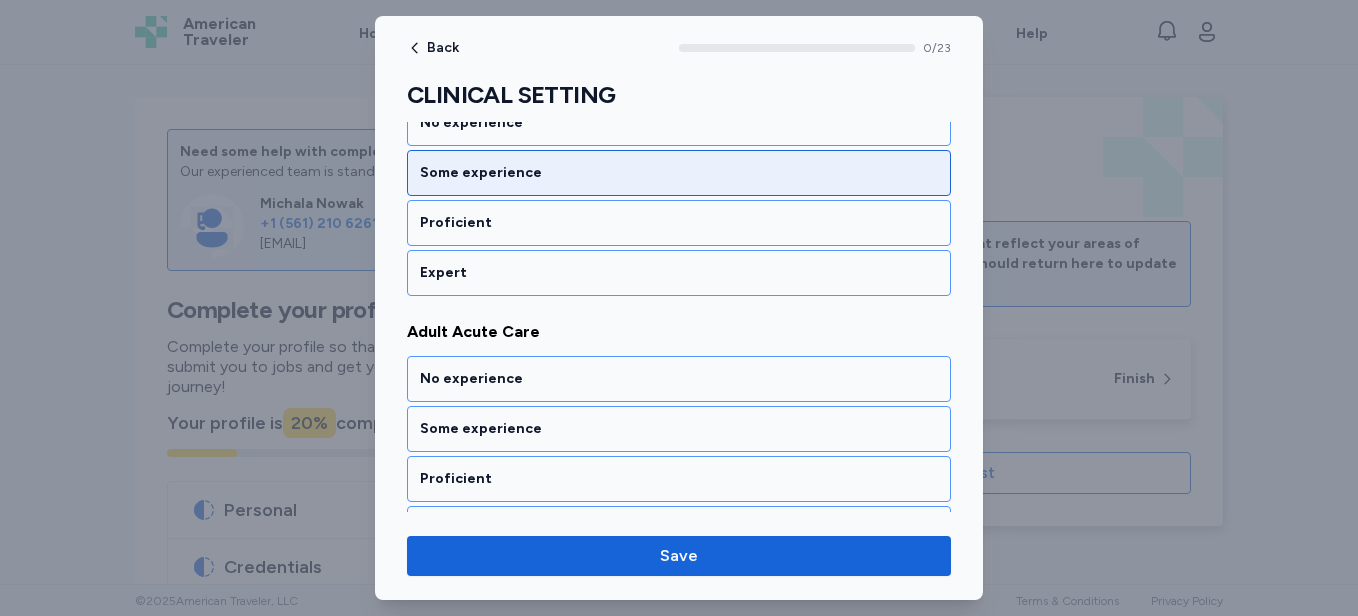 click on "Some experience" at bounding box center (679, 173) 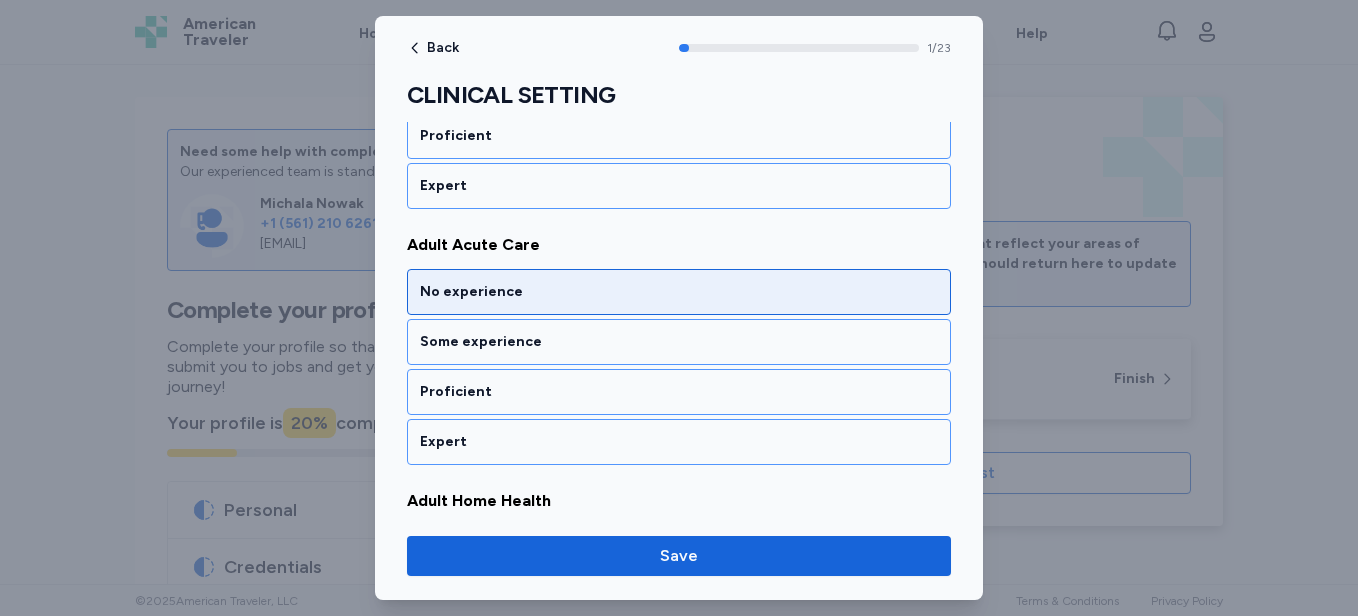 scroll, scrollTop: 471, scrollLeft: 0, axis: vertical 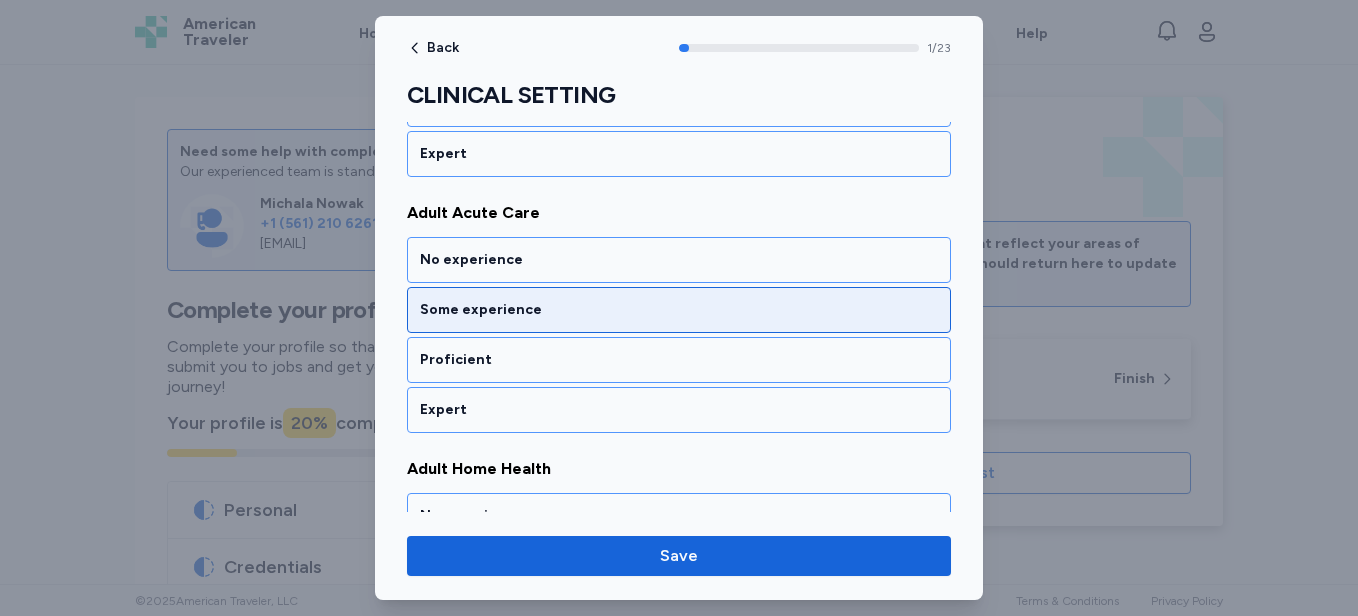 click on "Some experience" at bounding box center [679, 310] 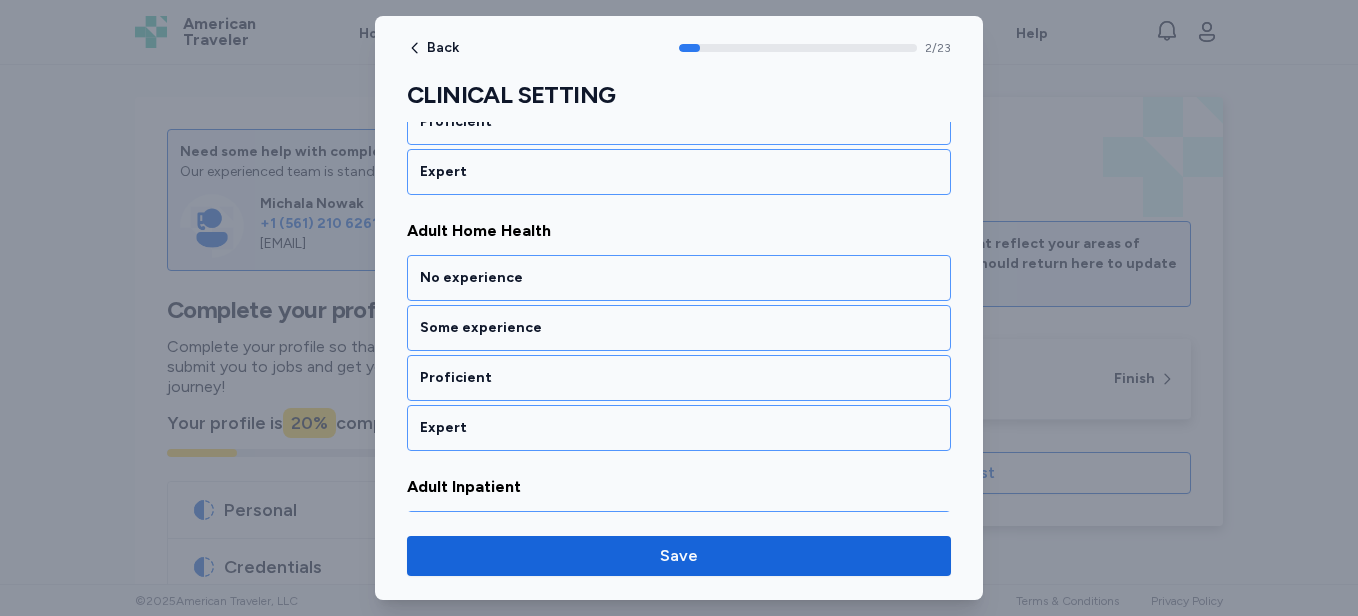 scroll, scrollTop: 727, scrollLeft: 0, axis: vertical 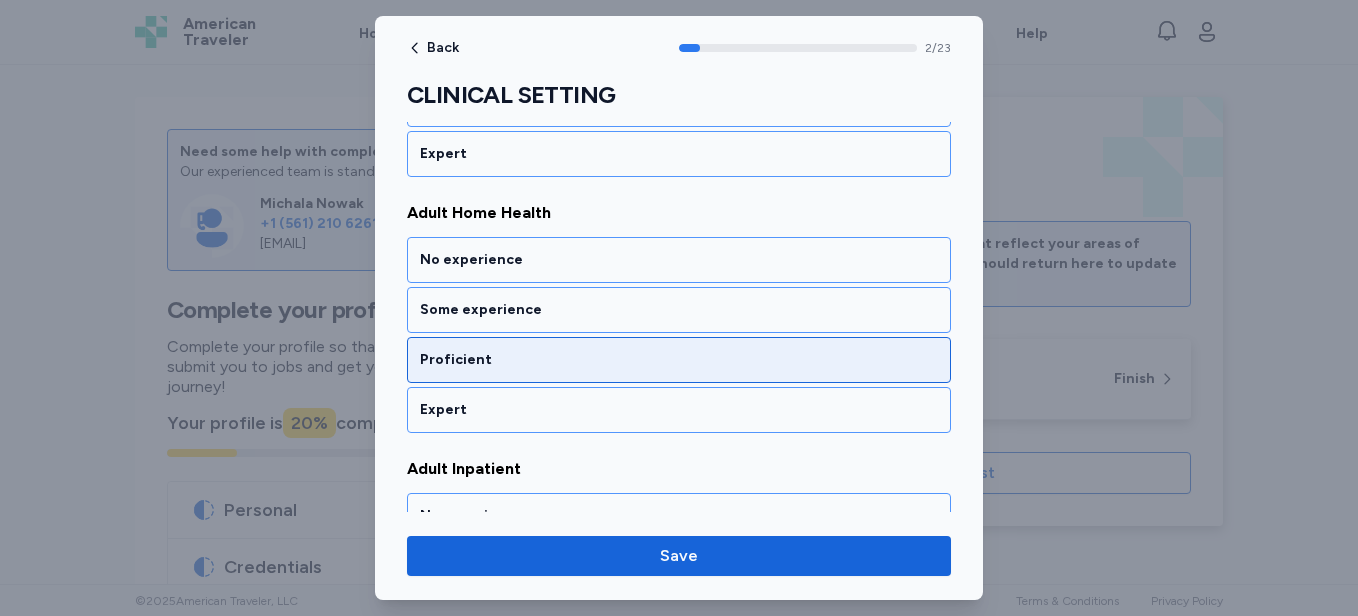click on "Proficient" at bounding box center [679, 360] 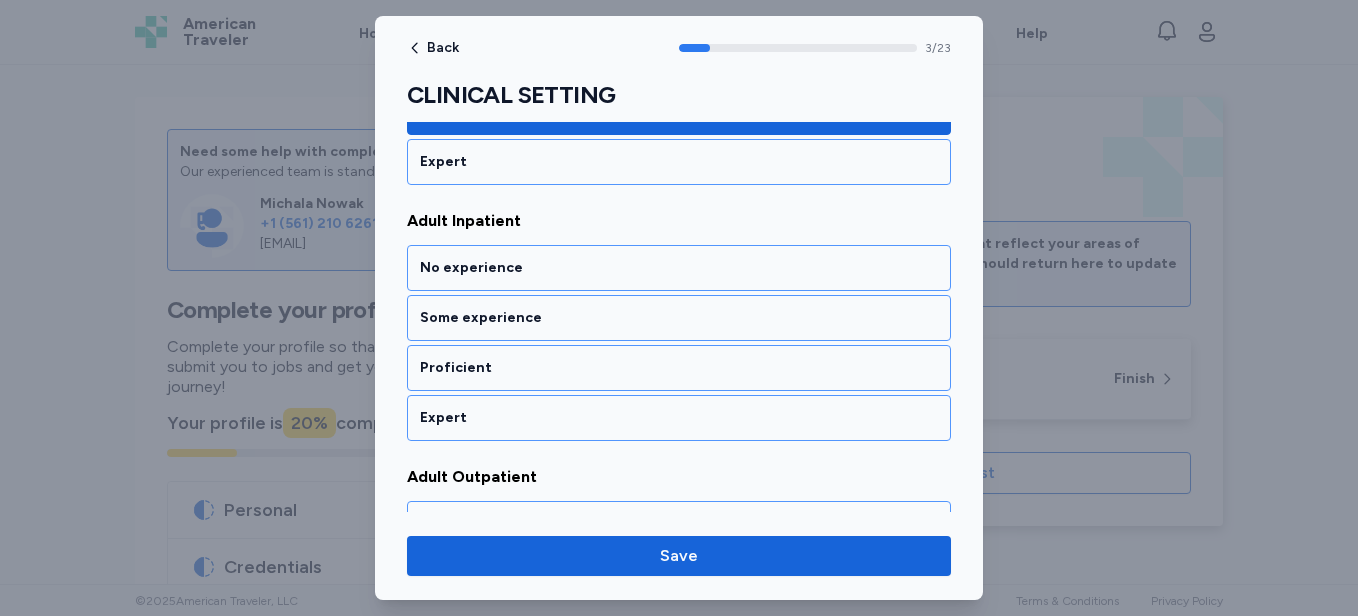 scroll, scrollTop: 983, scrollLeft: 0, axis: vertical 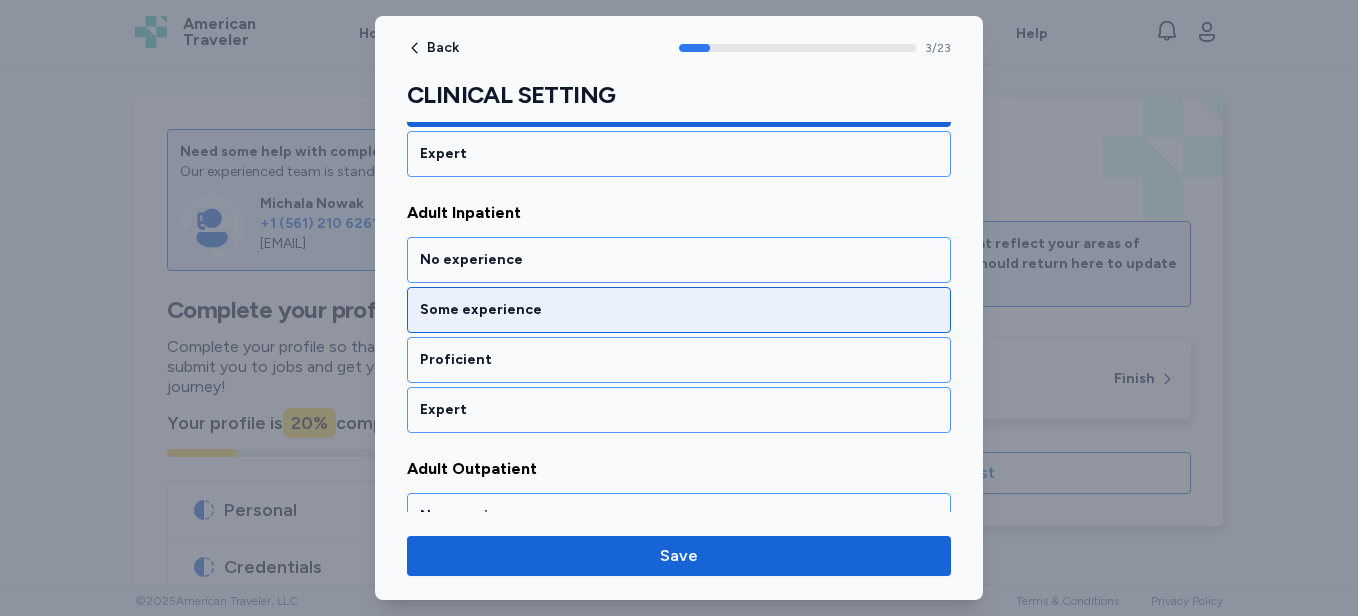 click on "Some experience" at bounding box center [679, 310] 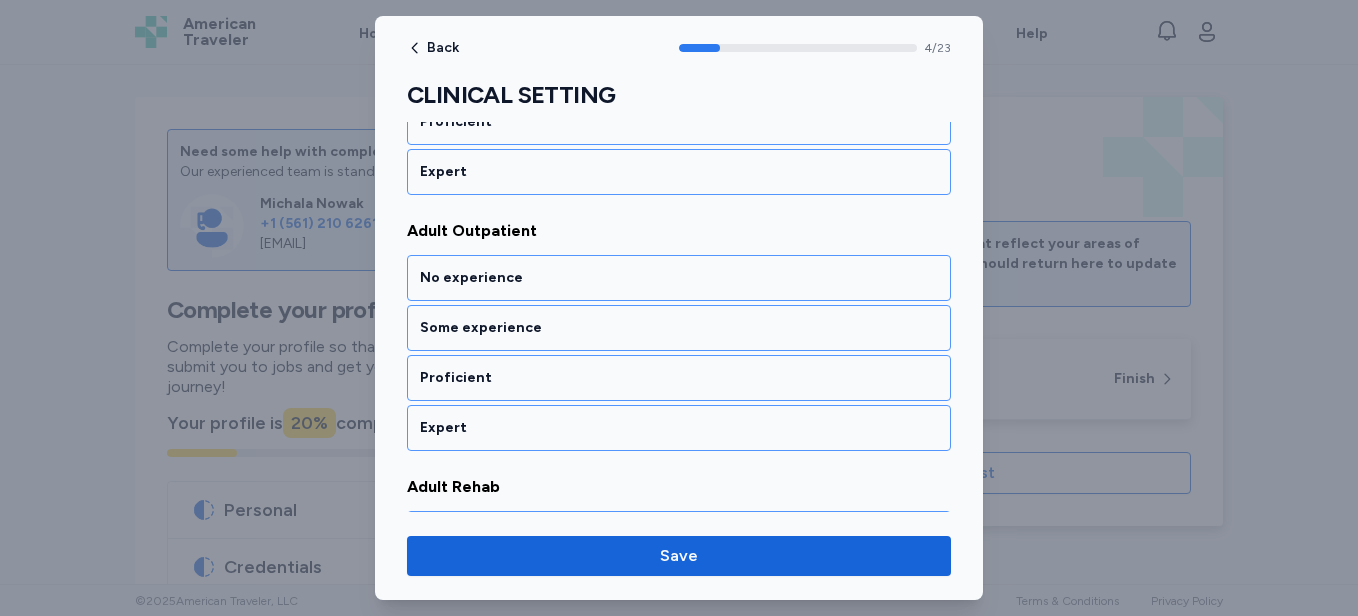scroll, scrollTop: 1239, scrollLeft: 0, axis: vertical 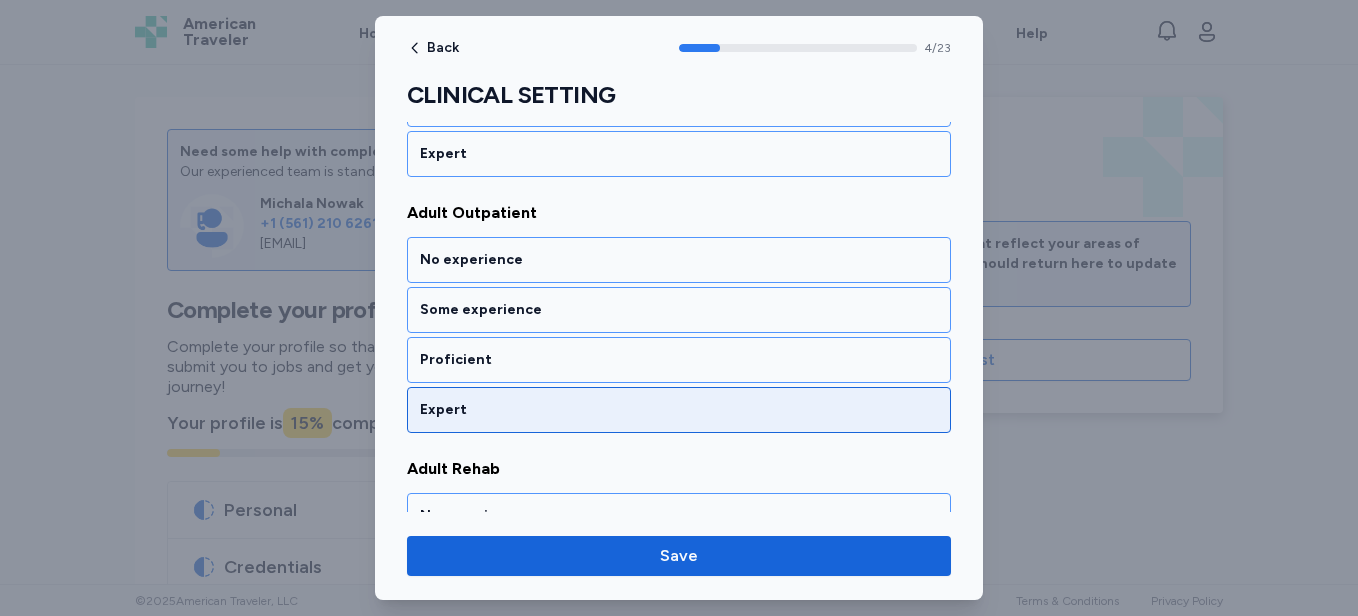 click on "Expert" at bounding box center [679, 410] 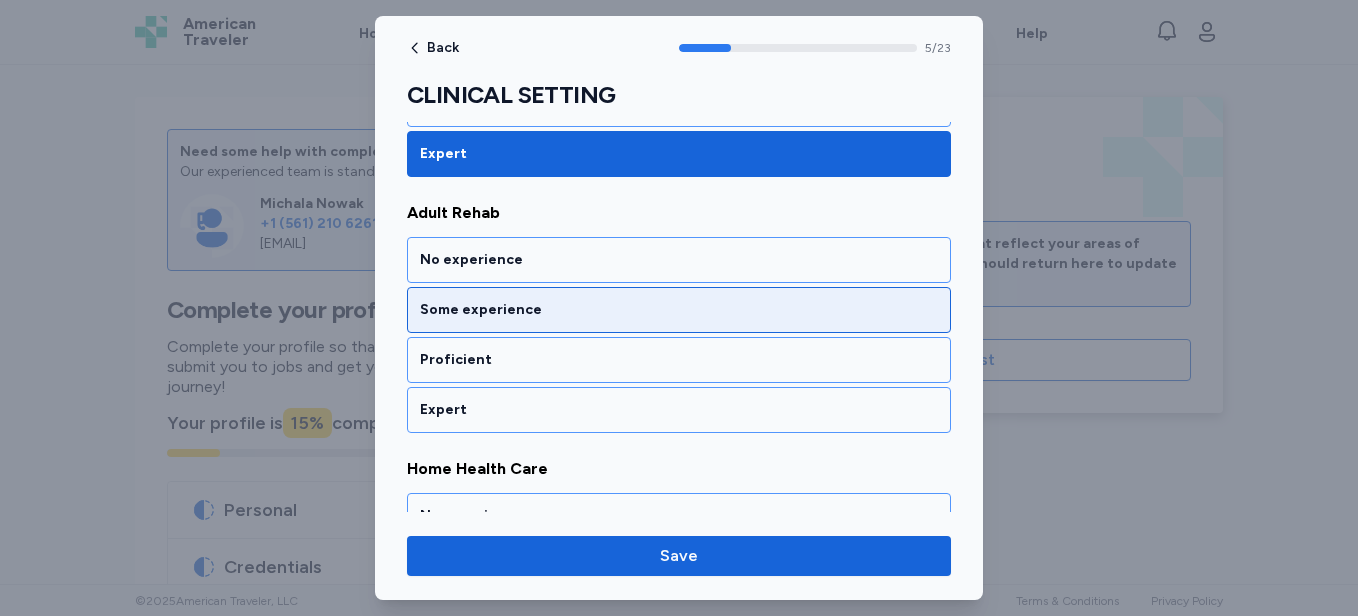 click on "Some experience" at bounding box center (679, 310) 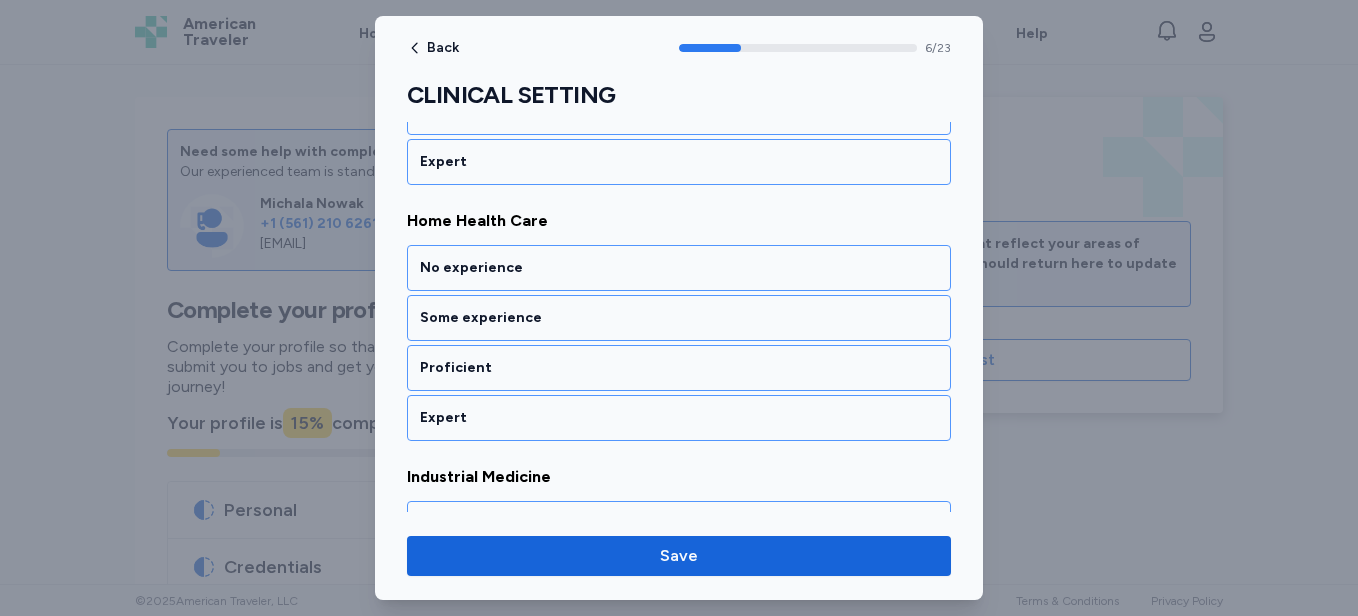 scroll, scrollTop: 1751, scrollLeft: 0, axis: vertical 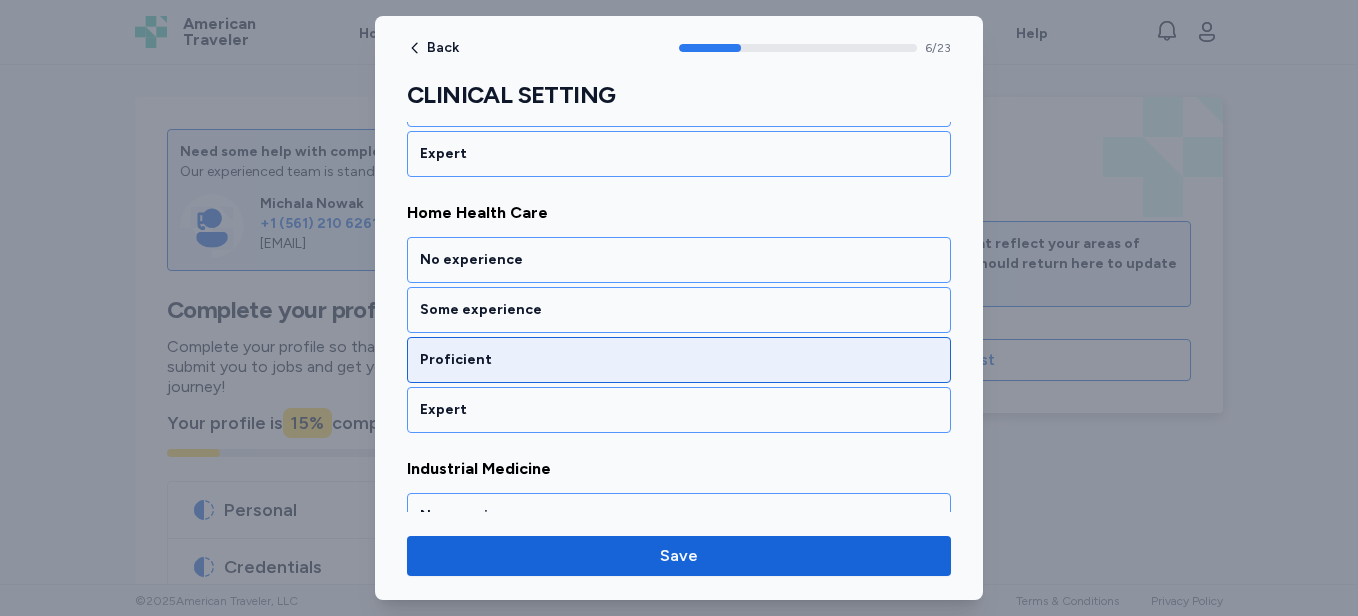 click on "Proficient" at bounding box center (679, 360) 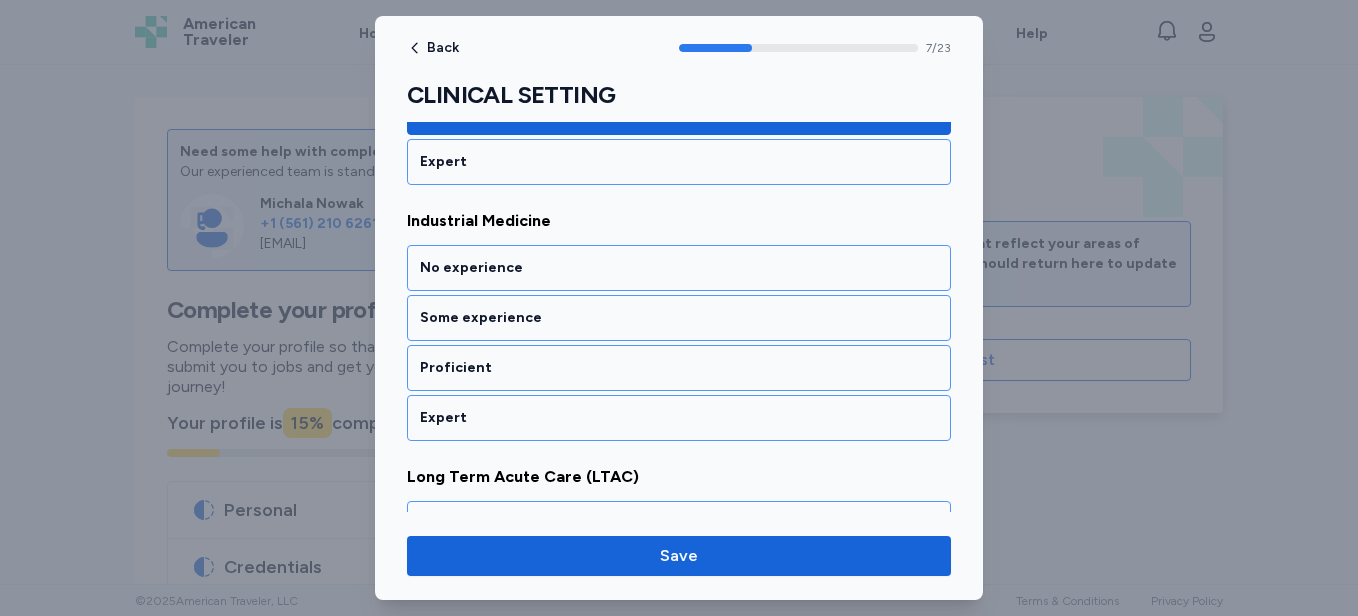 scroll, scrollTop: 2007, scrollLeft: 0, axis: vertical 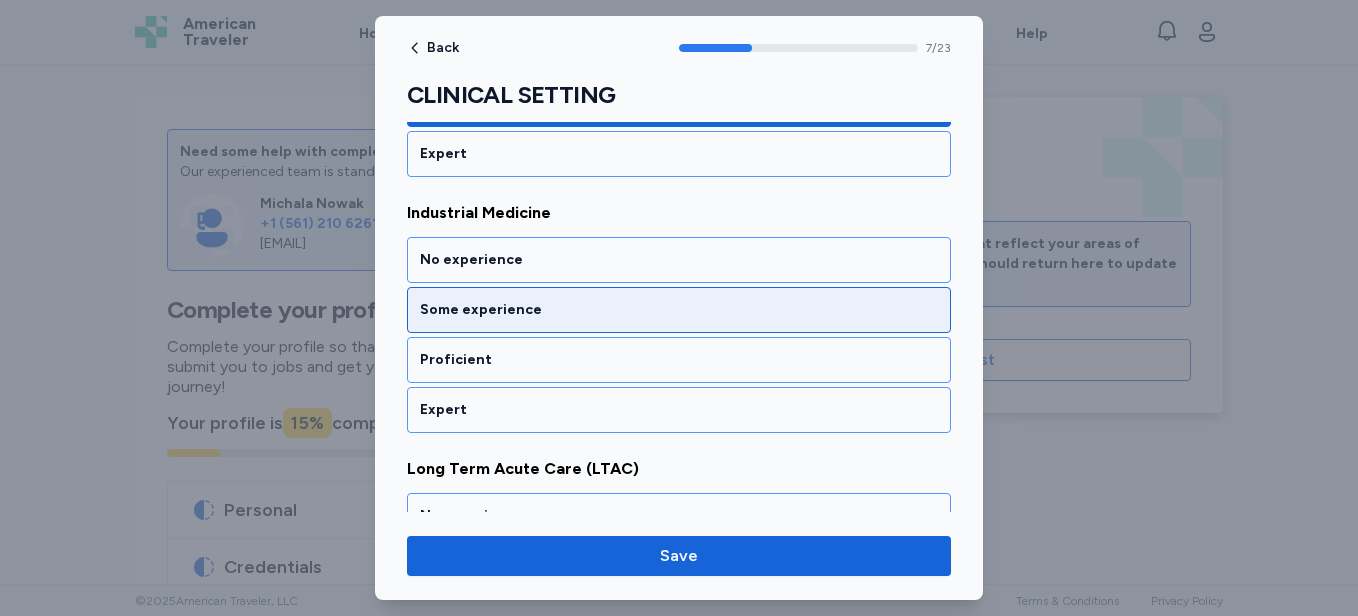 click on "Some experience" at bounding box center [679, 310] 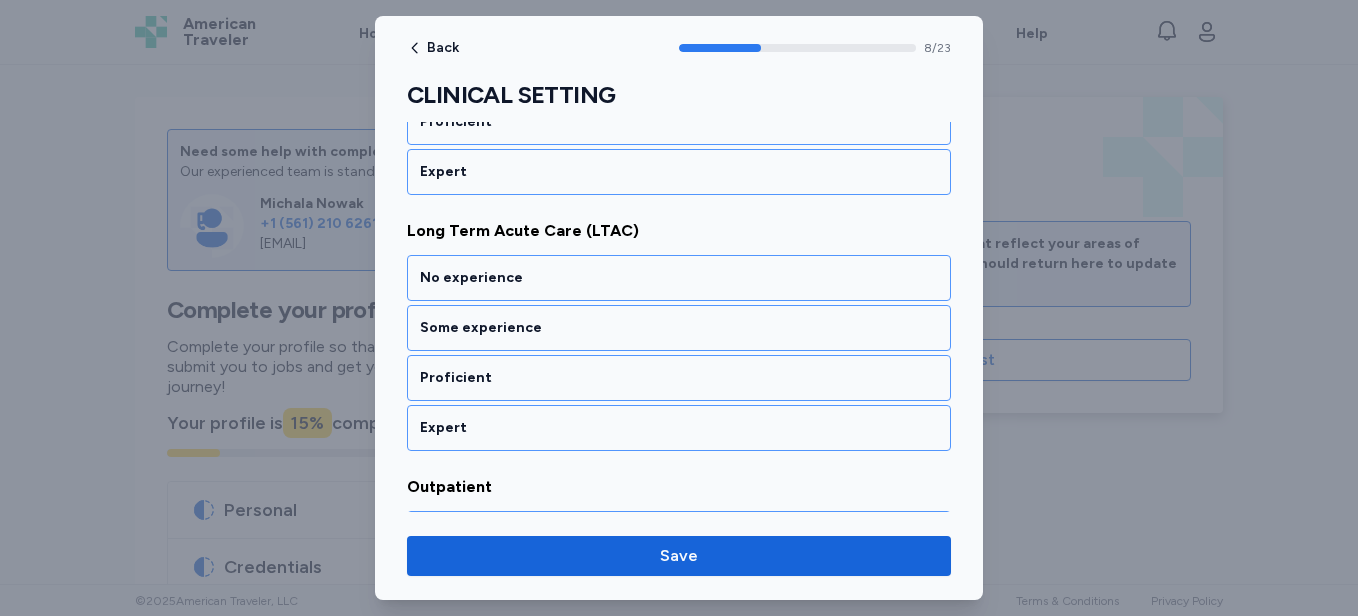 scroll, scrollTop: 2263, scrollLeft: 0, axis: vertical 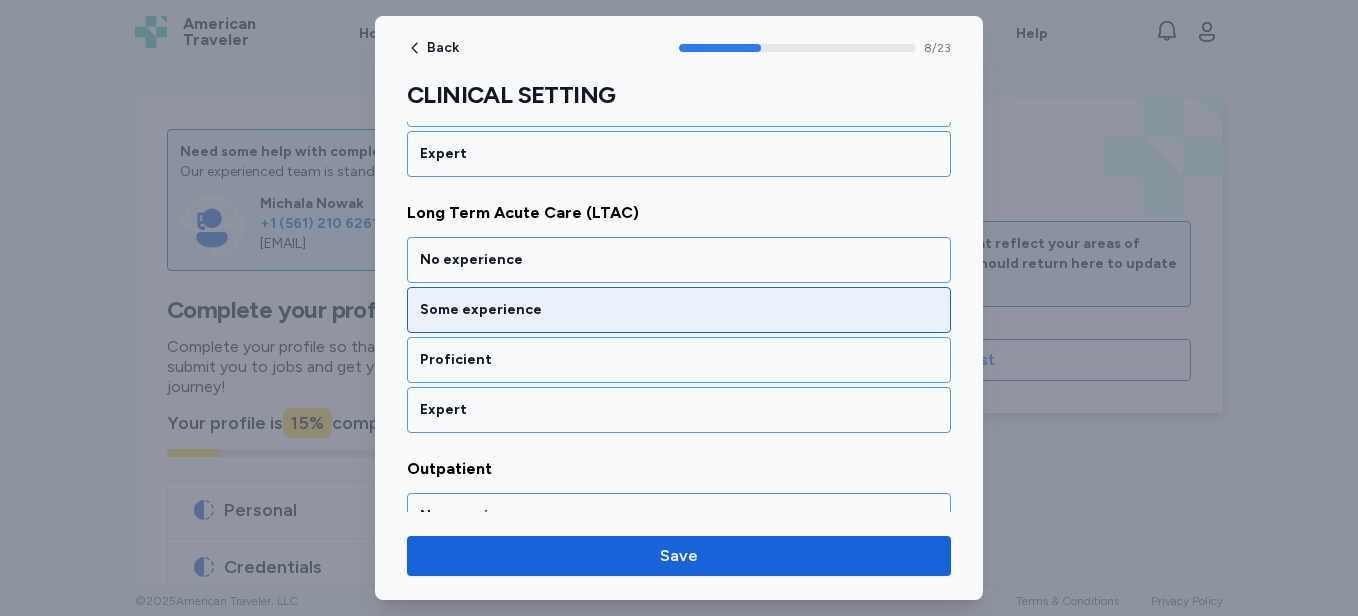 click on "Some experience" at bounding box center (679, 310) 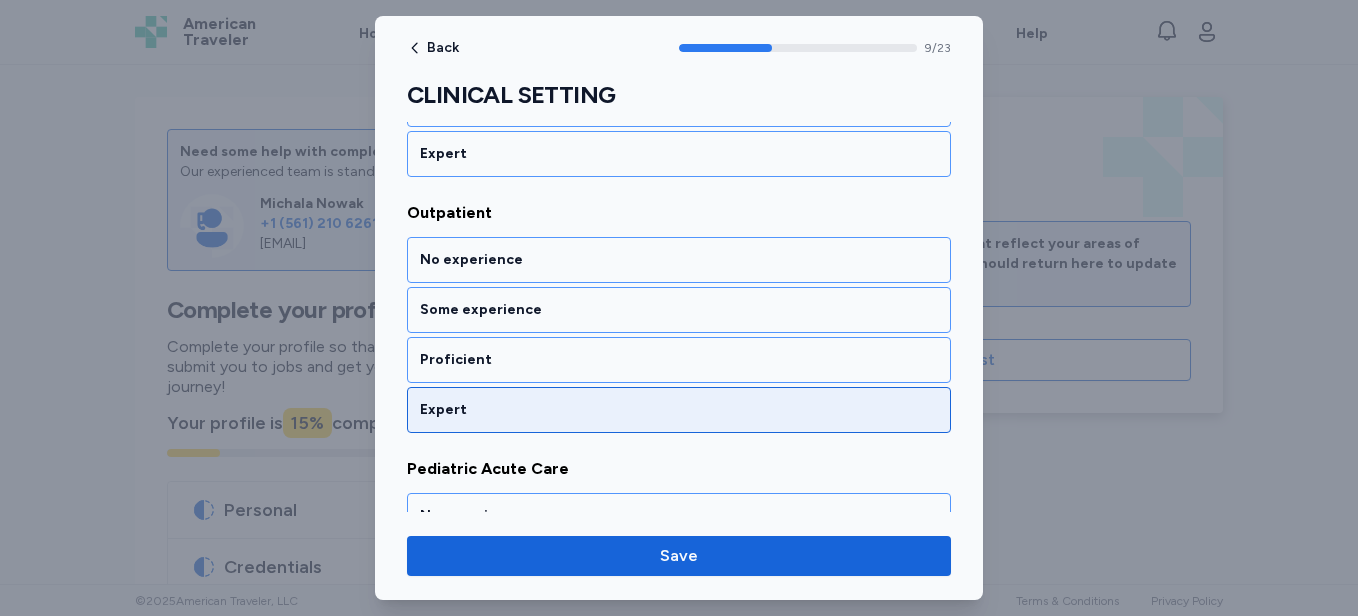 click on "Expert" at bounding box center [679, 410] 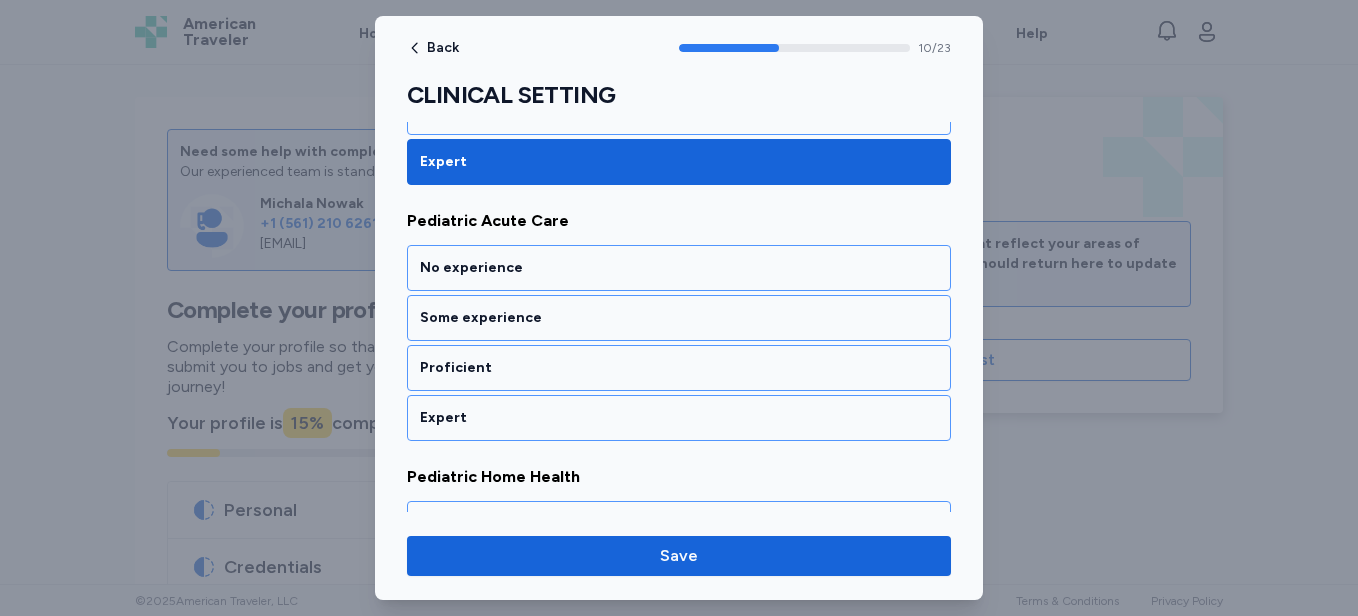 scroll, scrollTop: 2775, scrollLeft: 0, axis: vertical 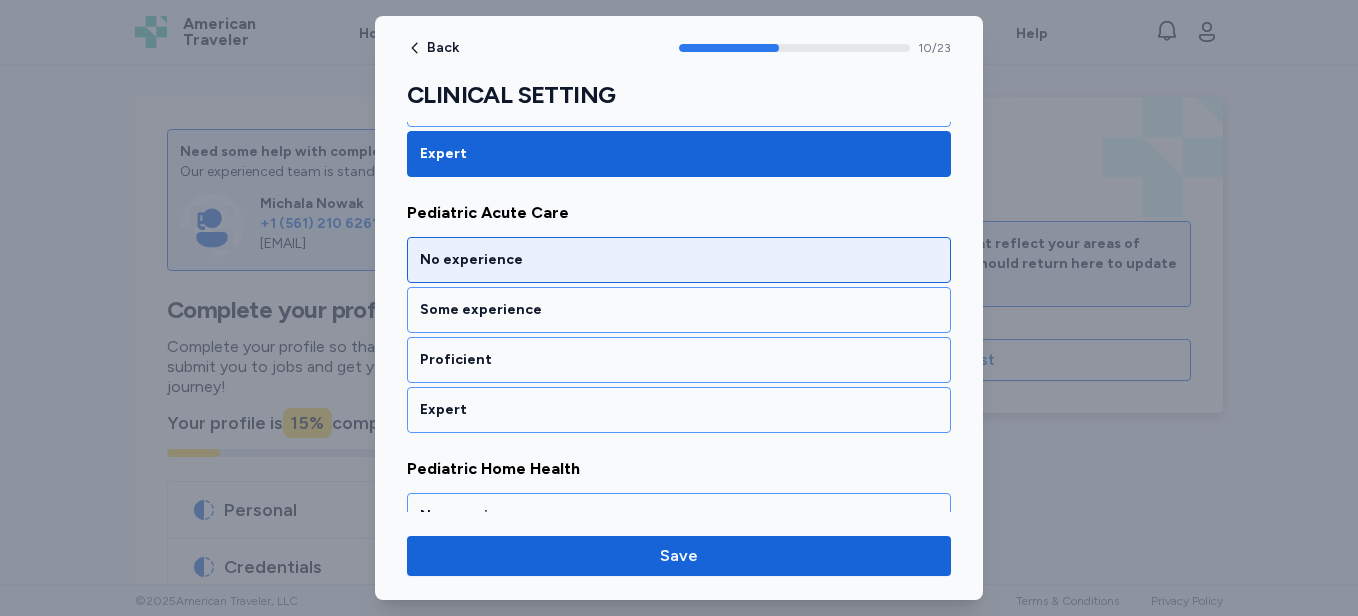 click on "No experience" at bounding box center (679, 260) 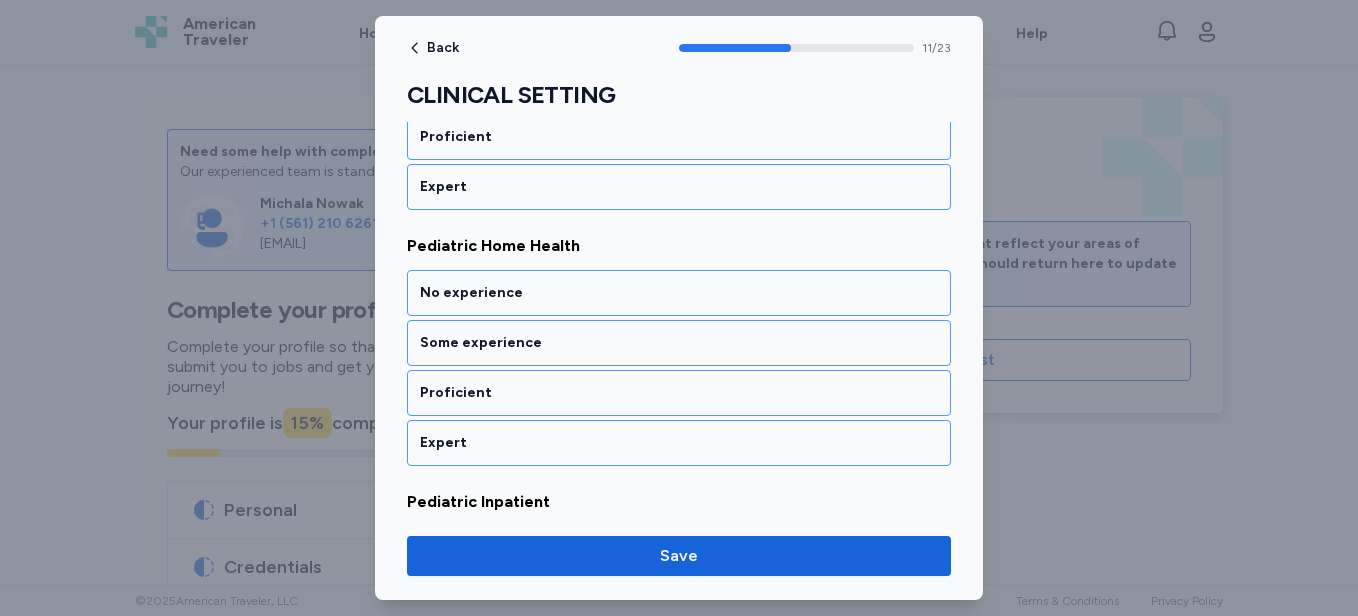 scroll, scrollTop: 3031, scrollLeft: 0, axis: vertical 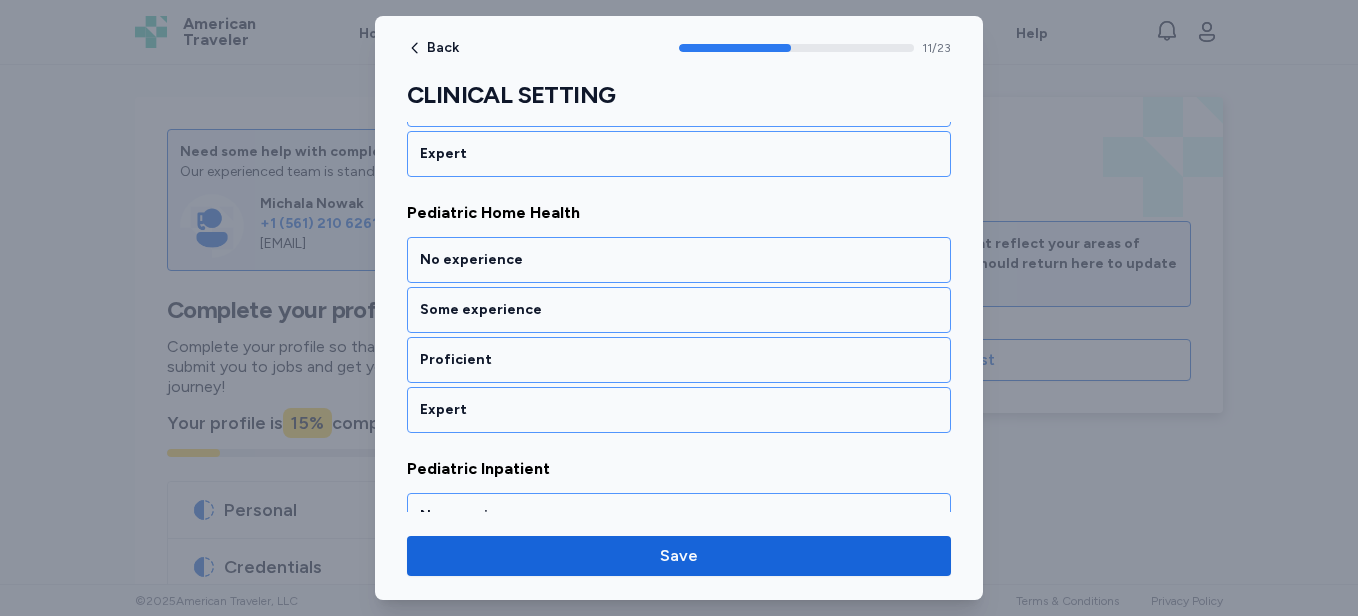 click on "No experience" at bounding box center [679, 260] 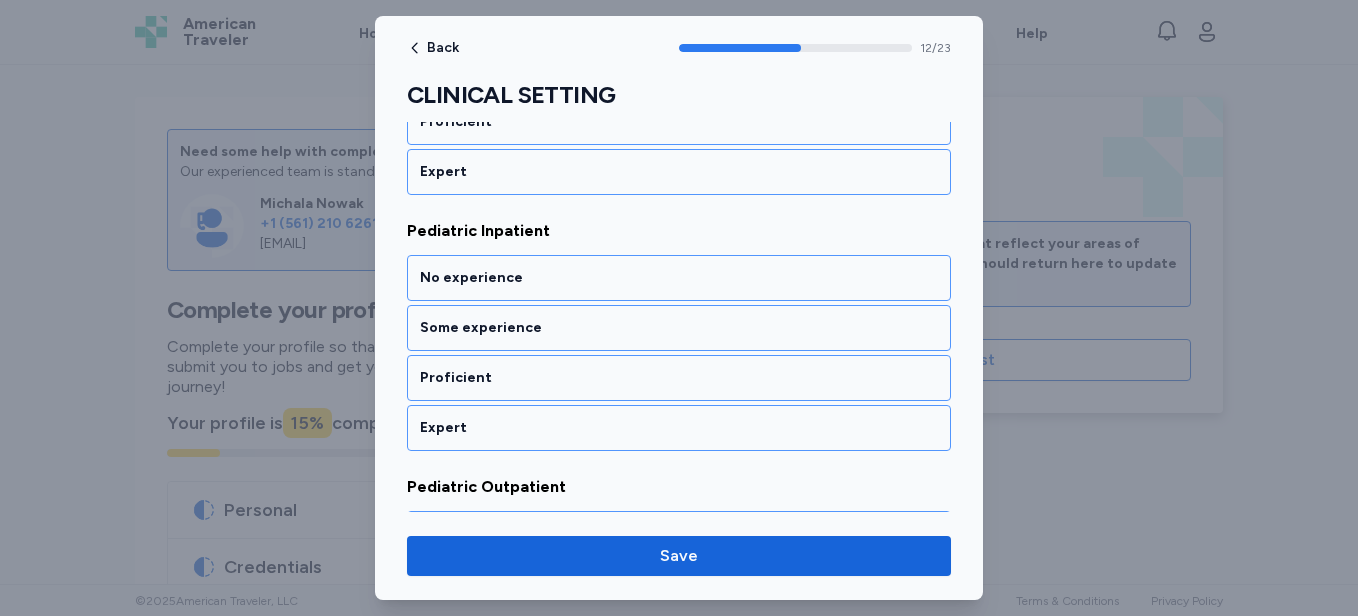 scroll, scrollTop: 3287, scrollLeft: 0, axis: vertical 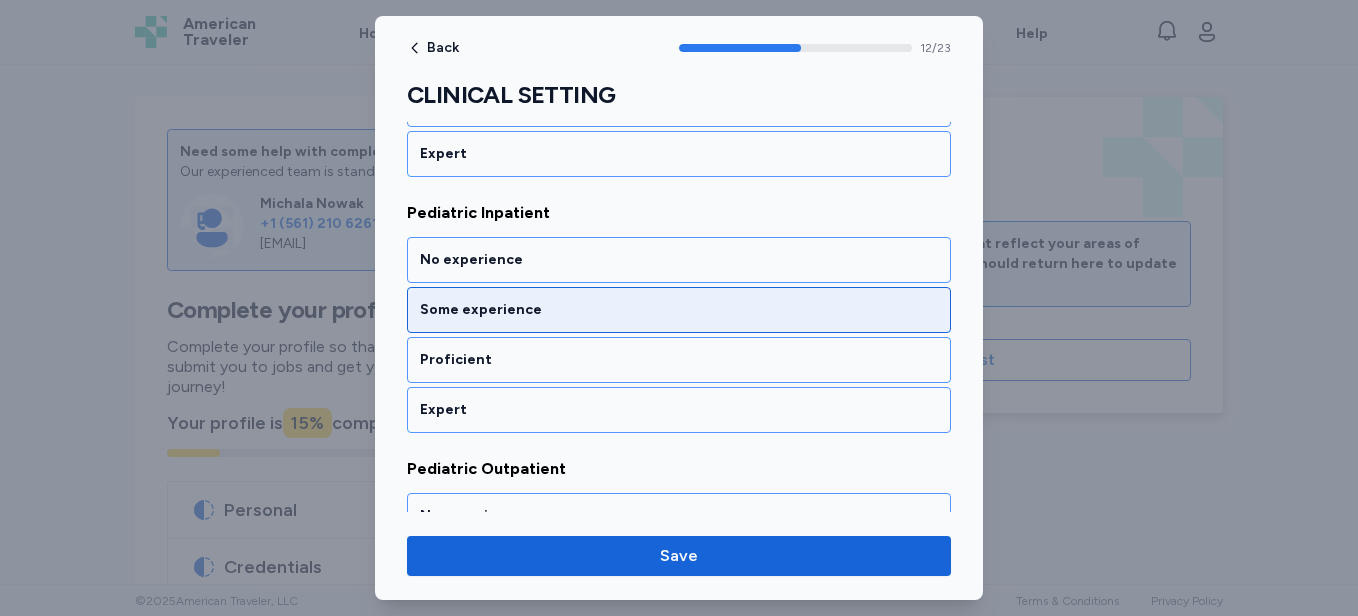 click on "Some experience" at bounding box center [679, 310] 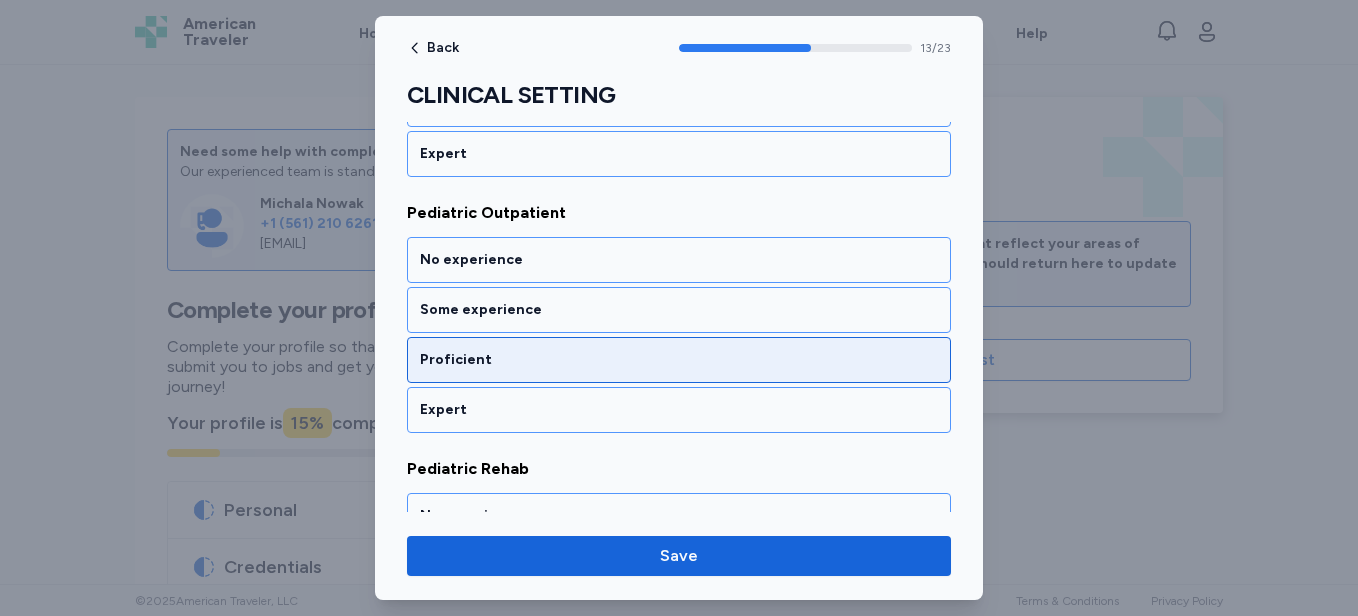 click on "Proficient" at bounding box center (679, 360) 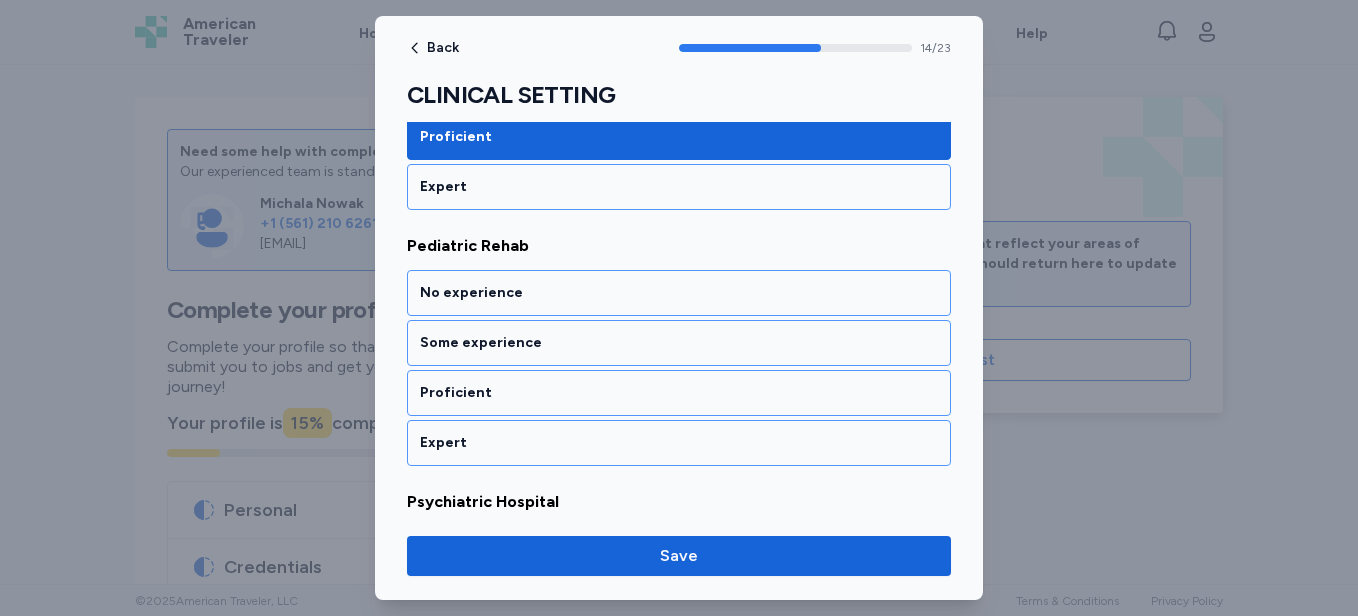 scroll, scrollTop: 3799, scrollLeft: 0, axis: vertical 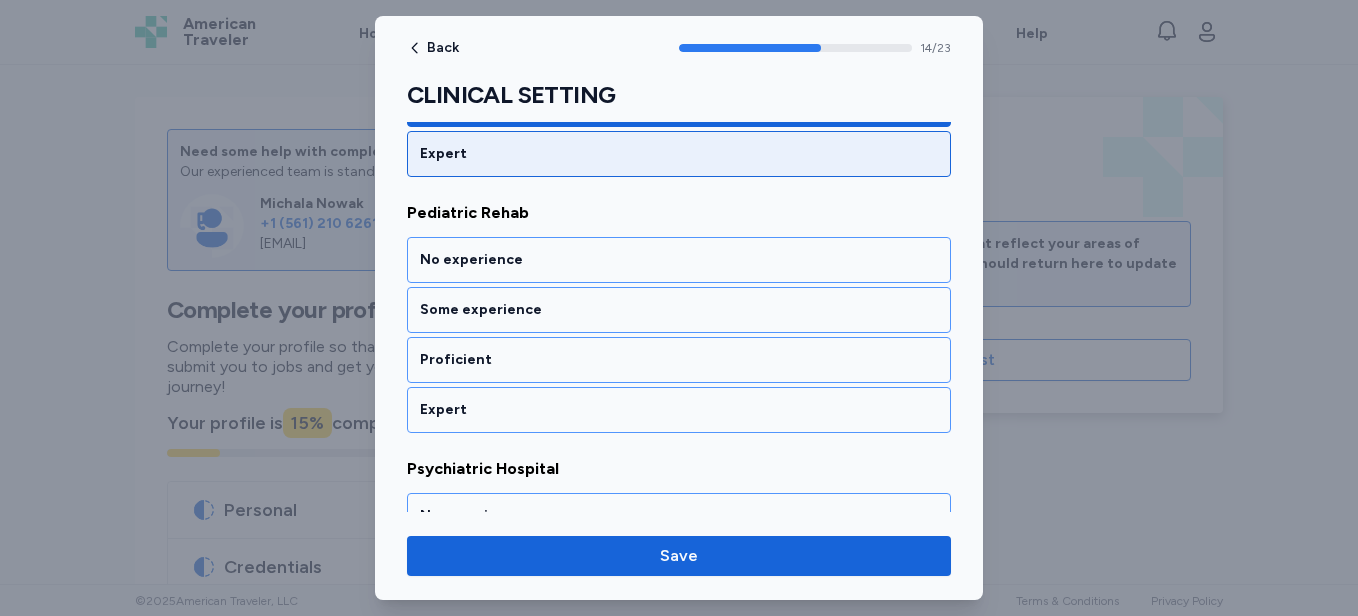 click on "Expert" at bounding box center [679, 154] 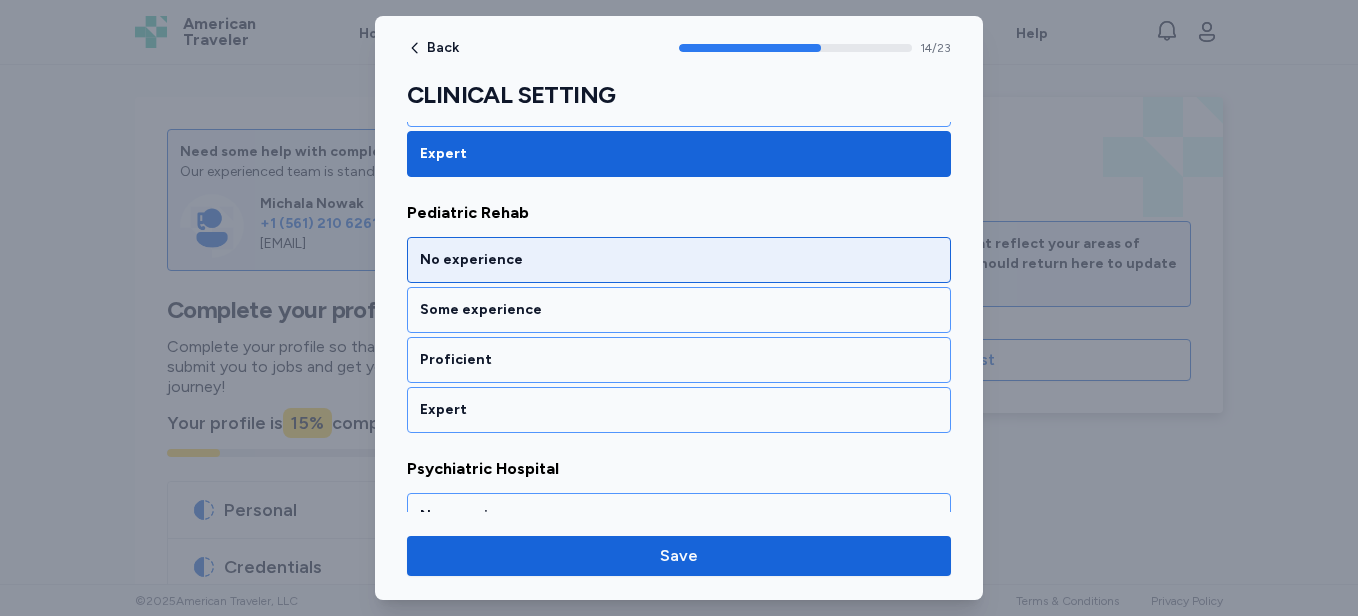 click on "No experience" at bounding box center [679, 260] 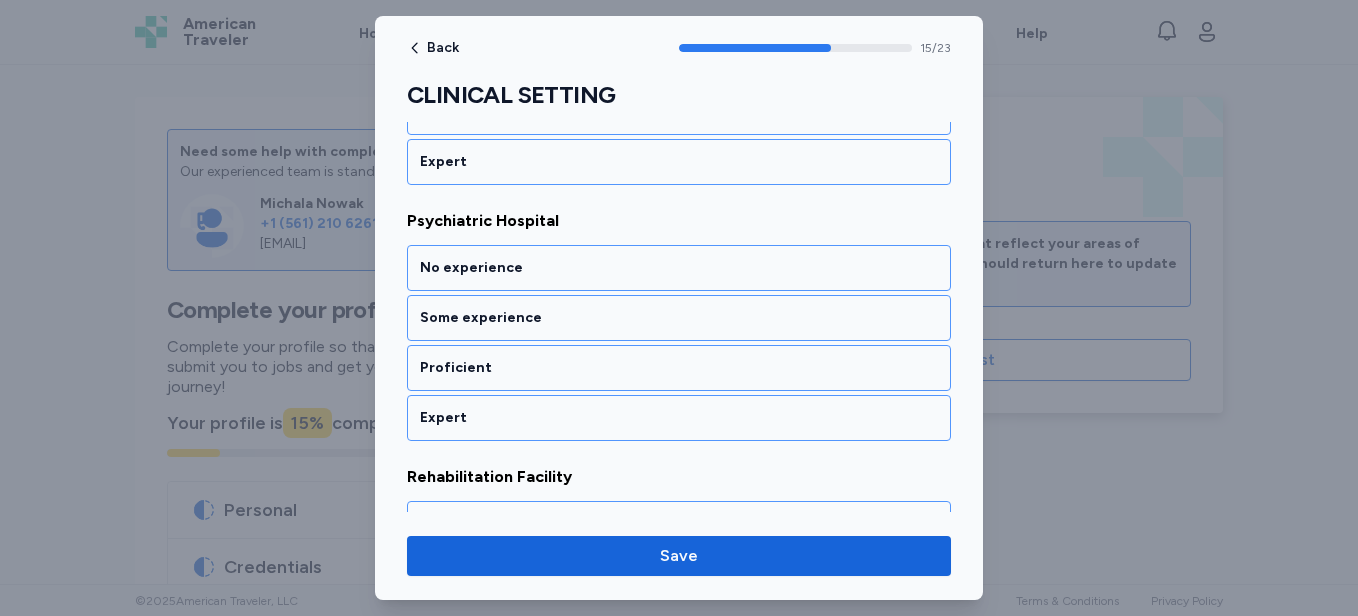 scroll, scrollTop: 4055, scrollLeft: 0, axis: vertical 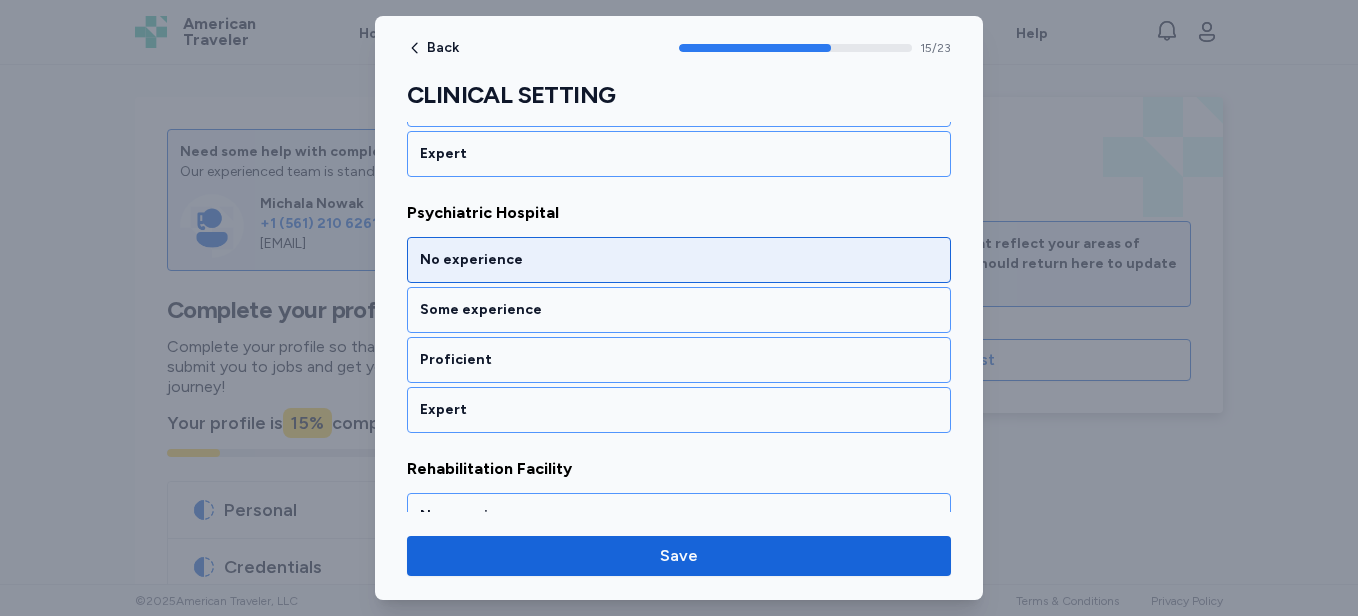 click on "No experience" at bounding box center (679, 260) 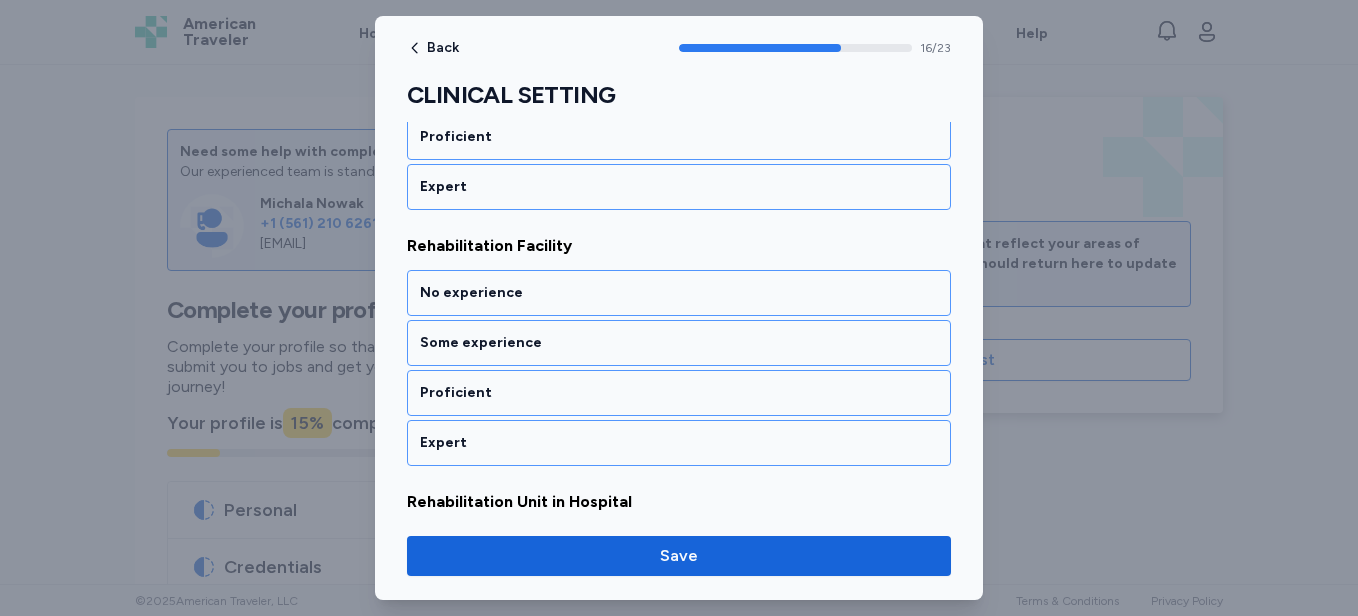 scroll, scrollTop: 4311, scrollLeft: 0, axis: vertical 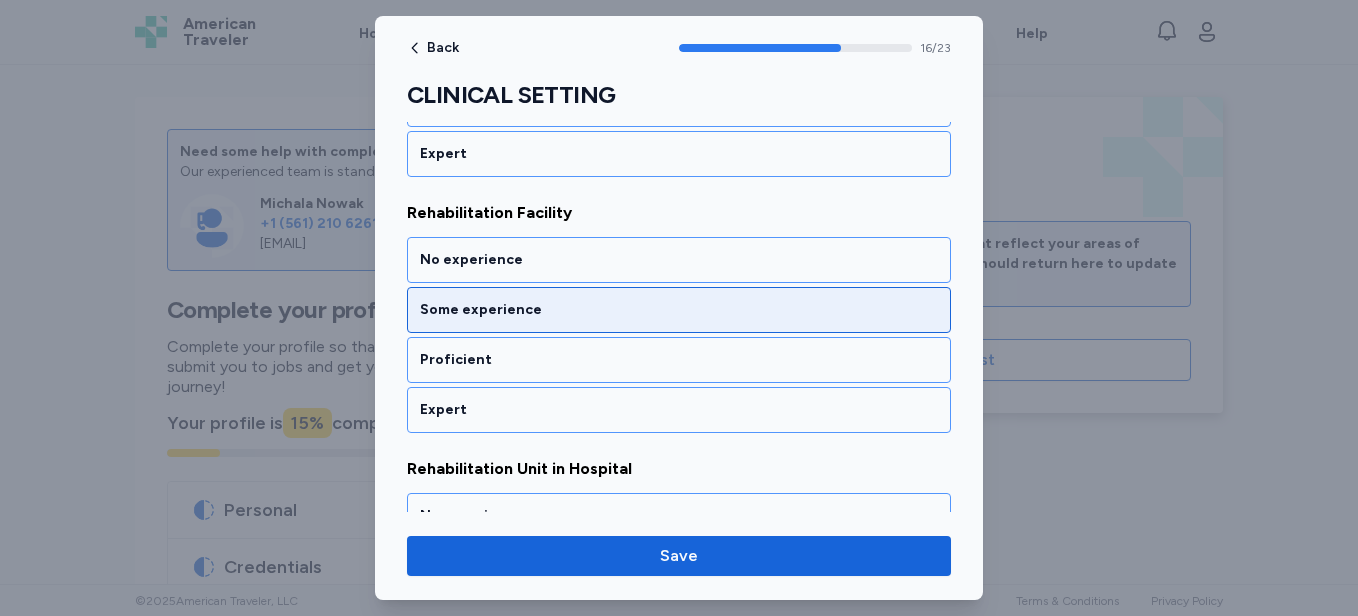 click on "Some experience" at bounding box center (679, 310) 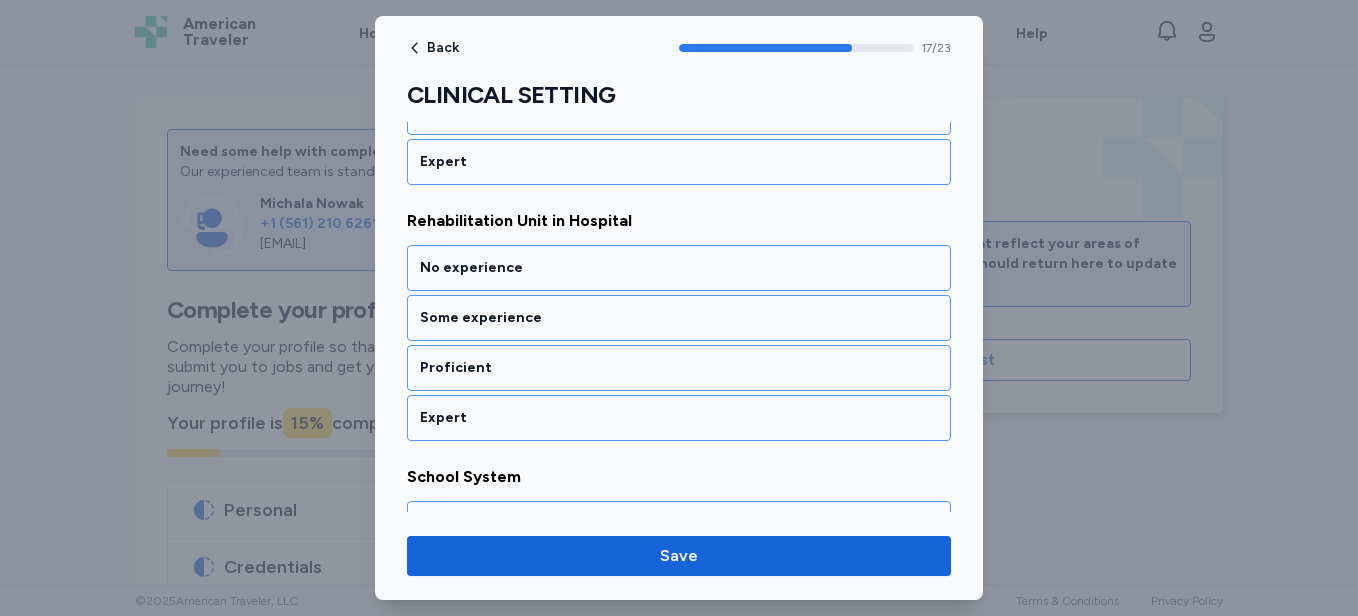 scroll, scrollTop: 4567, scrollLeft: 0, axis: vertical 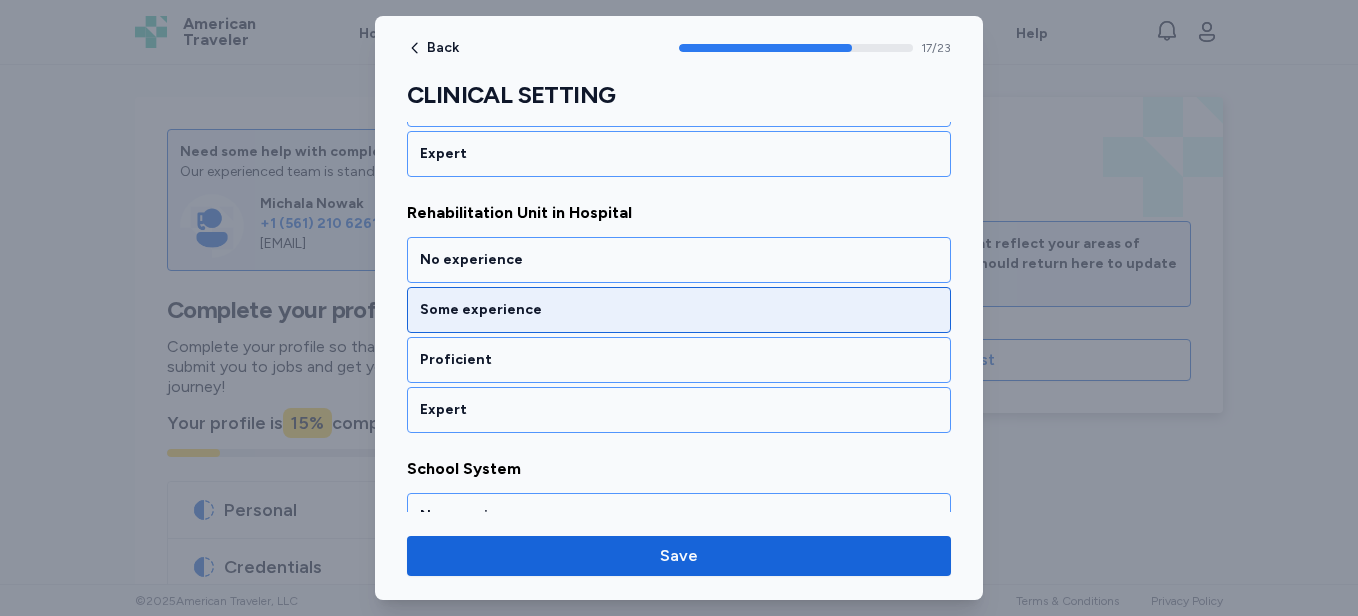 click on "Some experience" at bounding box center [679, 310] 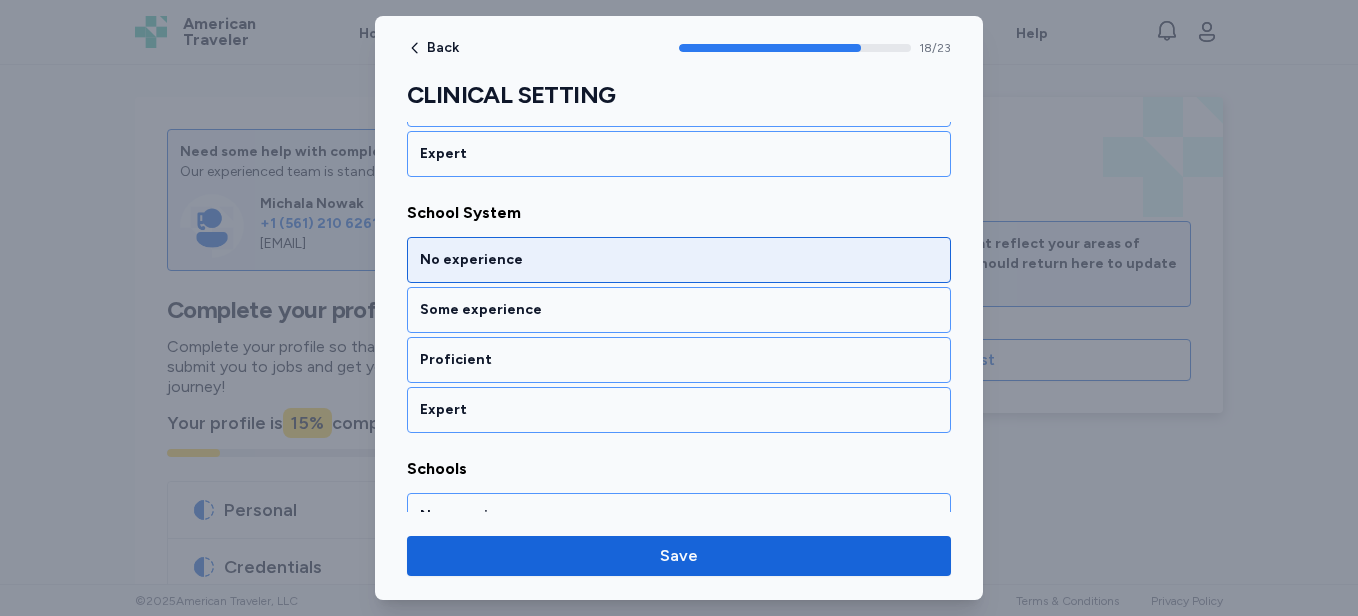 click on "No experience" at bounding box center (679, 260) 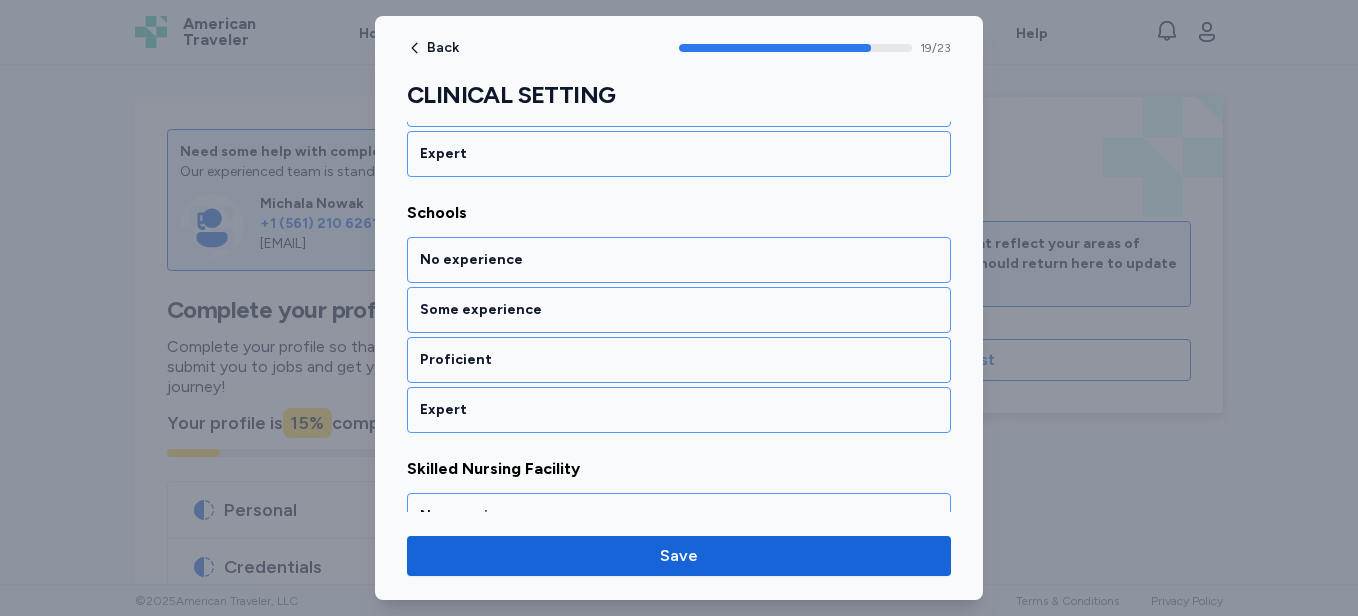 click on "No experience" at bounding box center (679, 260) 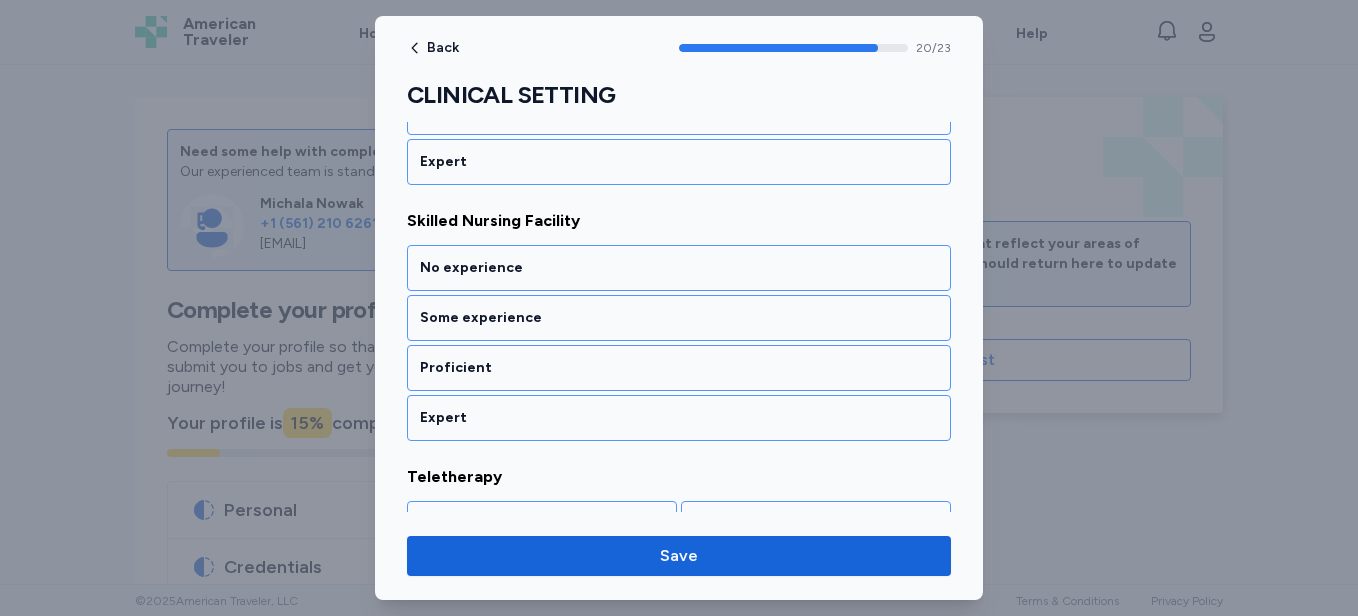 scroll, scrollTop: 5335, scrollLeft: 0, axis: vertical 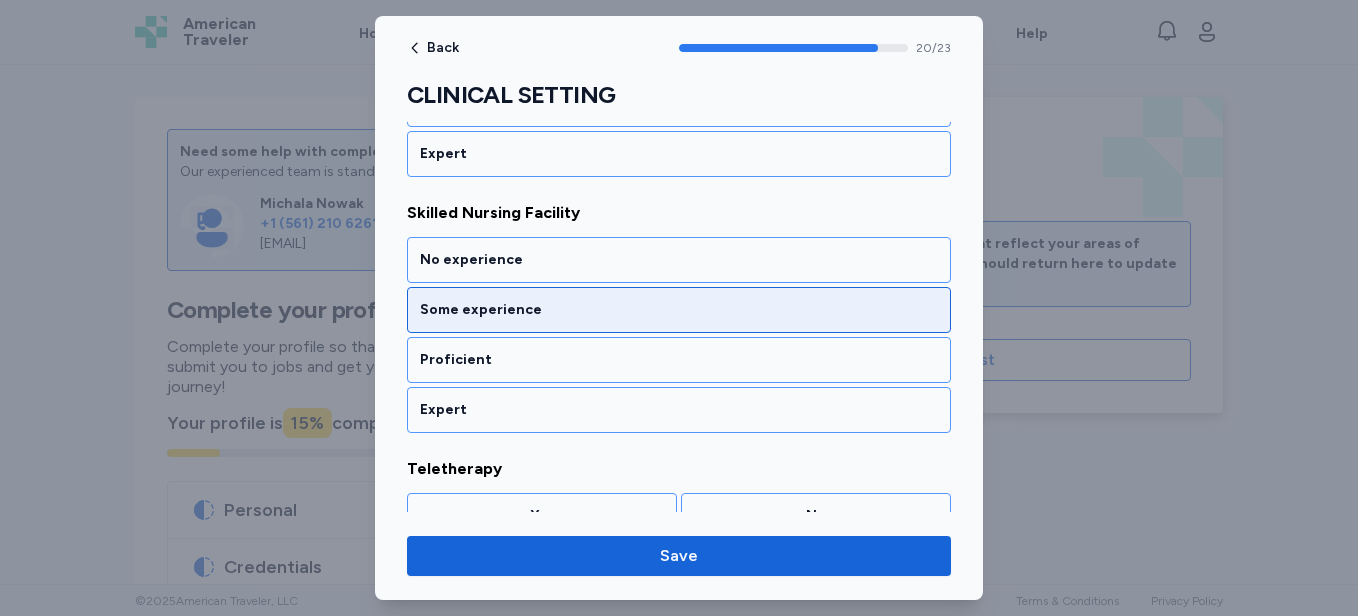 click on "Some experience" at bounding box center [679, 310] 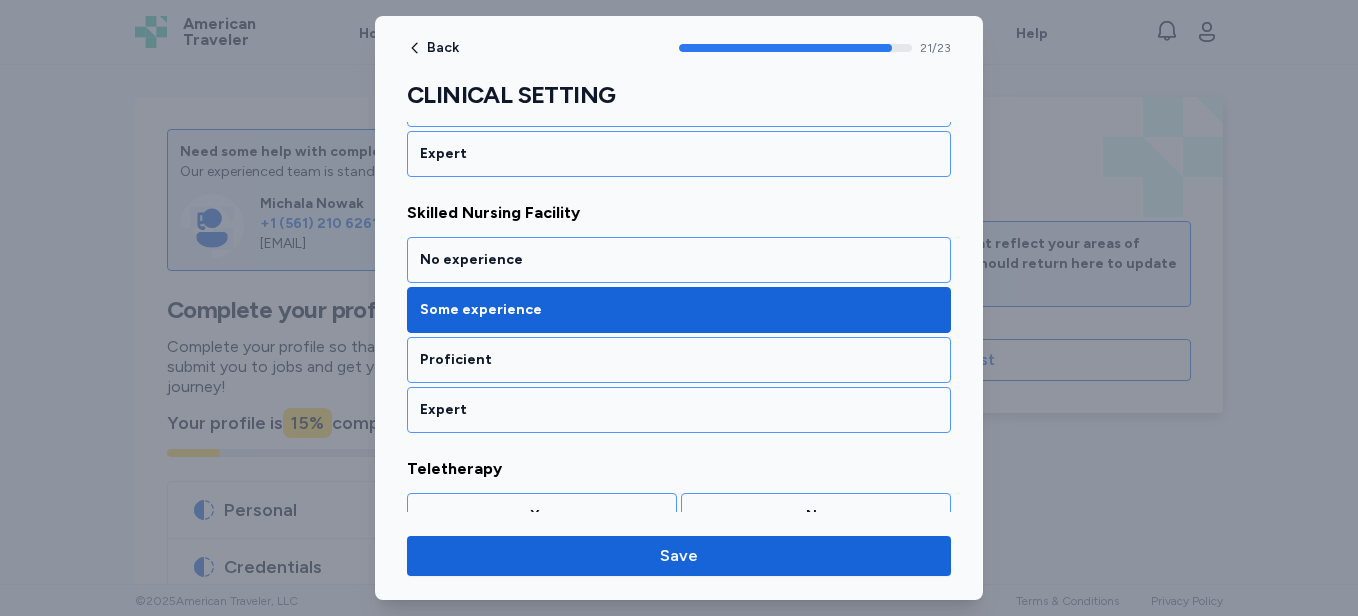 scroll, scrollTop: 5472, scrollLeft: 0, axis: vertical 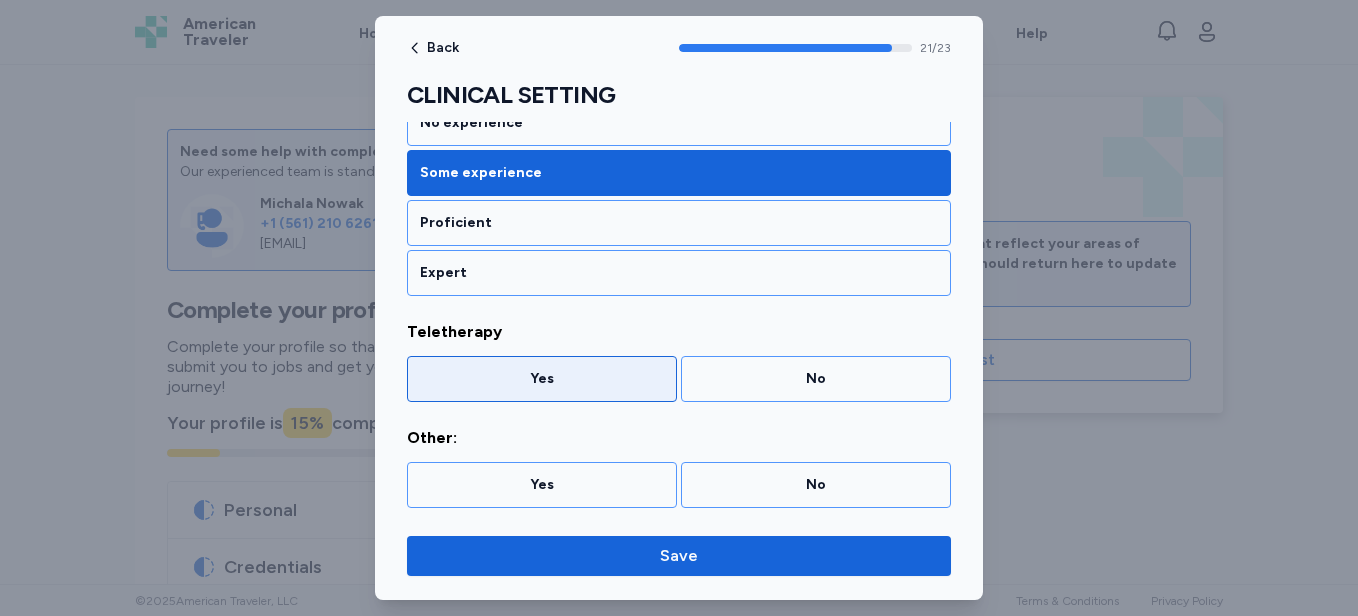 click on "Yes" at bounding box center (542, 379) 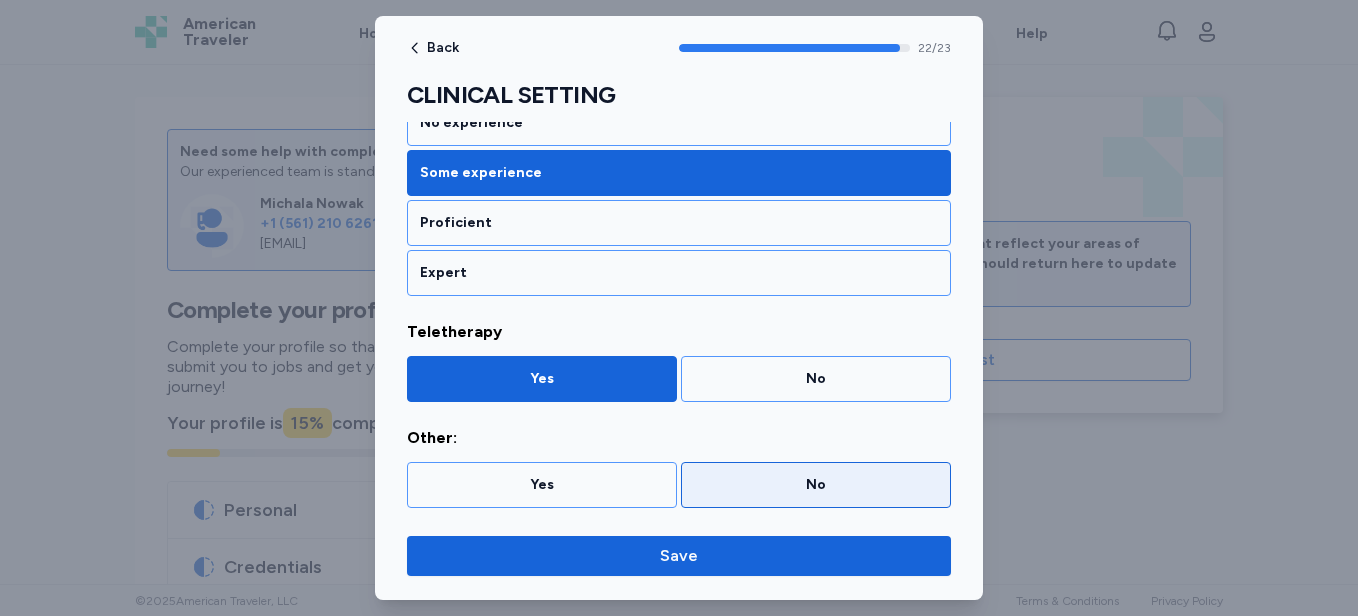 click on "No" at bounding box center (816, 485) 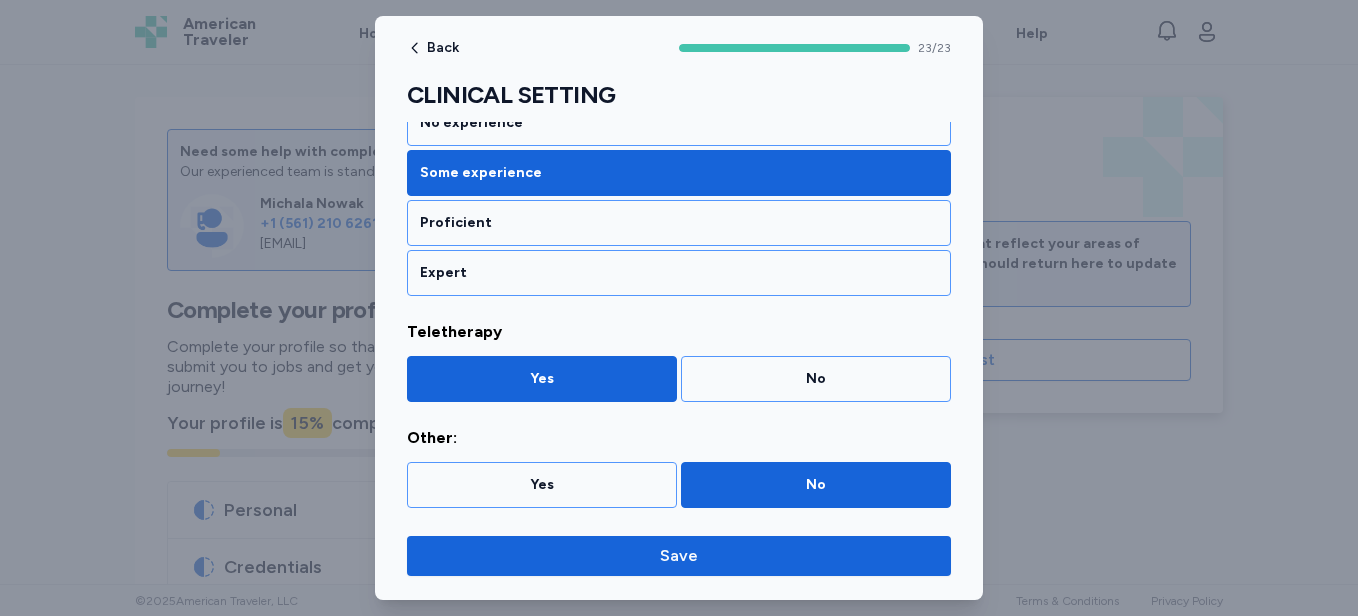 click on "Back 23 / 23 CLINICAL SETTING Rate your ability as accurately as possible for each skill below. 1. No experience - Would require training 2. Some experience - May need support or supervision 3. Proficient - Can perform independently 4. Expert - Highly proficient, can serve as a resource If you do not have any experience in this skill set, click the button below. No experience in this skill set Acute Rehab Hospital No experience Some experience Proficient Expert Adult Acute Care No experience Some experience Proficient Expert Adult Home Health No experience Some experience Proficient Expert Adult Inpatient No experience Some experience Proficient Expert Adult Outpatient No experience Some experience Proficient Expert Adult Rehab No experience Some experience Proficient Expert Home Health Care No experience Some experience Proficient Expert Industrial Medicine No experience Some experience Proficient Expert Long Term Acute Care (LTAC) No experience Some experience Proficient Expert Outpatient Proficient" at bounding box center (679, 308) 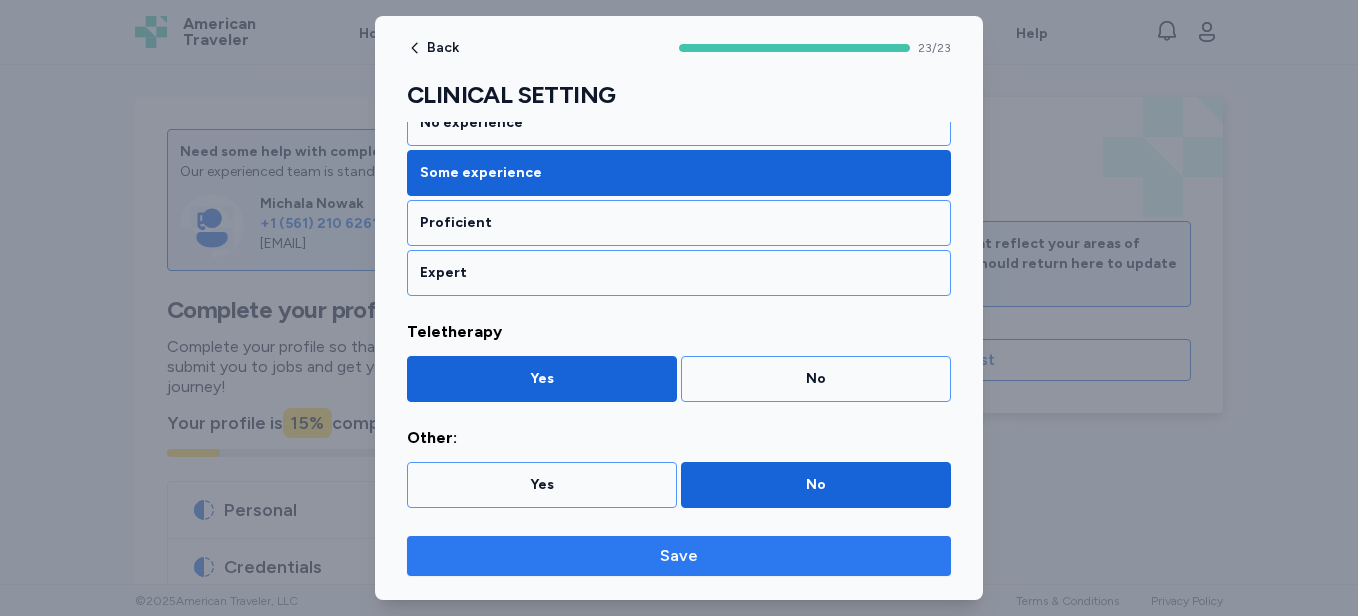 click on "Save" at bounding box center (679, 556) 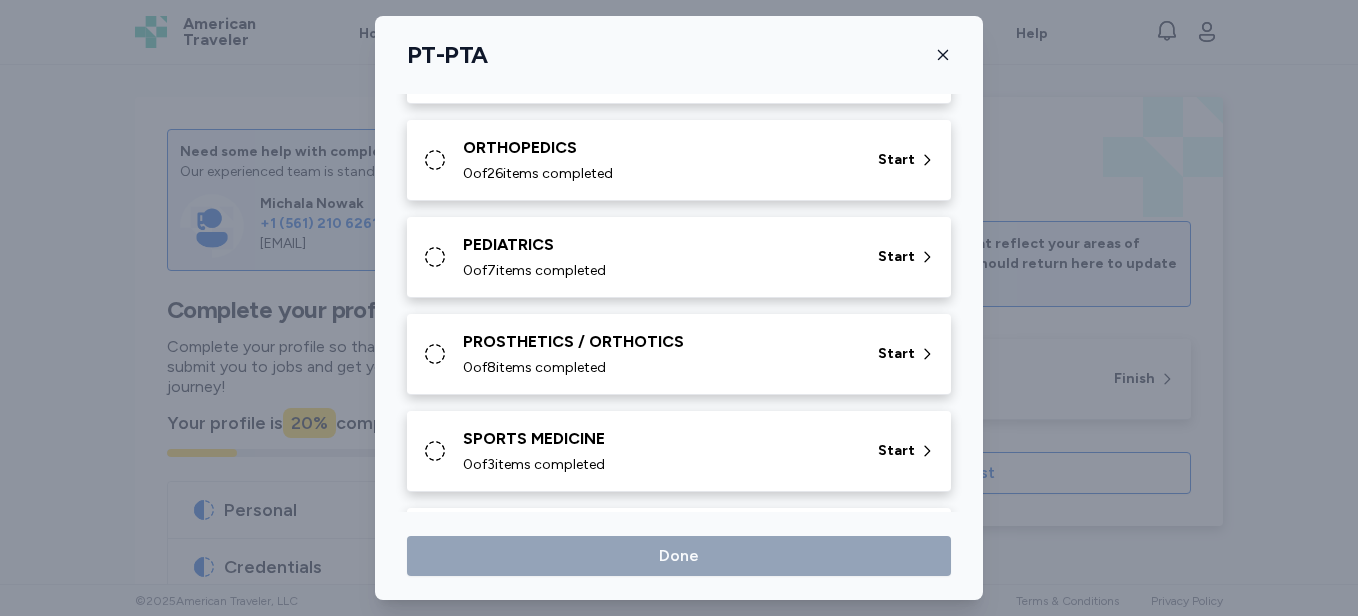 scroll, scrollTop: 537, scrollLeft: 0, axis: vertical 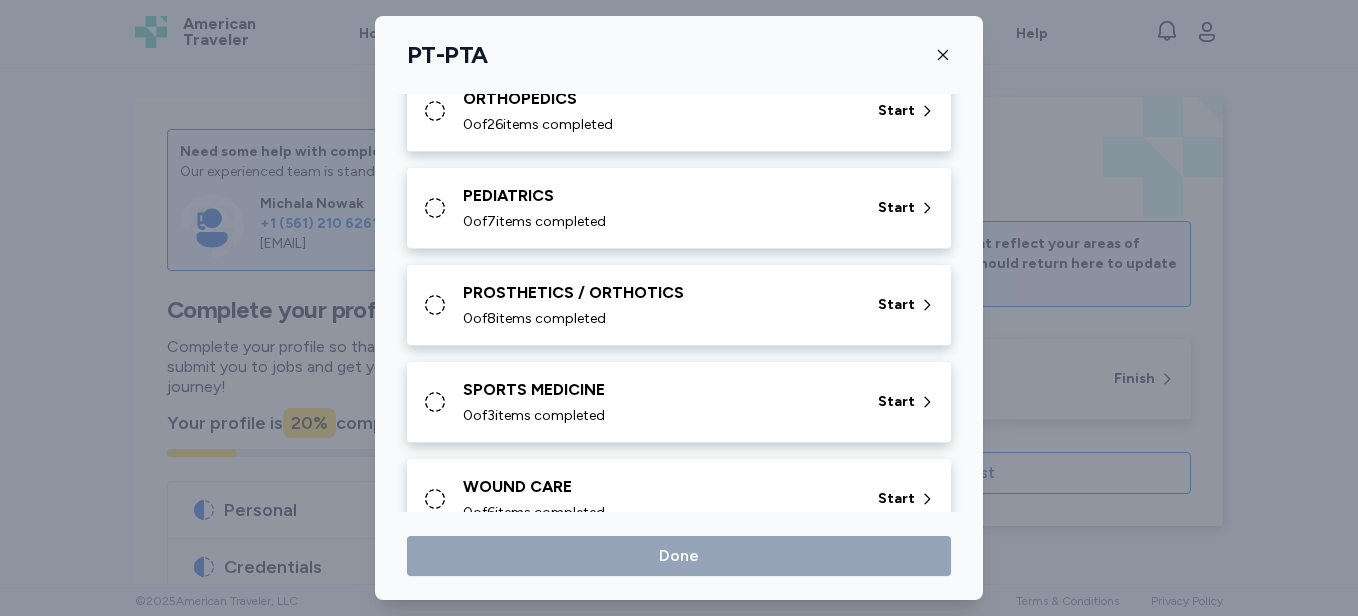 drag, startPoint x: 990, startPoint y: 298, endPoint x: 991, endPoint y: 331, distance: 33.01515 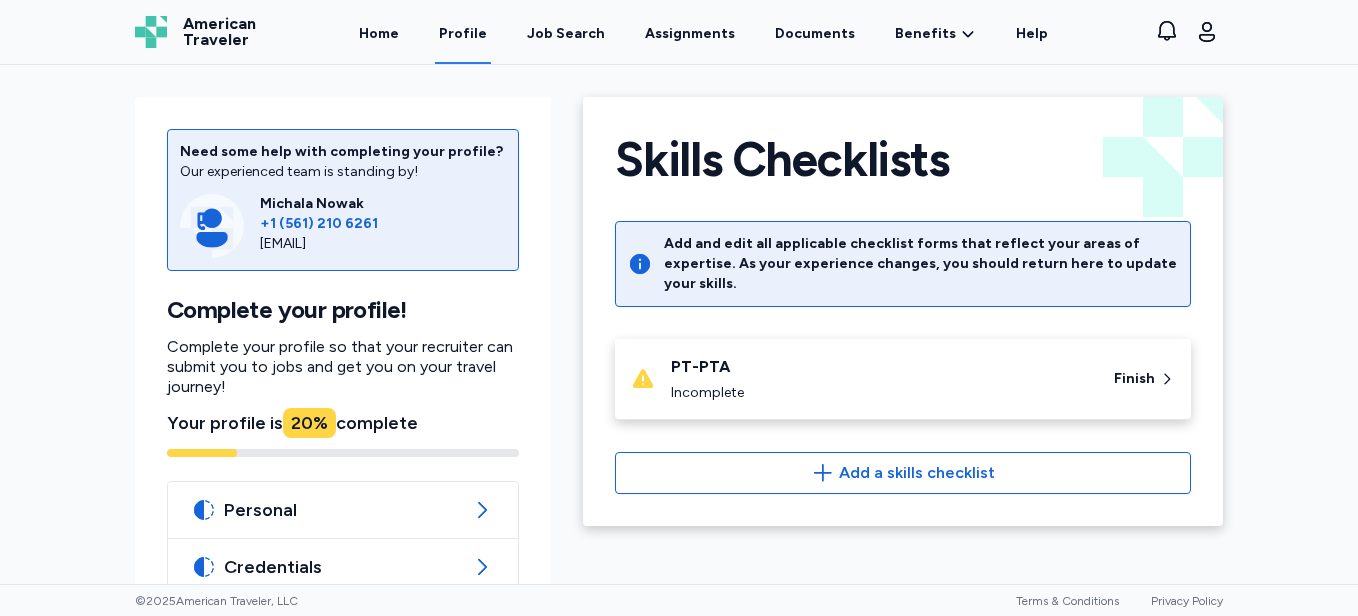 click on "Incomplete" at bounding box center (880, 393) 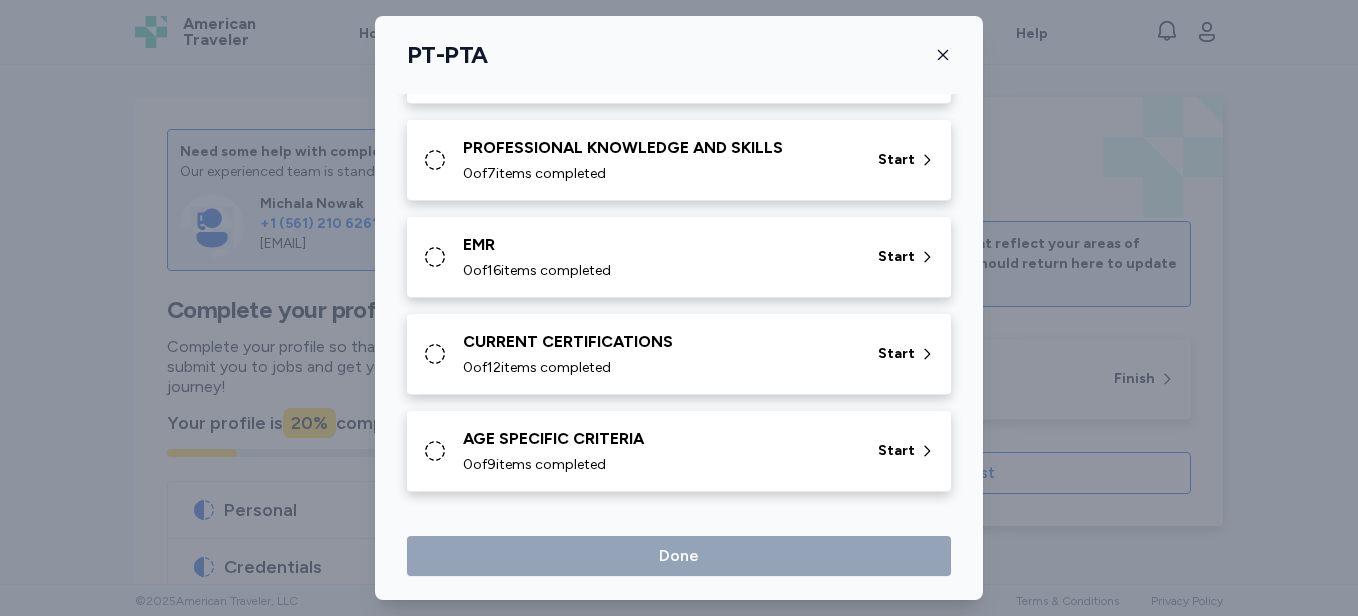 scroll, scrollTop: 0, scrollLeft: 0, axis: both 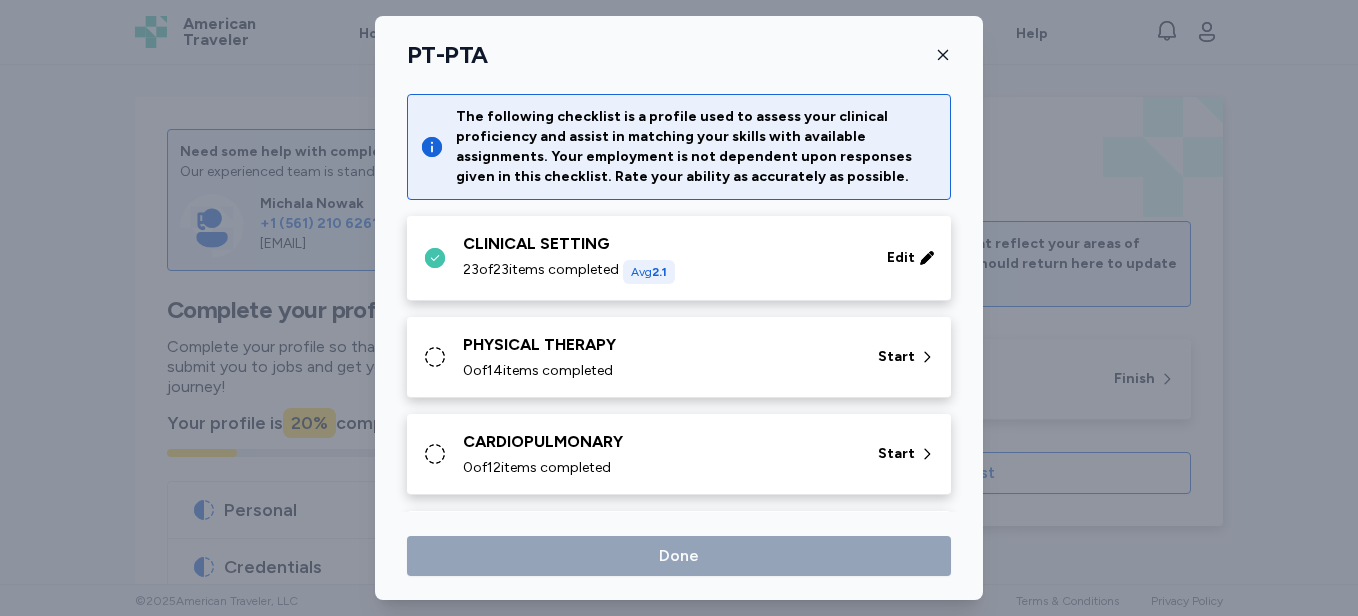 click 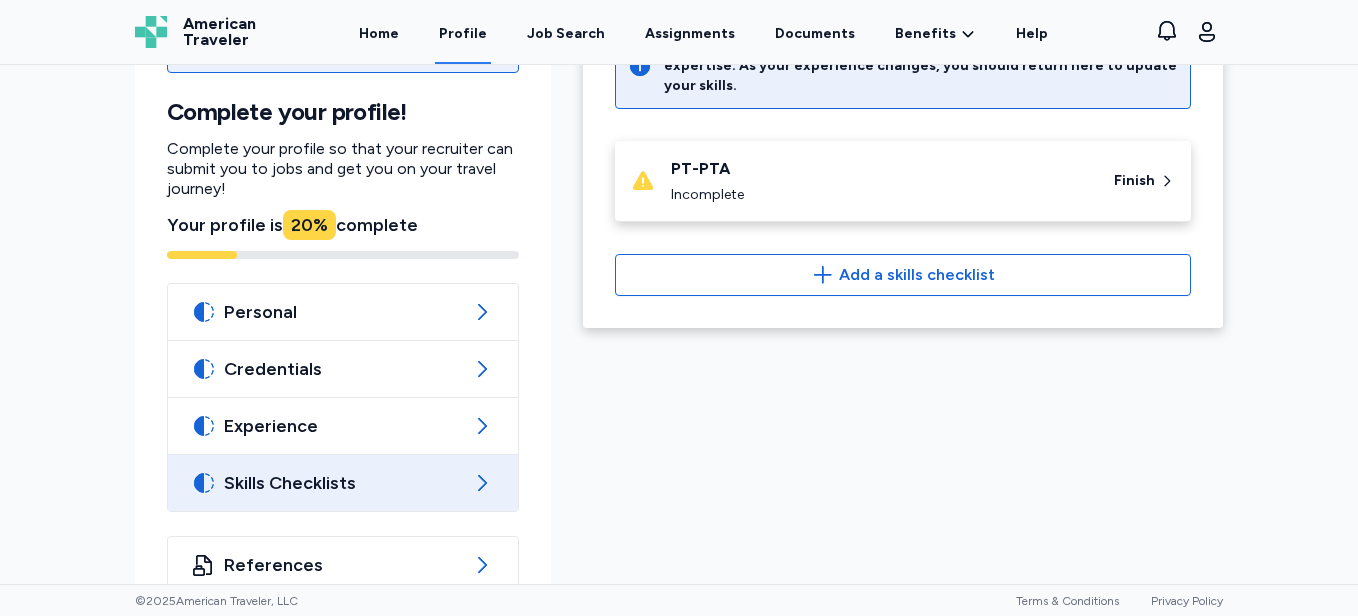 scroll, scrollTop: 240, scrollLeft: 0, axis: vertical 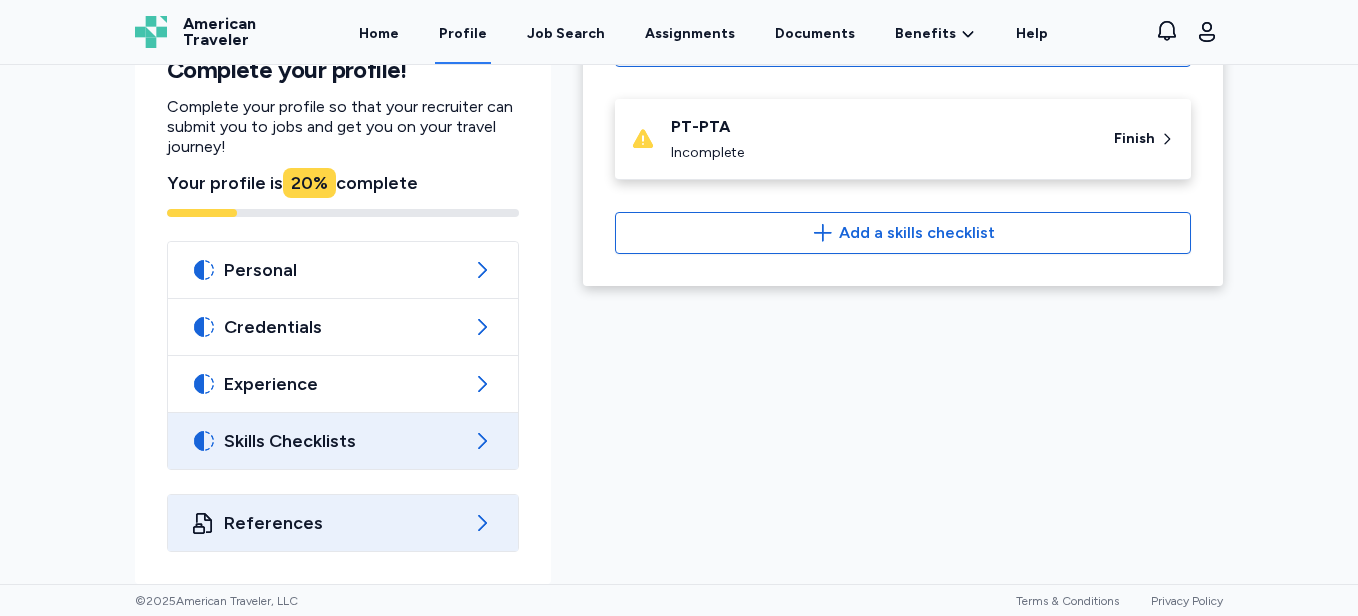 click on "References" at bounding box center (343, 523) 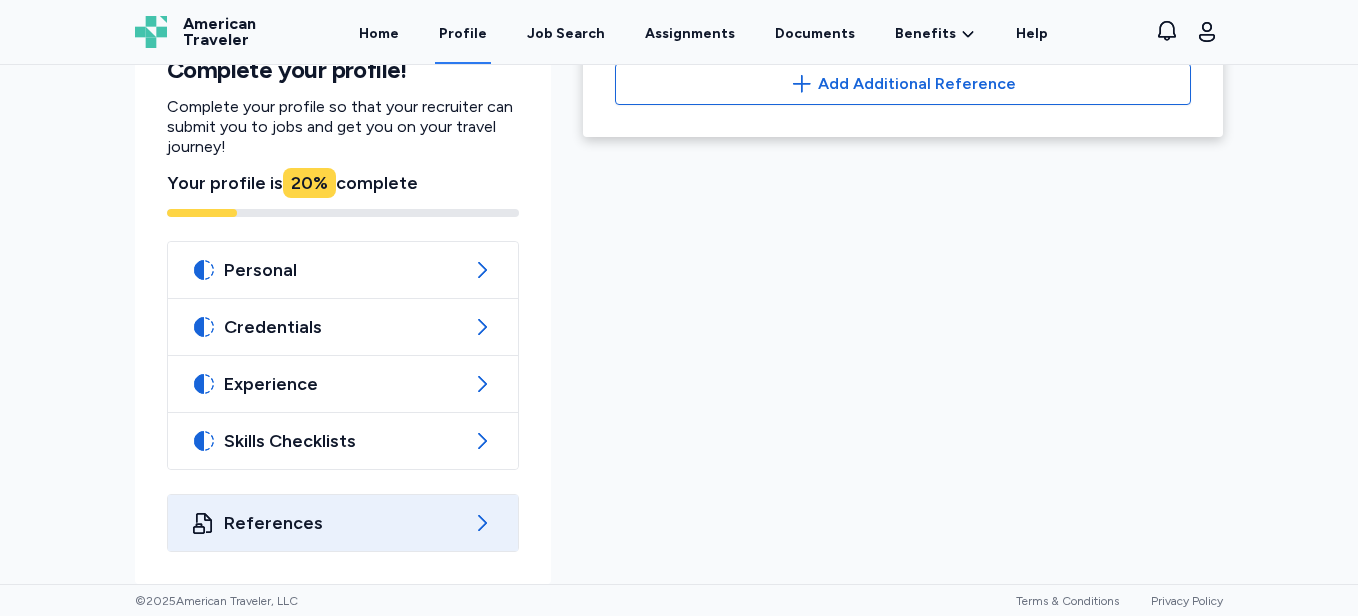 scroll, scrollTop: 0, scrollLeft: 0, axis: both 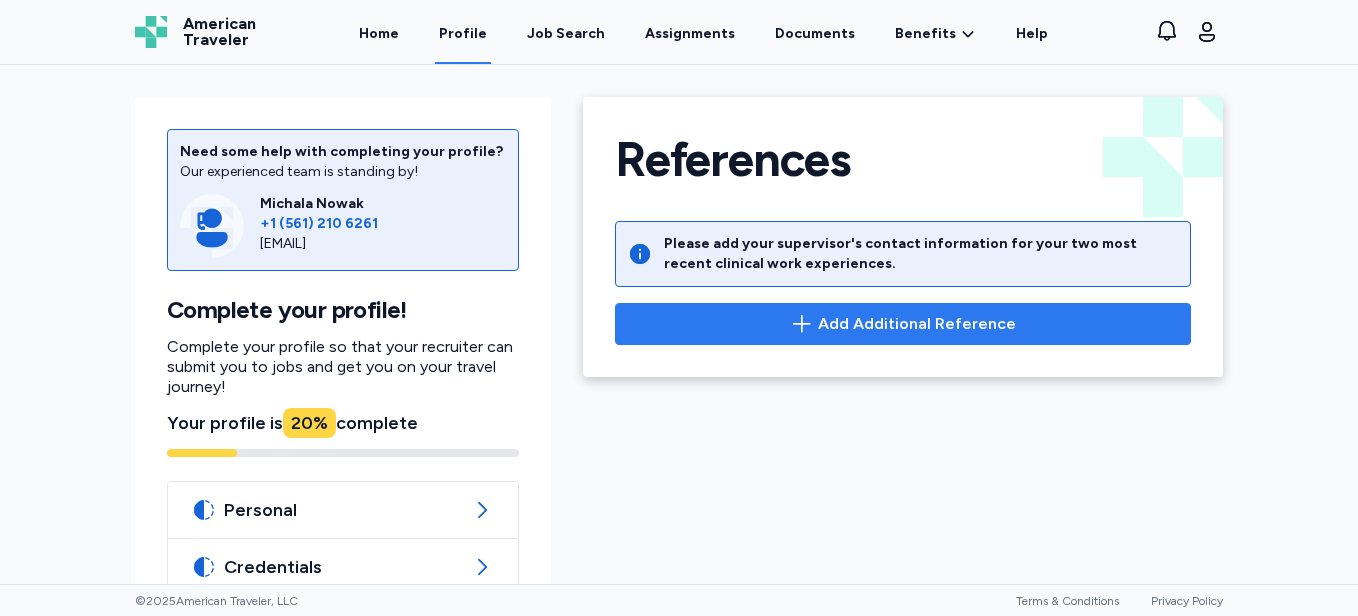 click on "Add Additional Reference" at bounding box center [903, 324] 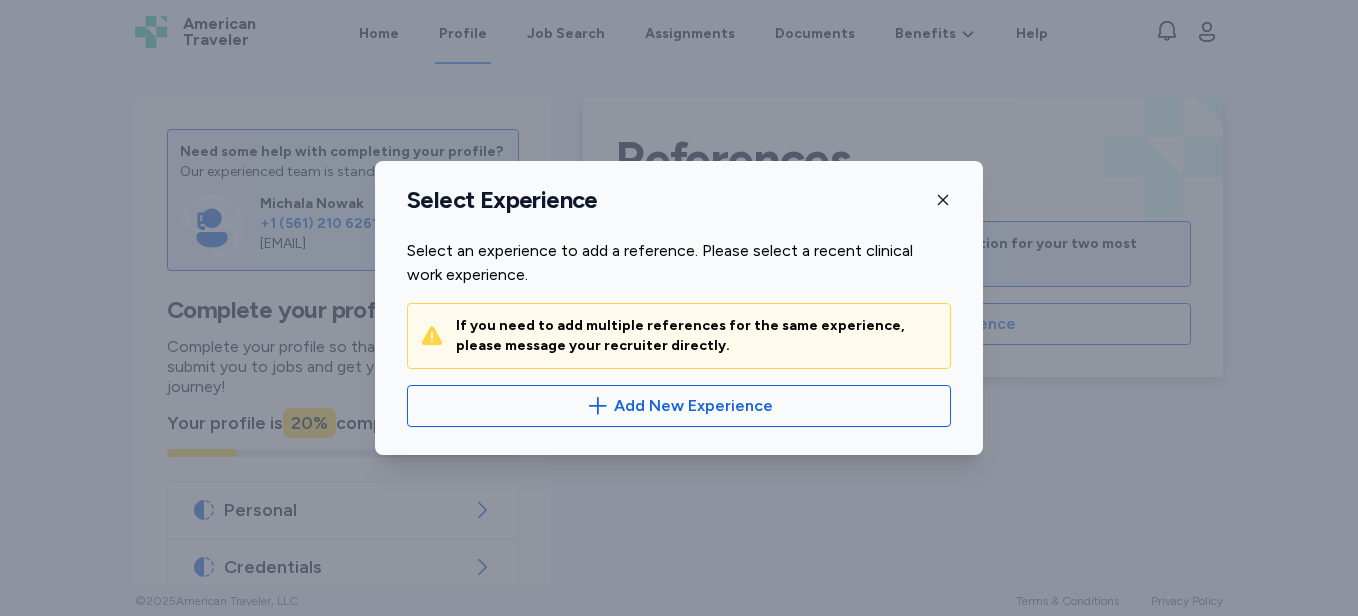 click at bounding box center [943, 200] 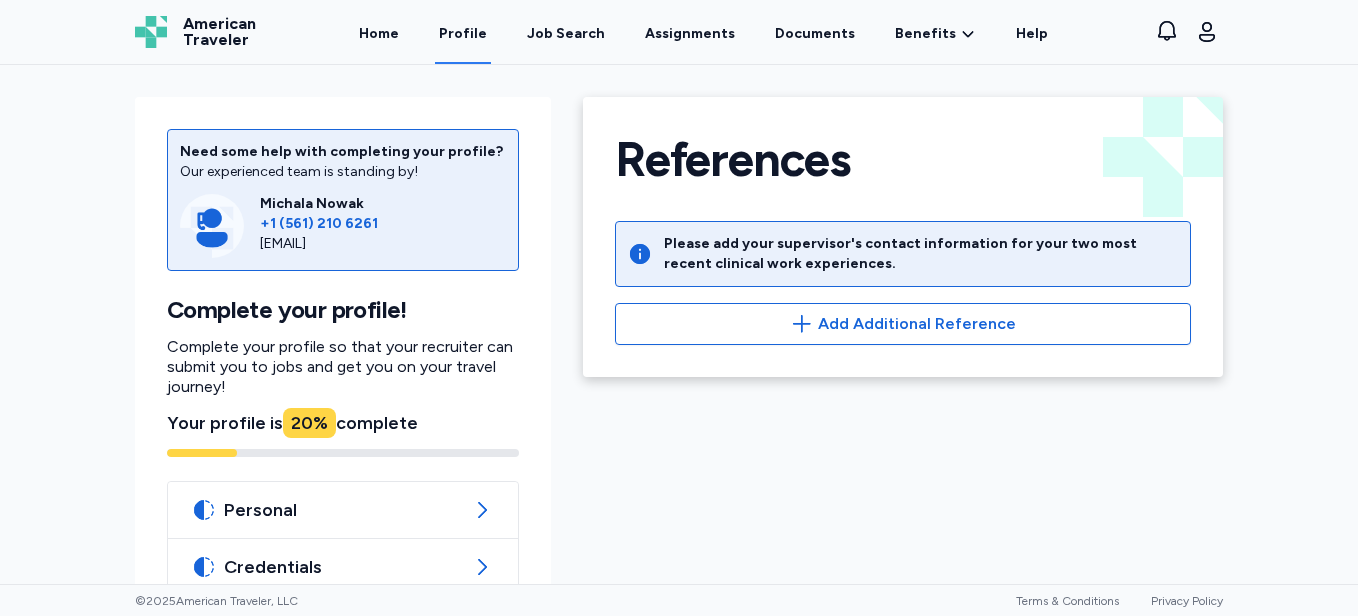 scroll, scrollTop: 74, scrollLeft: 0, axis: vertical 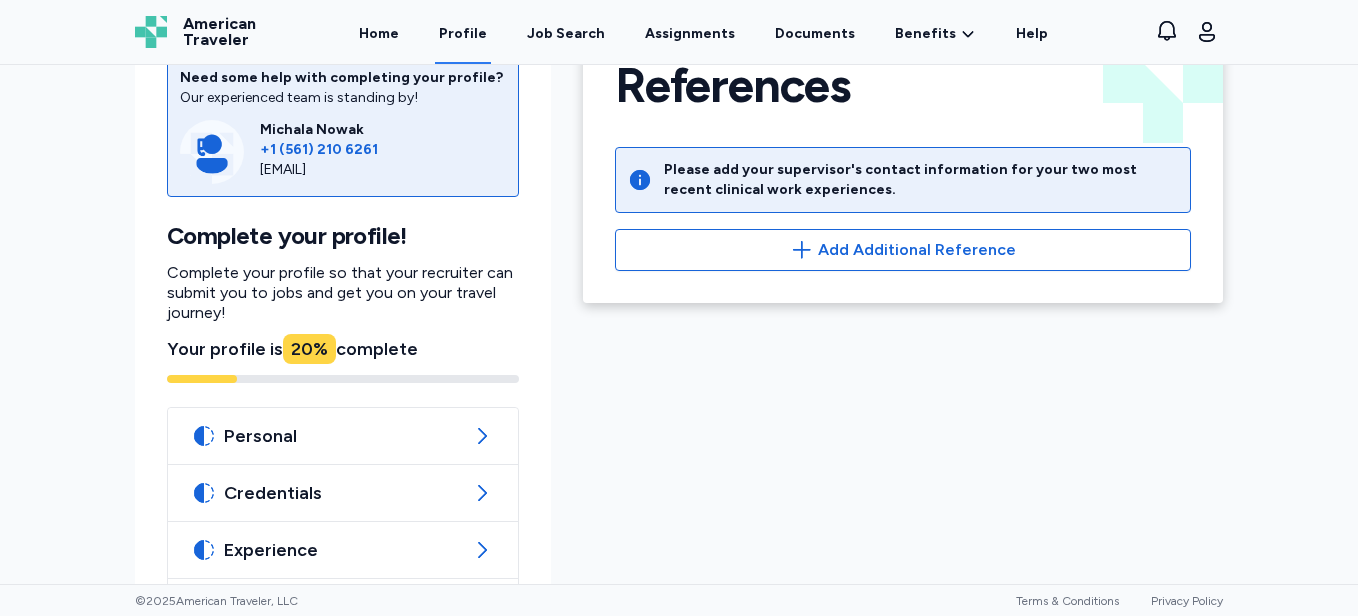click on "Please add your supervisor's contact information for your two most recent clinical work experiences." at bounding box center (921, 180) 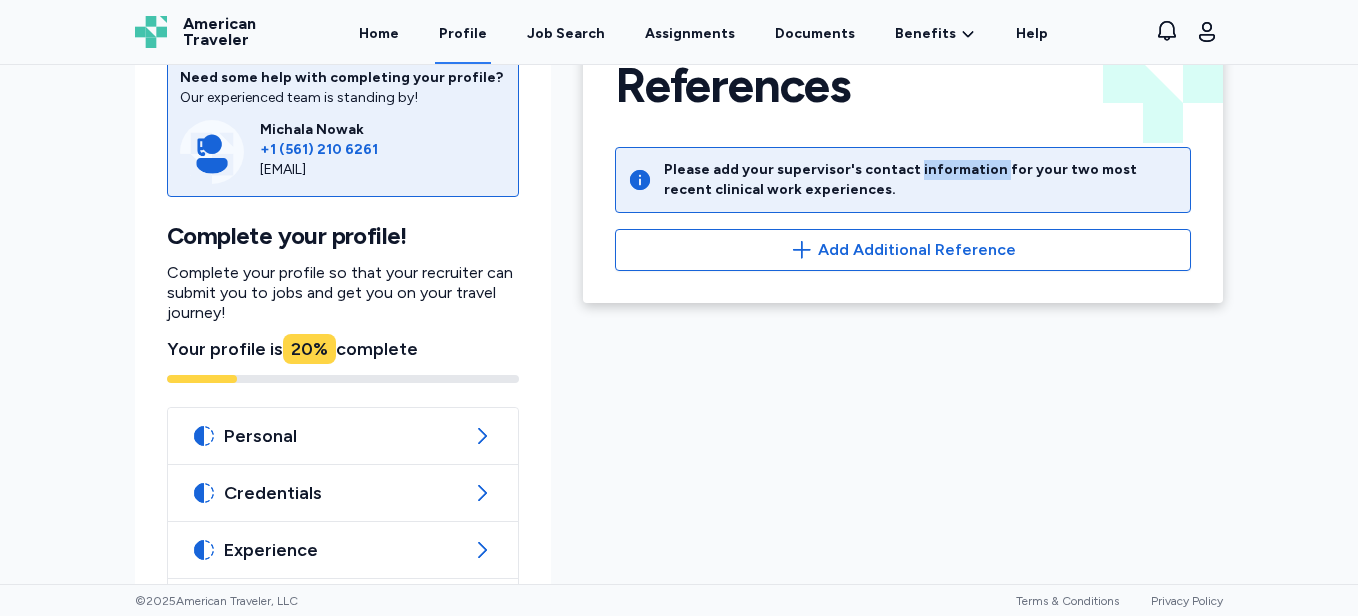 click on "Please add your supervisor's contact information for your two most recent clinical work experiences." at bounding box center (921, 180) 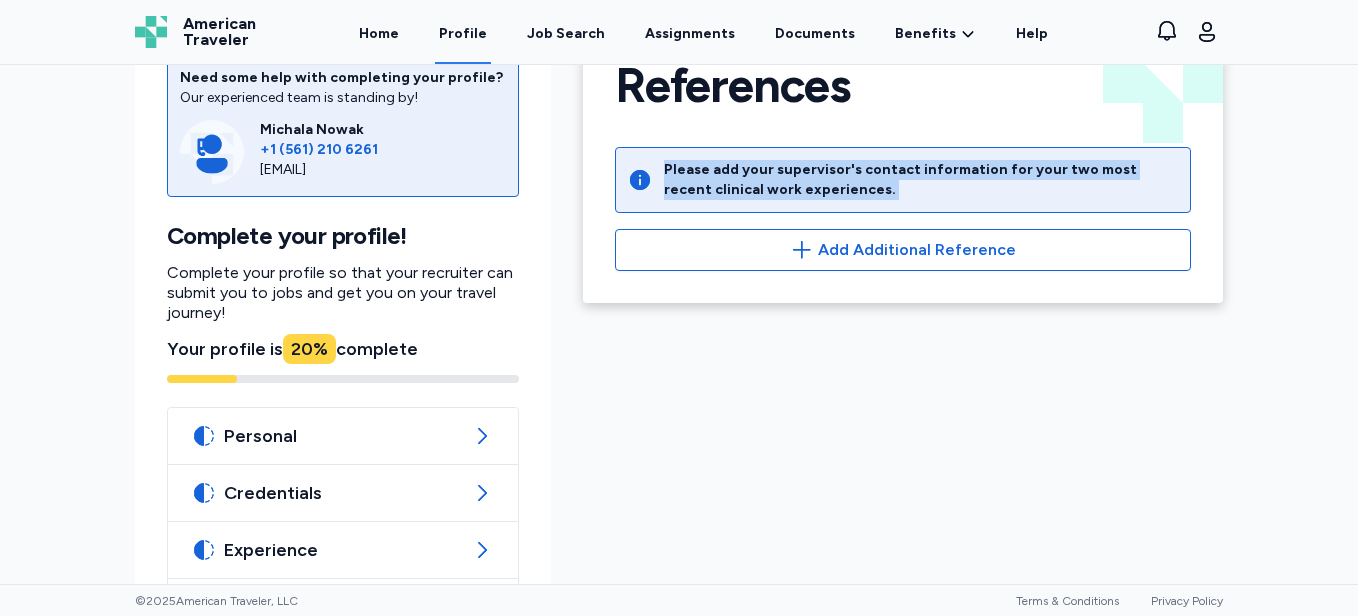 click on "Please add your supervisor's contact information for your two most recent clinical work experiences." at bounding box center [921, 180] 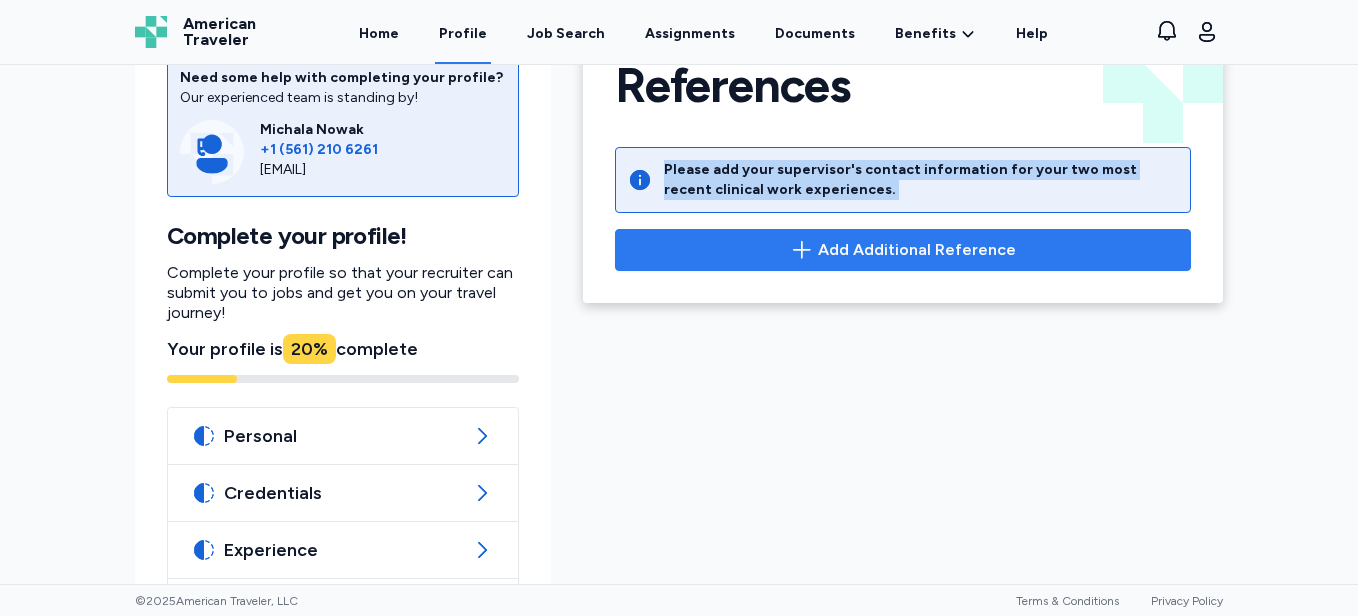 drag, startPoint x: 960, startPoint y: 167, endPoint x: 947, endPoint y: 229, distance: 63.348244 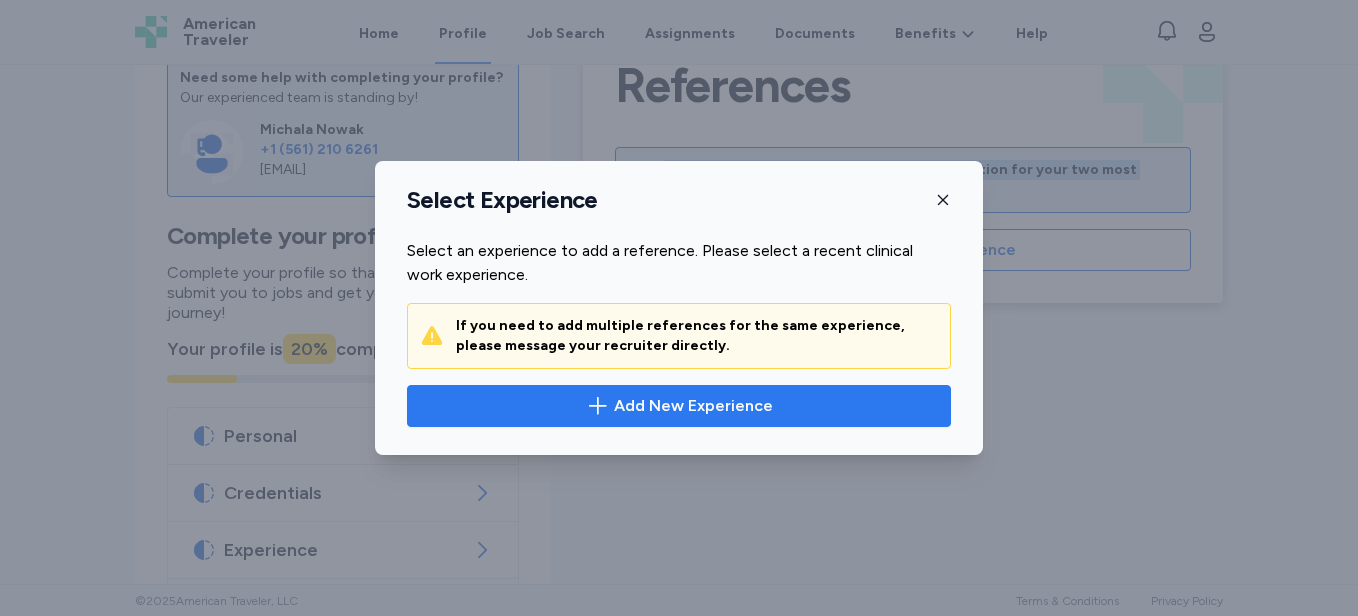 click on "Add New Experience" at bounding box center (679, 406) 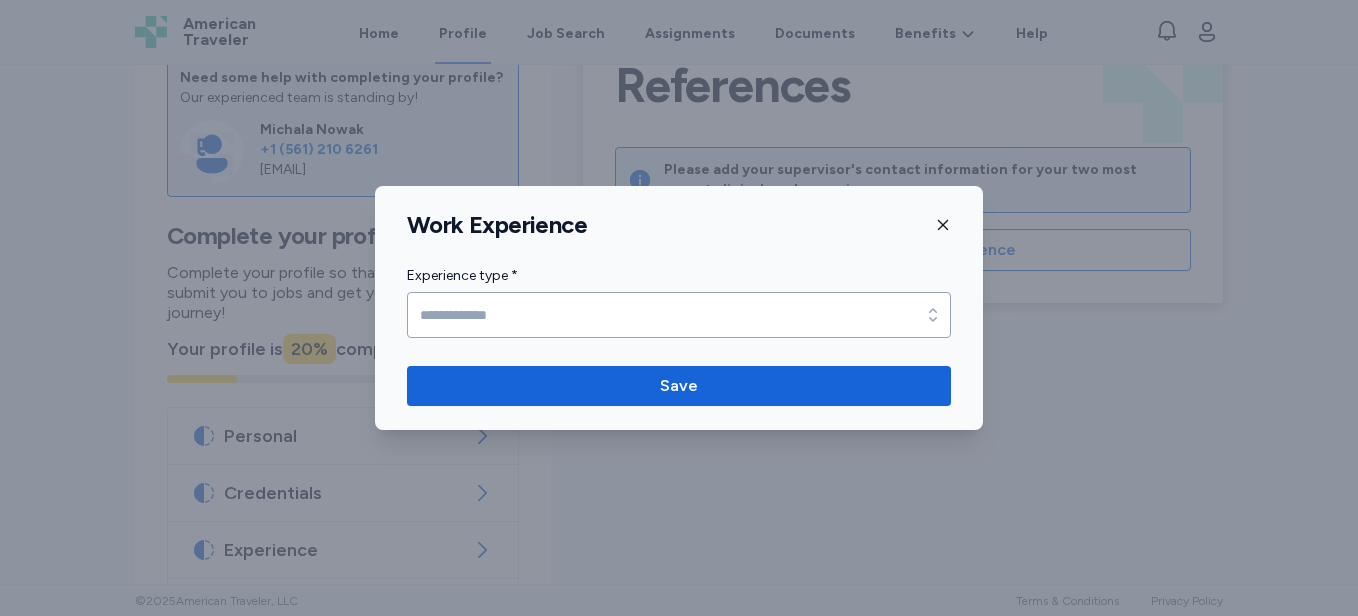 click on "Work Experience" at bounding box center [679, 225] 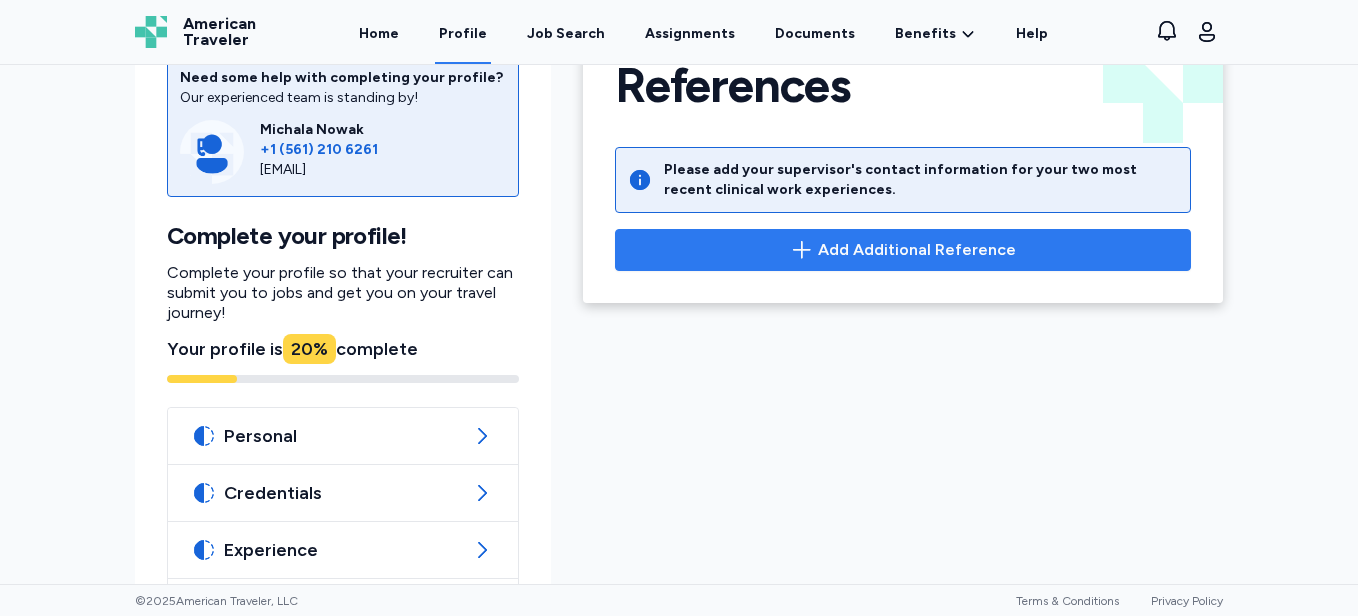 click on "Add Additional Reference" at bounding box center [917, 250] 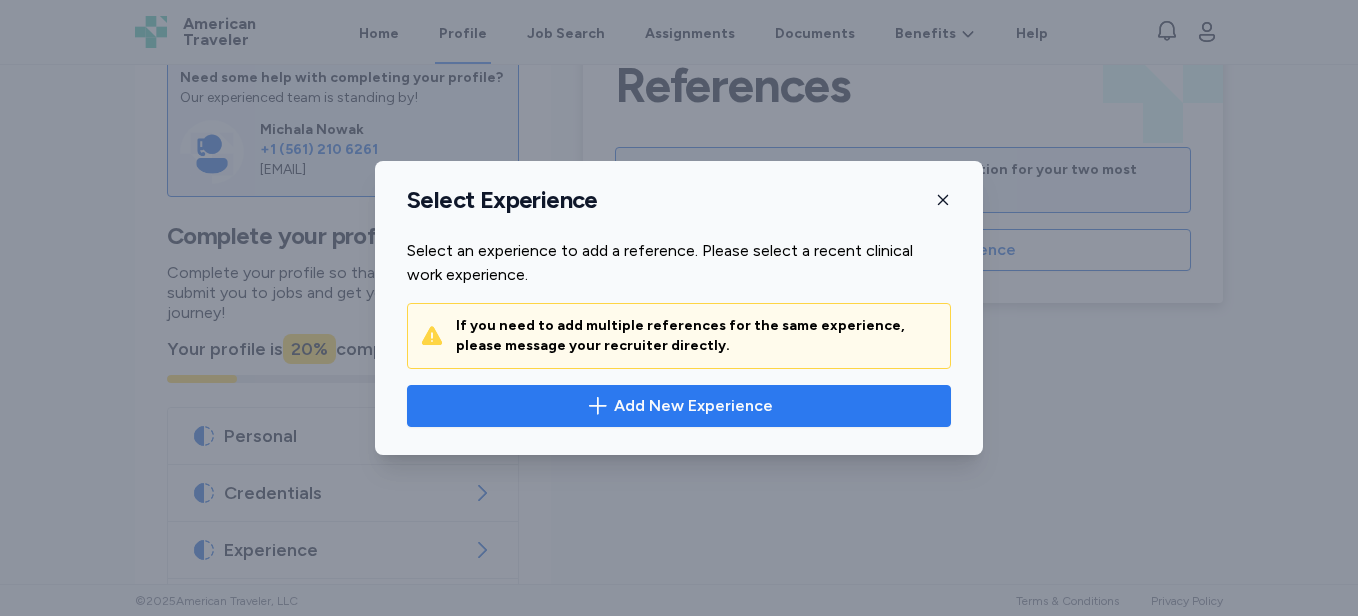 click on "Add New Experience" at bounding box center (679, 406) 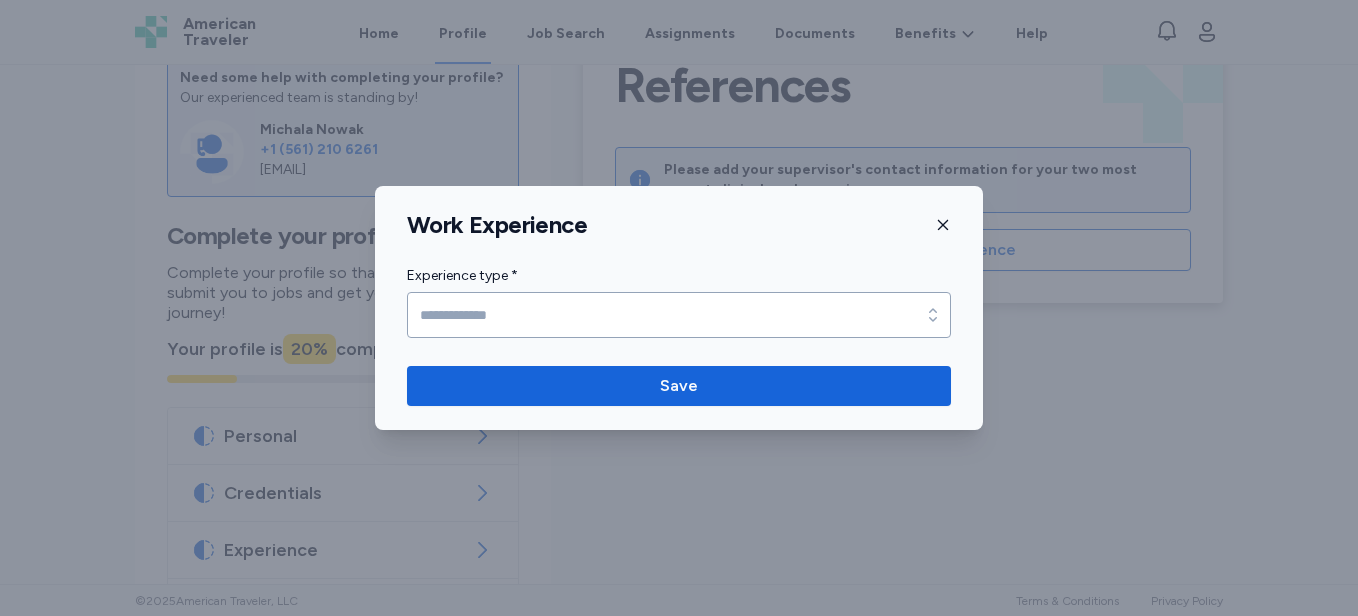 click on "Experience type * Experience type *" at bounding box center [679, 303] 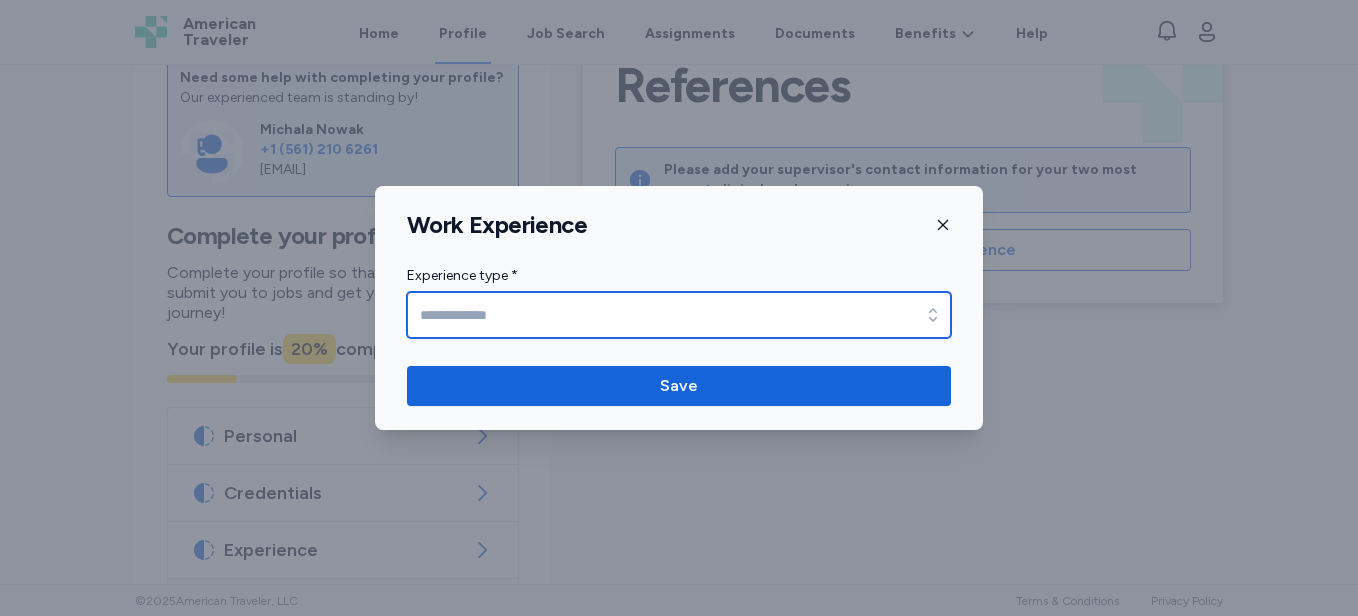 click on "Experience type *" at bounding box center [679, 315] 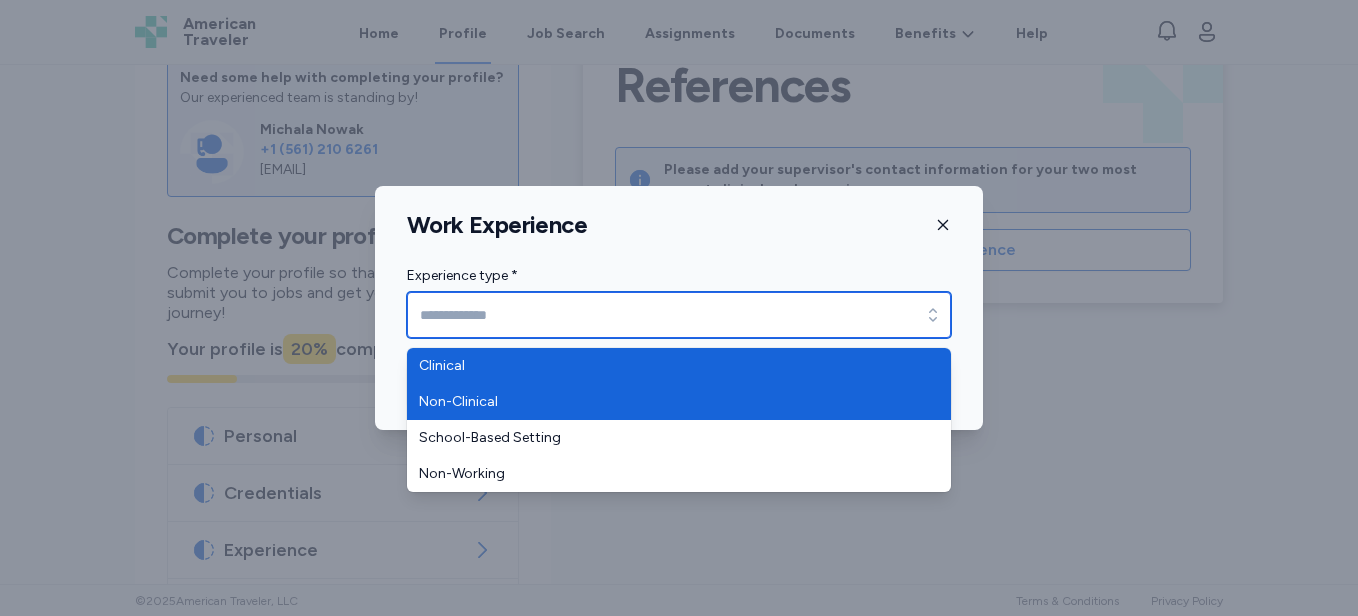 type on "********" 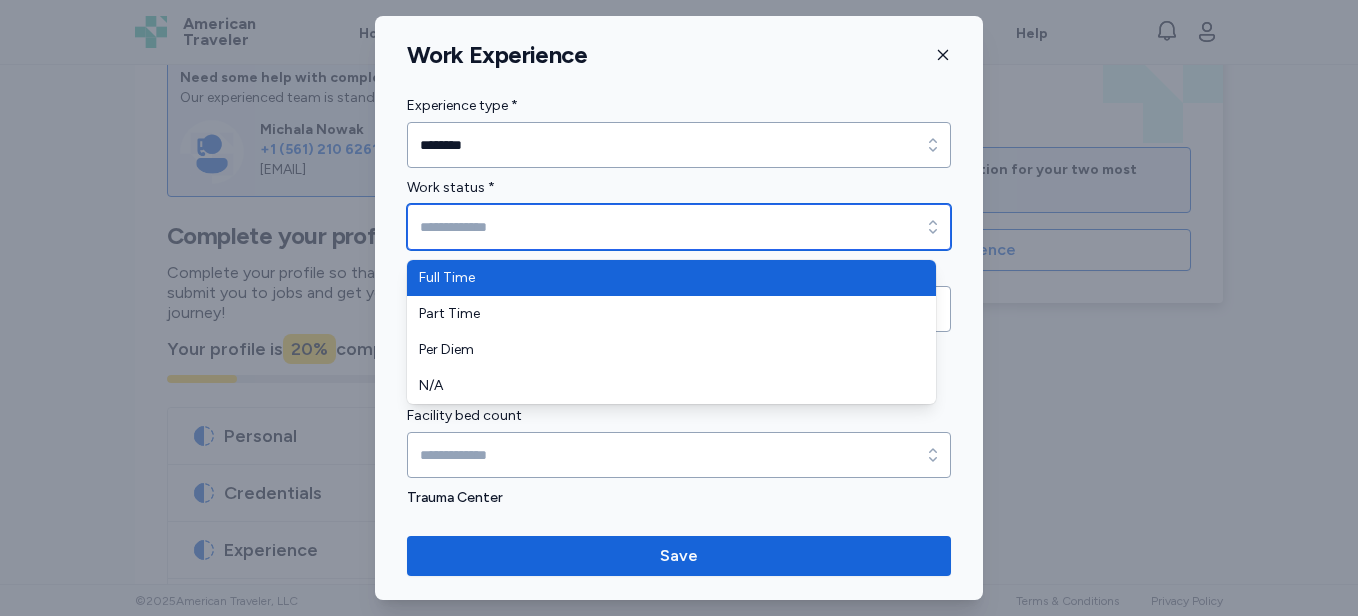 click on "Work status *" at bounding box center (679, 227) 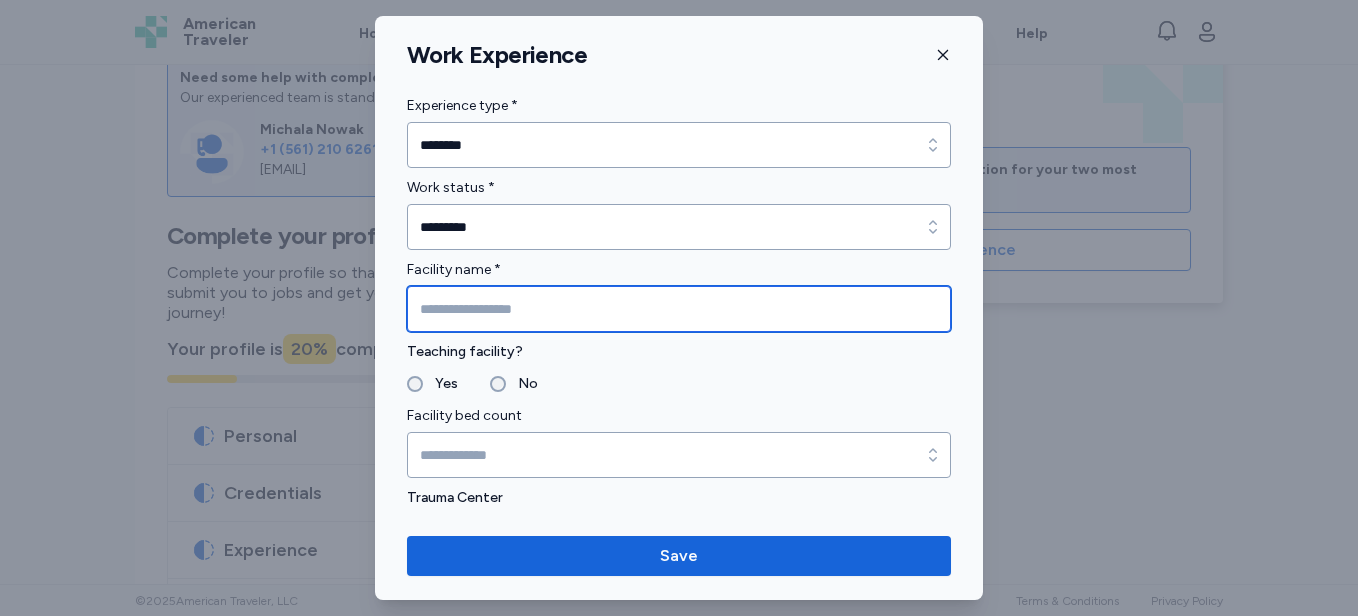 click at bounding box center (679, 309) 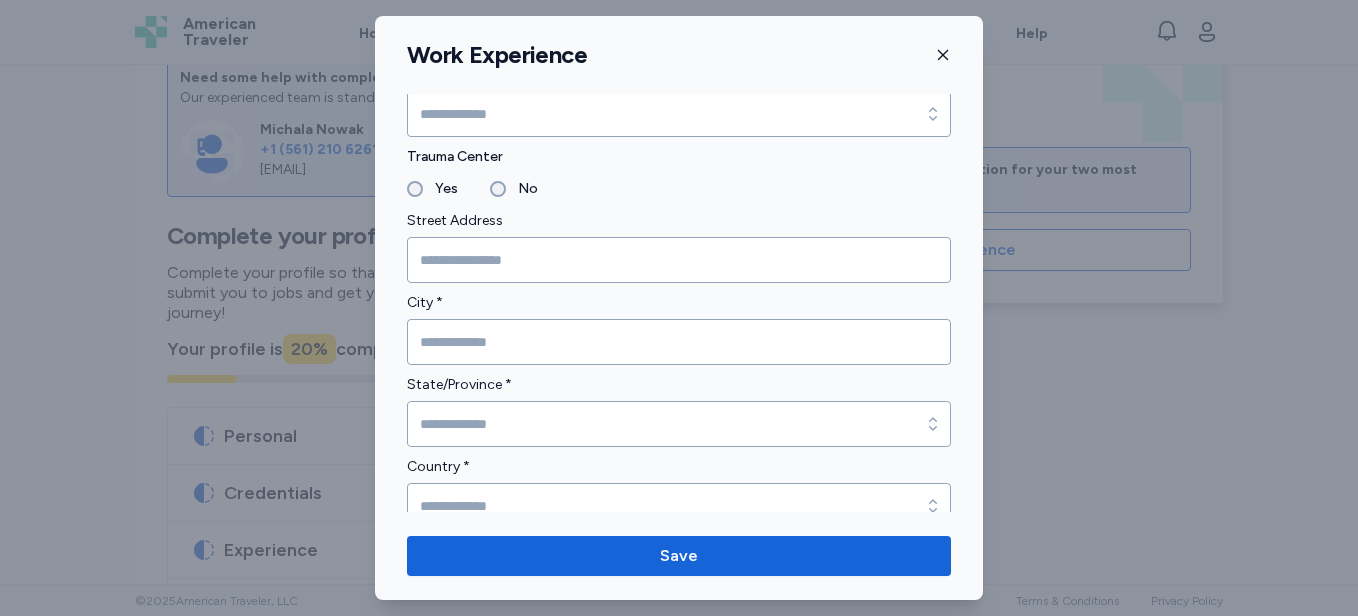 scroll, scrollTop: 244, scrollLeft: 0, axis: vertical 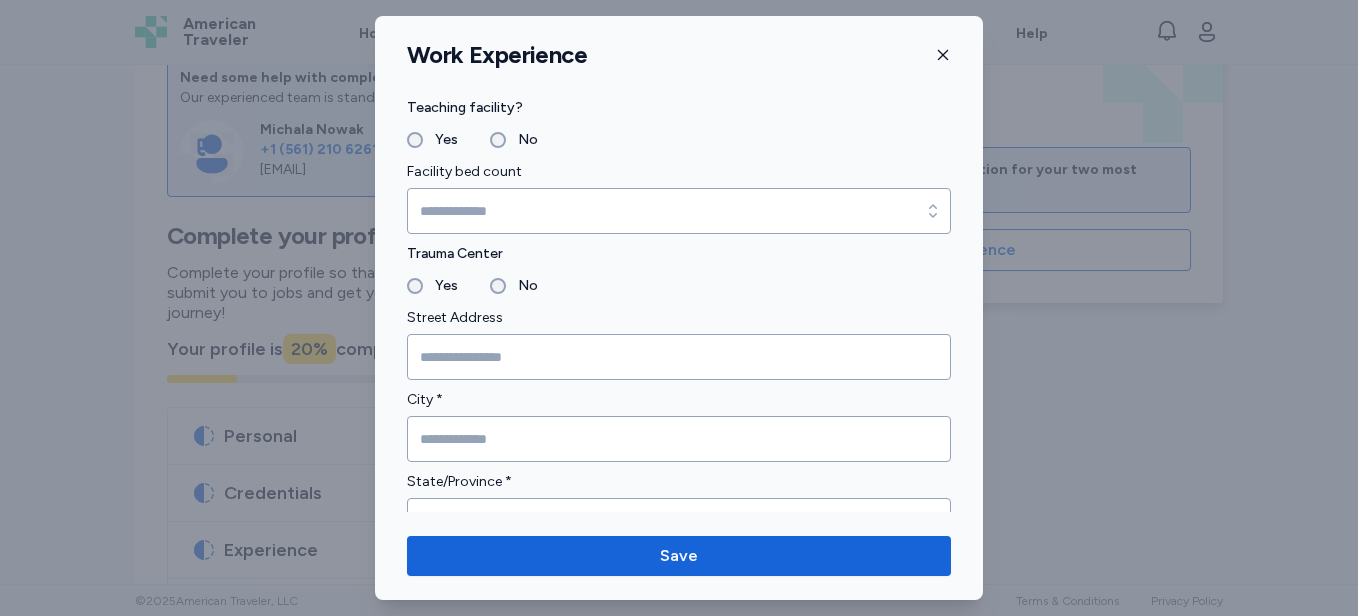 click on "Facility bed count" at bounding box center (679, 197) 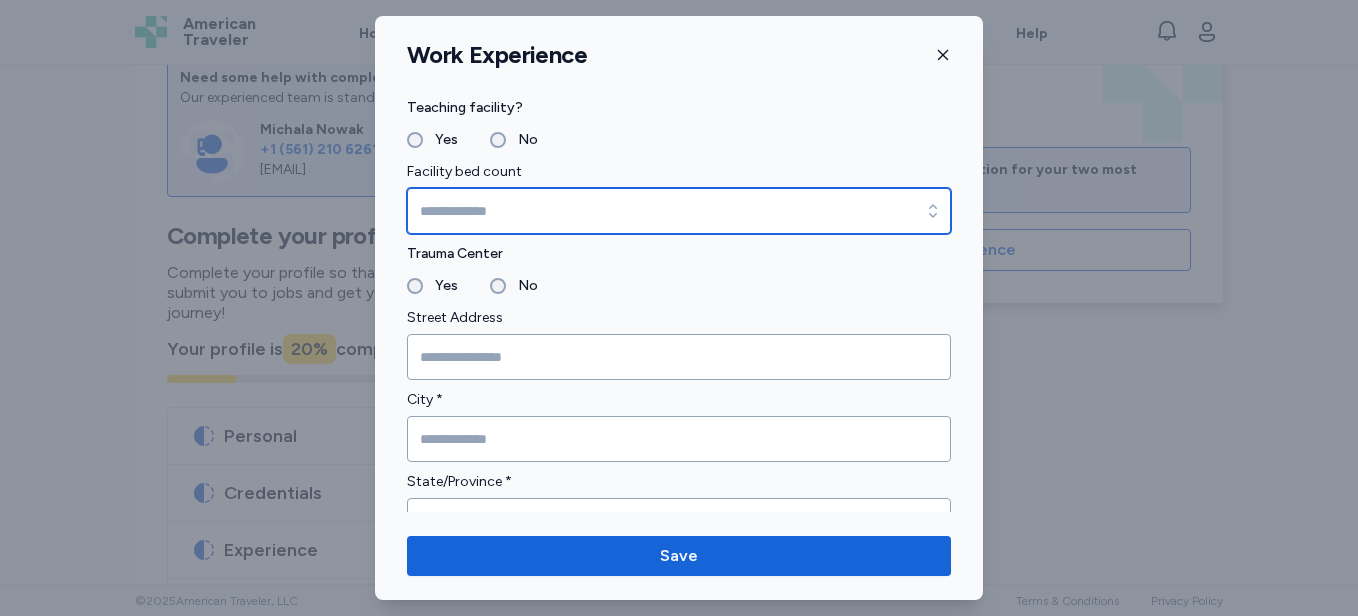 click 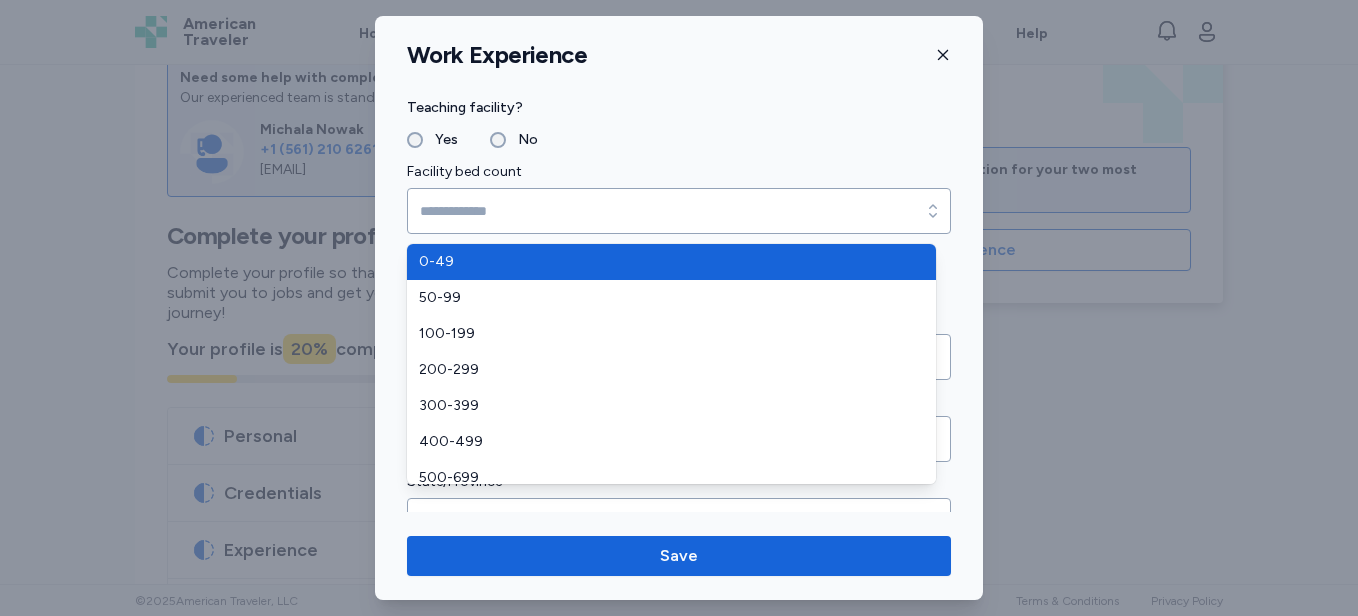 click on "Experience type * Experience type * Work status * ********* Work status * ********* Facility name * Teaching facility? Yes No Facility bed count Facility bed count Trauma Center Yes No Street Address City * State/Province * State/Province * Country * Country * Zip/ Postal Code Employment start date * Are you presently employed at this job? * Yes No EMR Technology used EMR Technology used Specialty unit worked in * Position/Title * Charge experience Yes No Number of unit beds Number of unit beds Nurse patient ratio Nurse patient ratio Shift worked * Shift worked * Hours per shift Shifts per week May we contact this employer? * Yes No Is this a travel assignment? * Yes No Reference Please fill in if this is one of your two most recent clinical experiences. If you have additional references for this work history, please message your recruiter directly . Supervisor name Supervisor title Supervisor phone number Supervisor phone extension Supervisor email" at bounding box center (679, 1046) 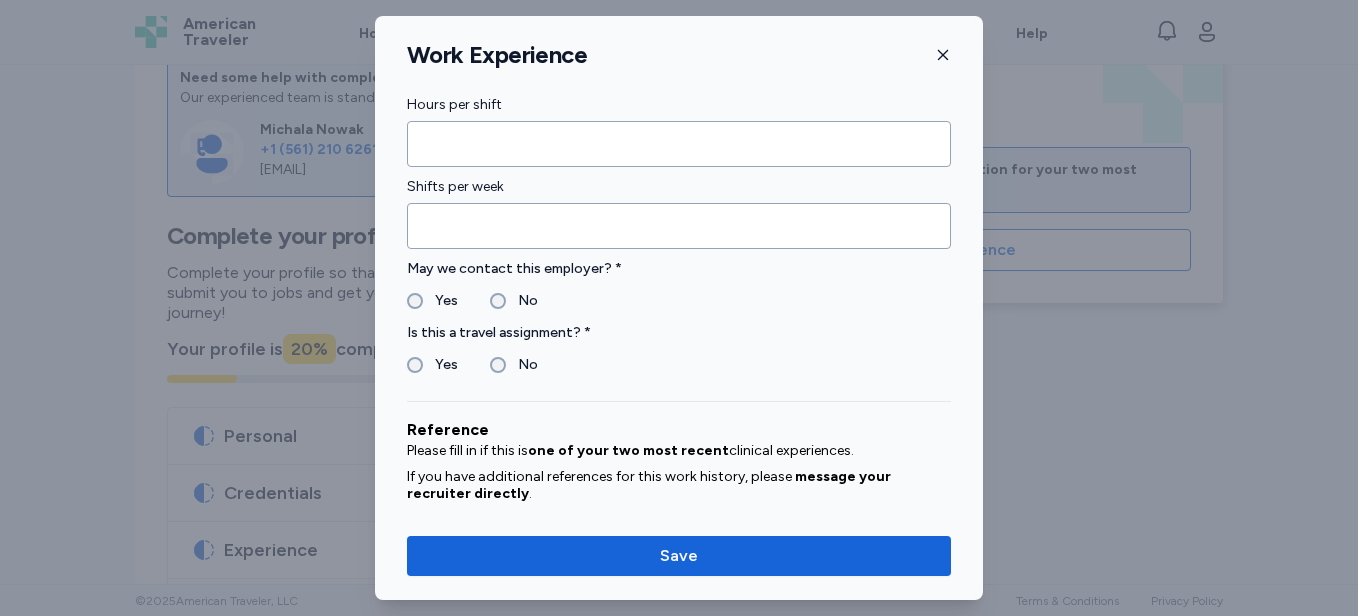 scroll, scrollTop: 1550, scrollLeft: 0, axis: vertical 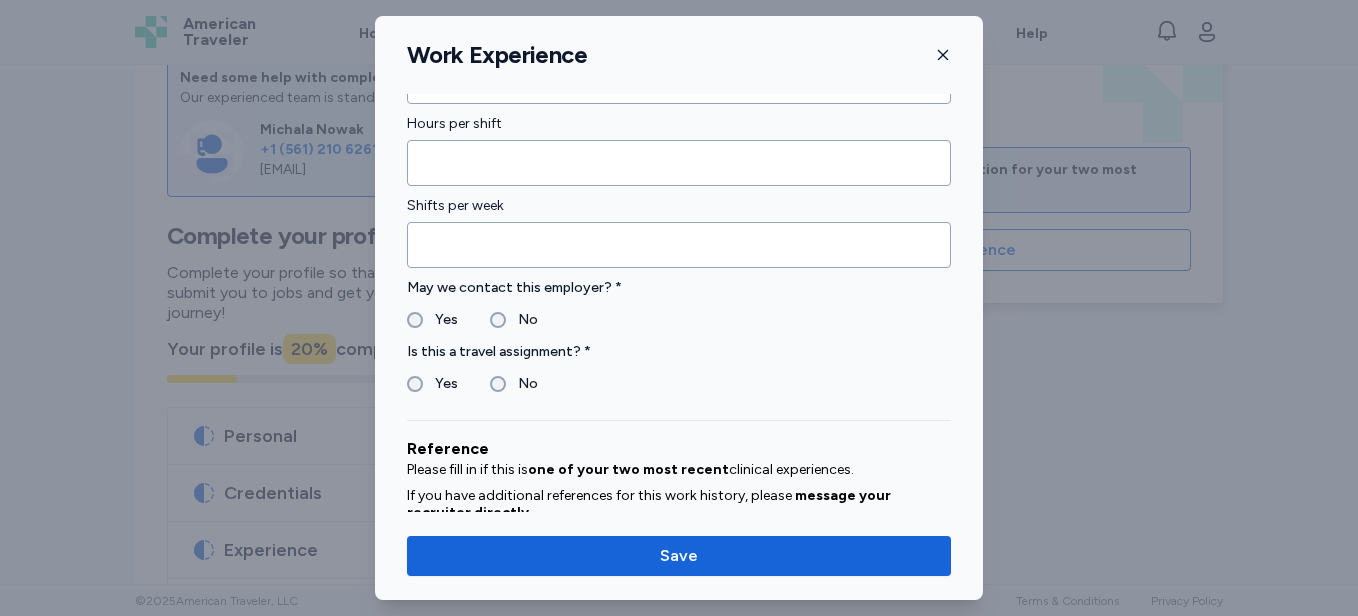 click on "No" at bounding box center [522, 320] 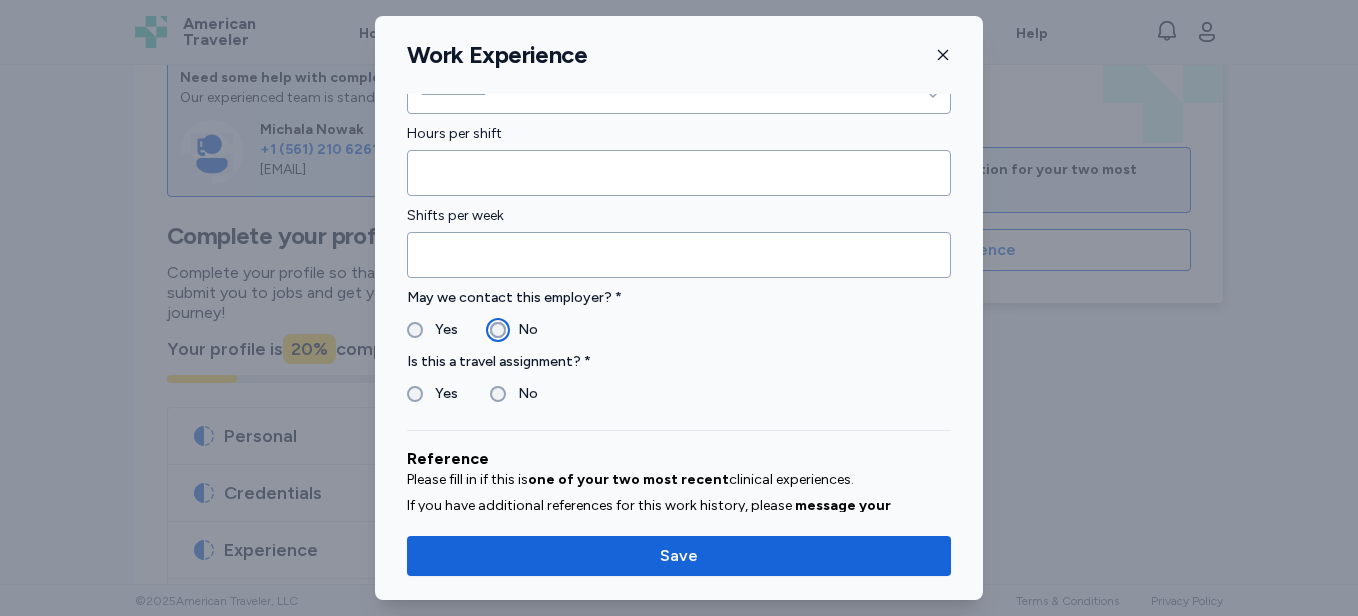 scroll, scrollTop: 1539, scrollLeft: 0, axis: vertical 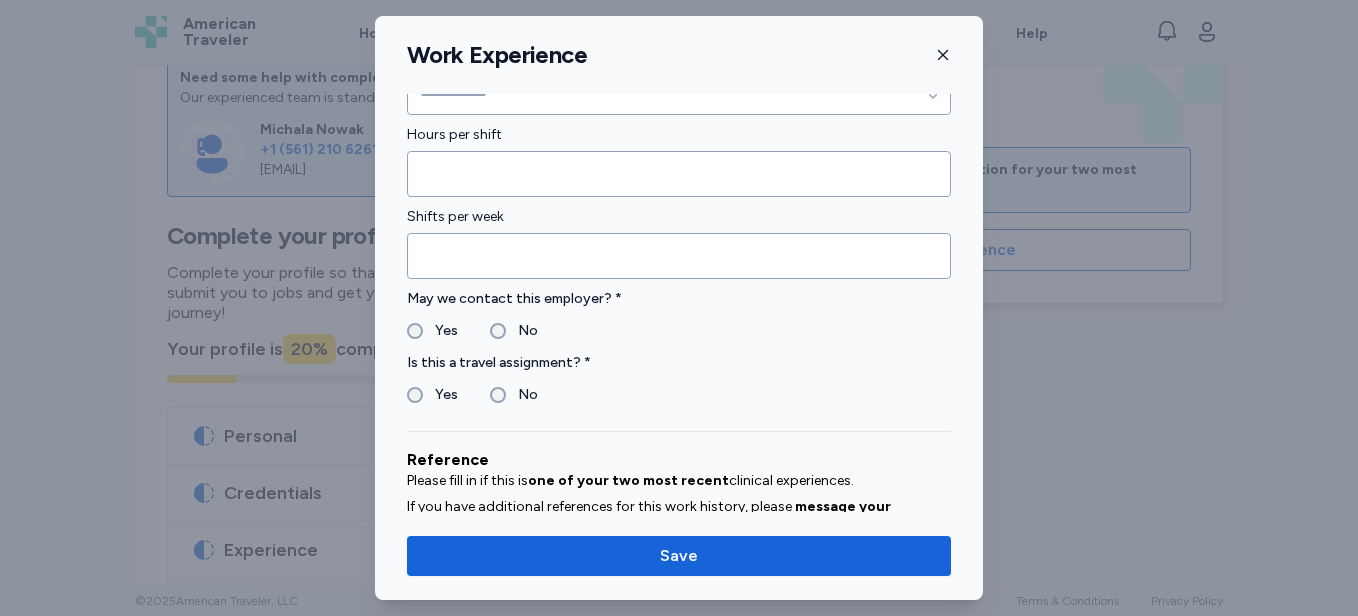 click on "Yes" at bounding box center (440, 395) 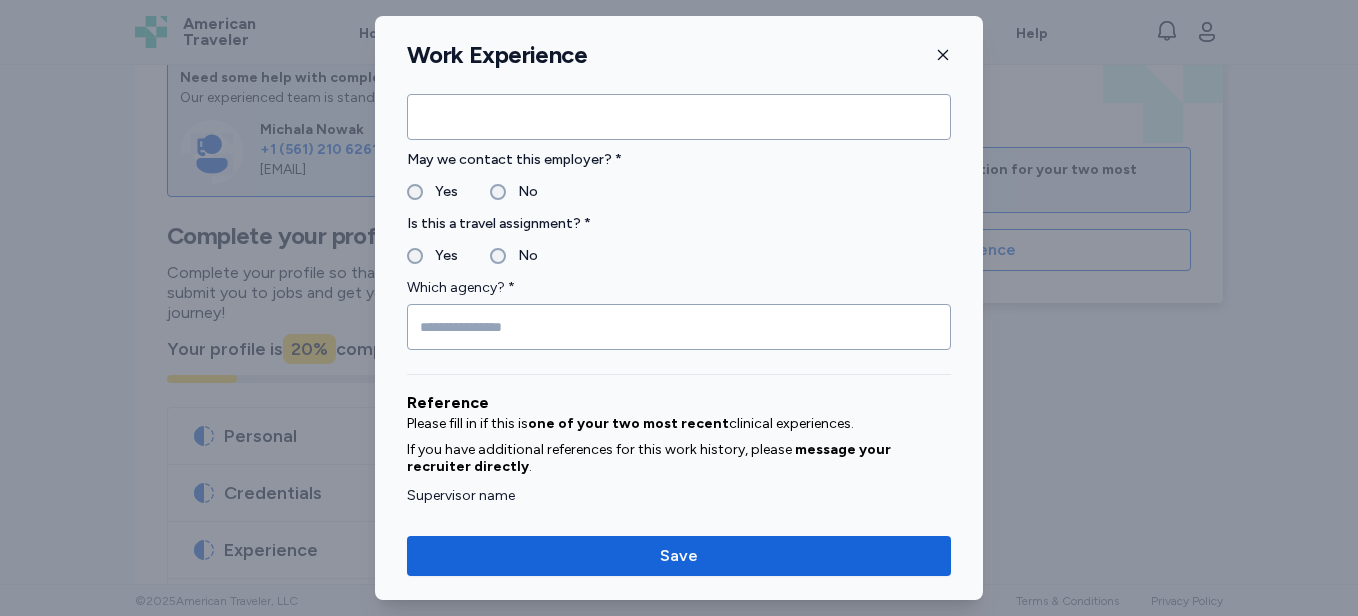 scroll, scrollTop: 1712, scrollLeft: 0, axis: vertical 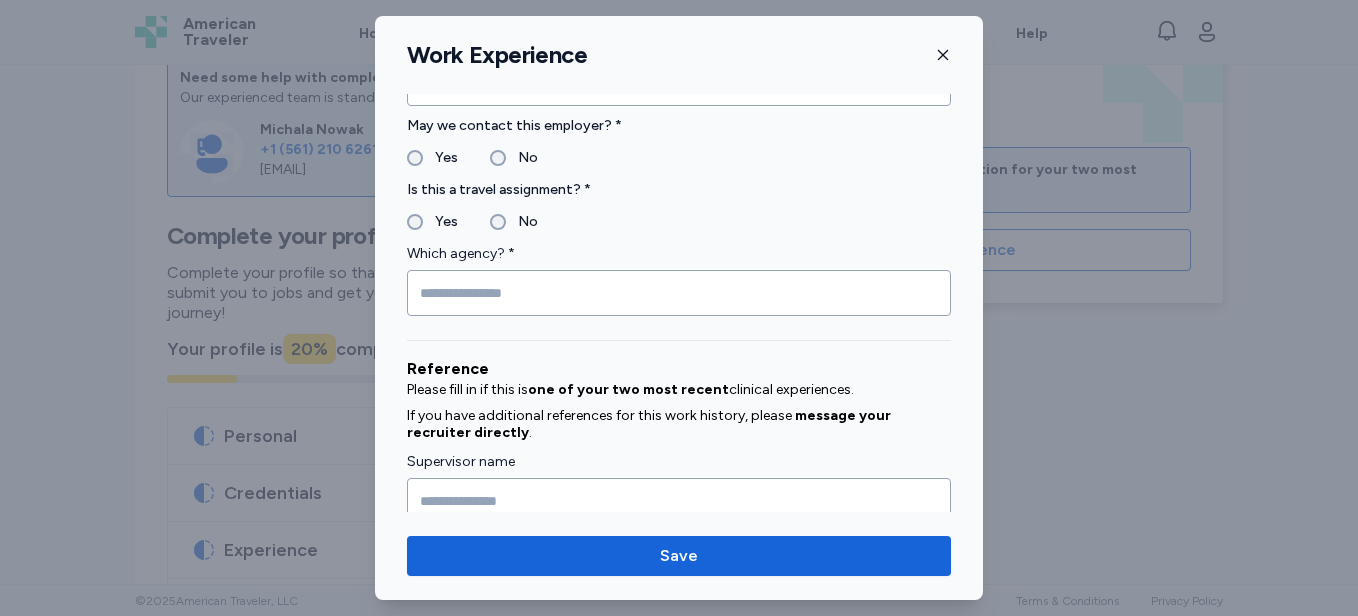 click 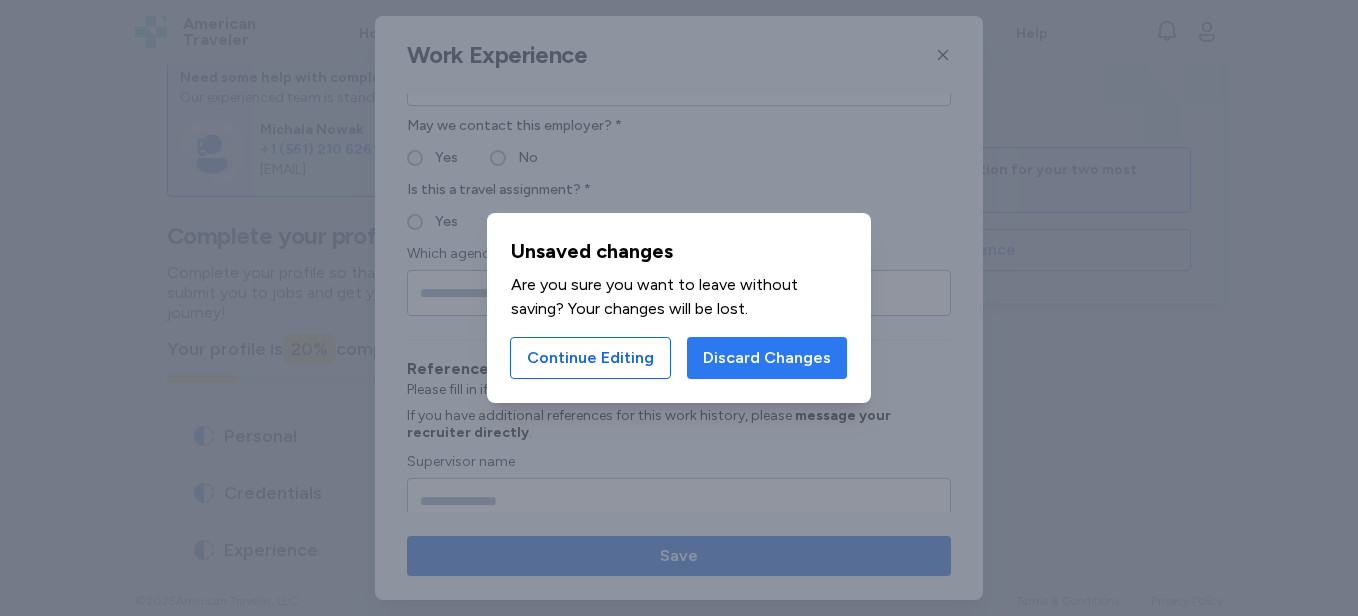 click on "Discard Changes" at bounding box center (767, 358) 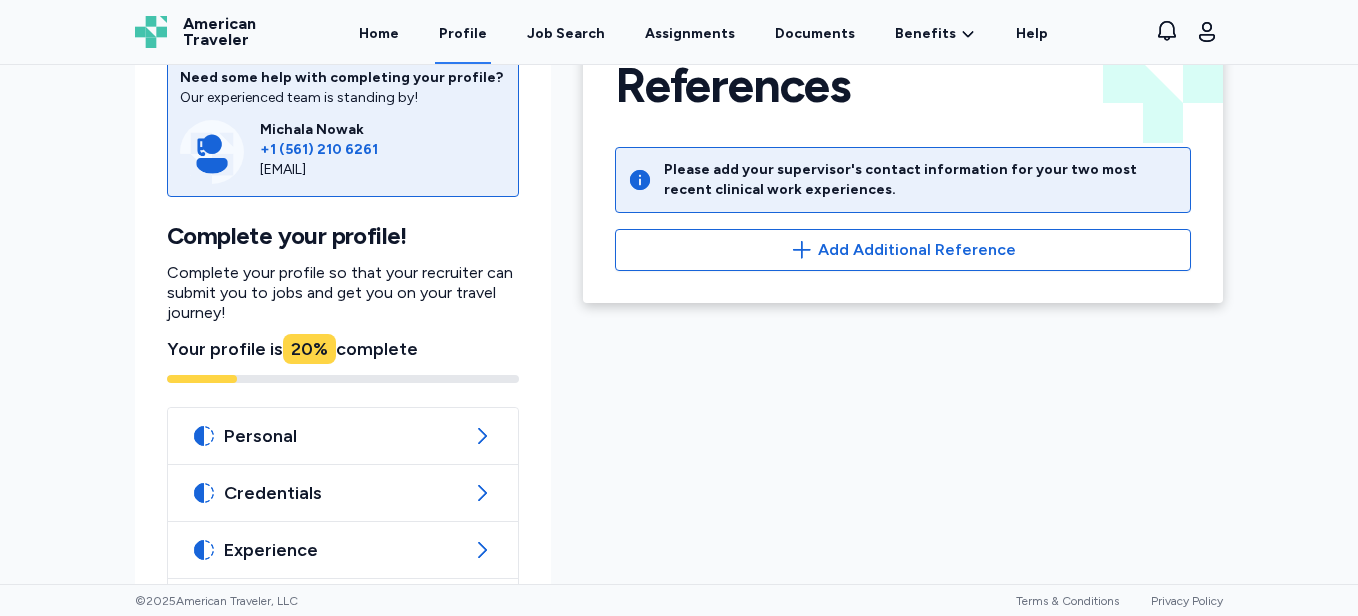 scroll, scrollTop: 240, scrollLeft: 0, axis: vertical 